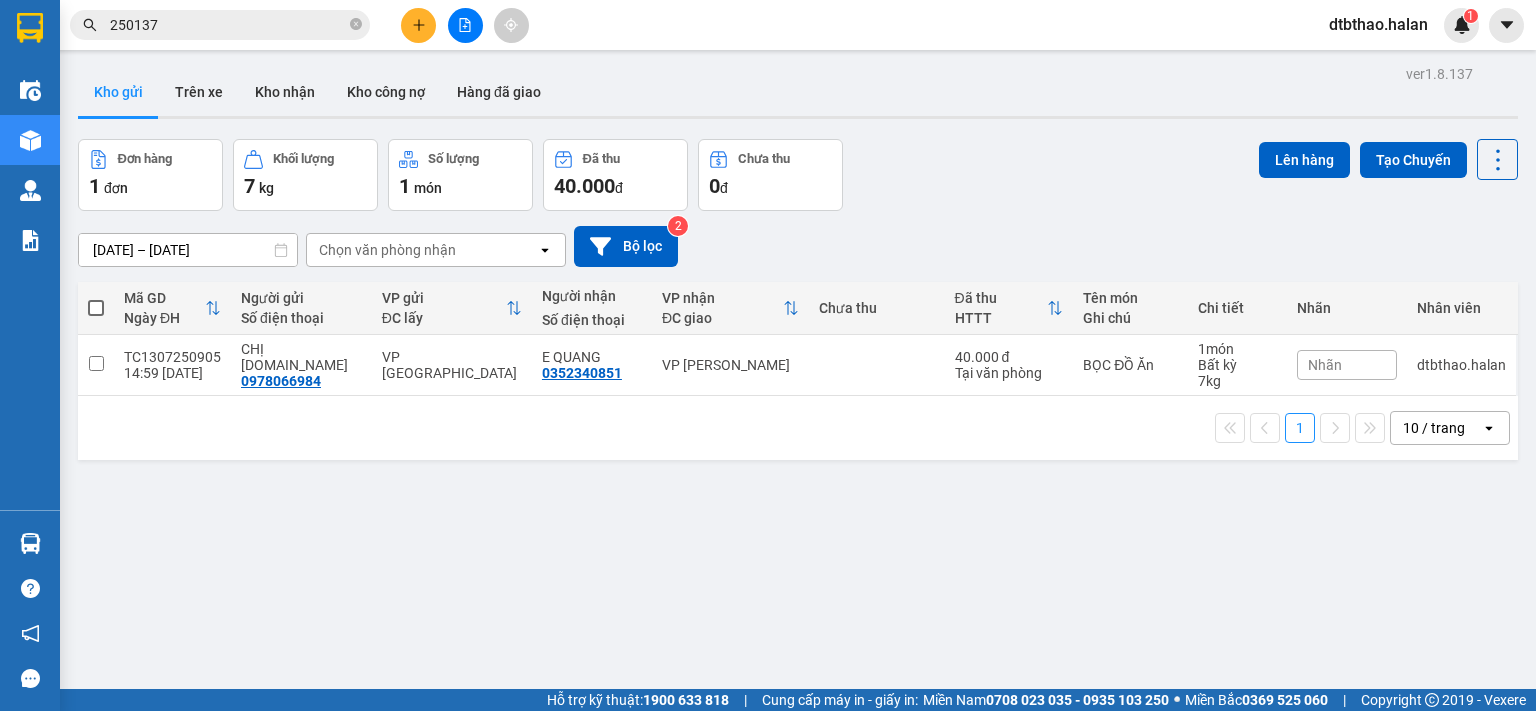 scroll, scrollTop: 0, scrollLeft: 0, axis: both 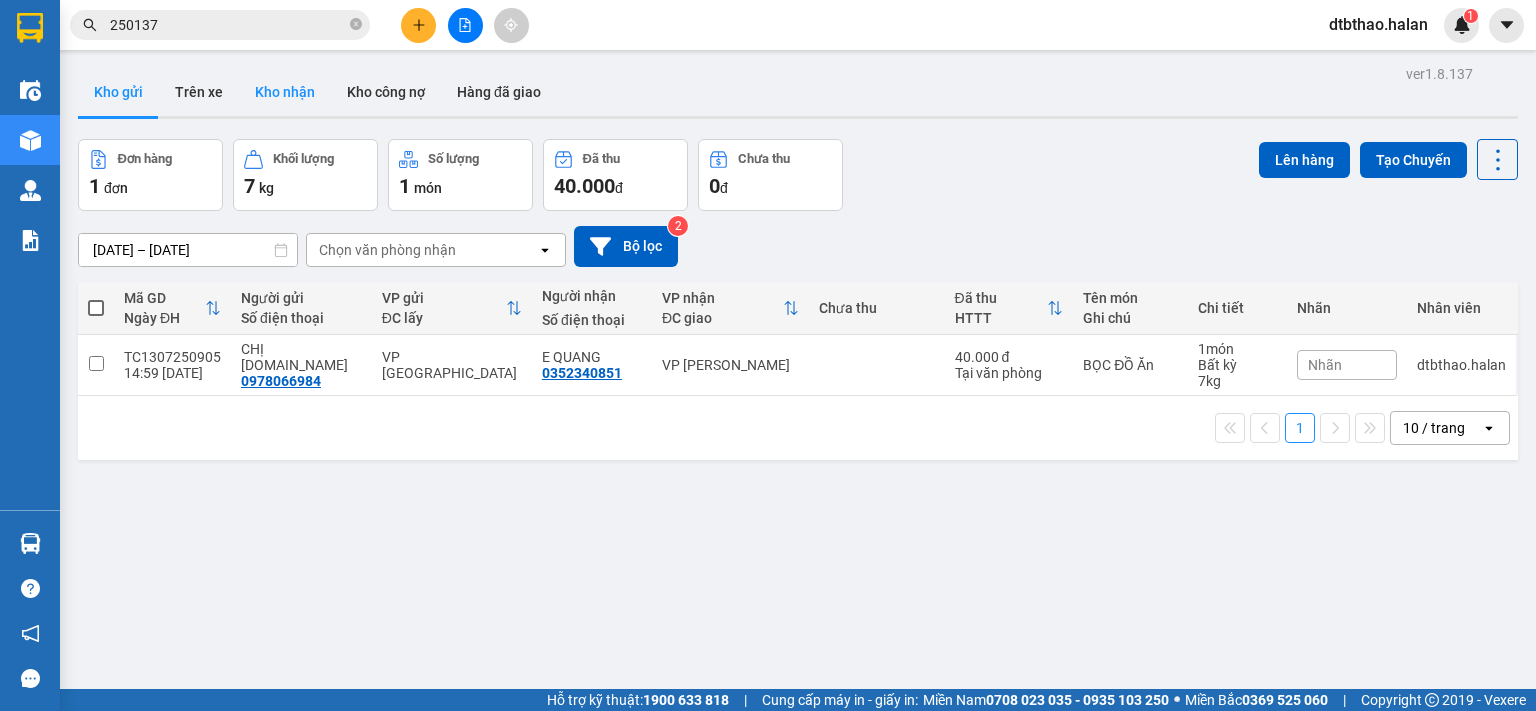 drag, startPoint x: 295, startPoint y: 99, endPoint x: 352, endPoint y: 206, distance: 121.235306 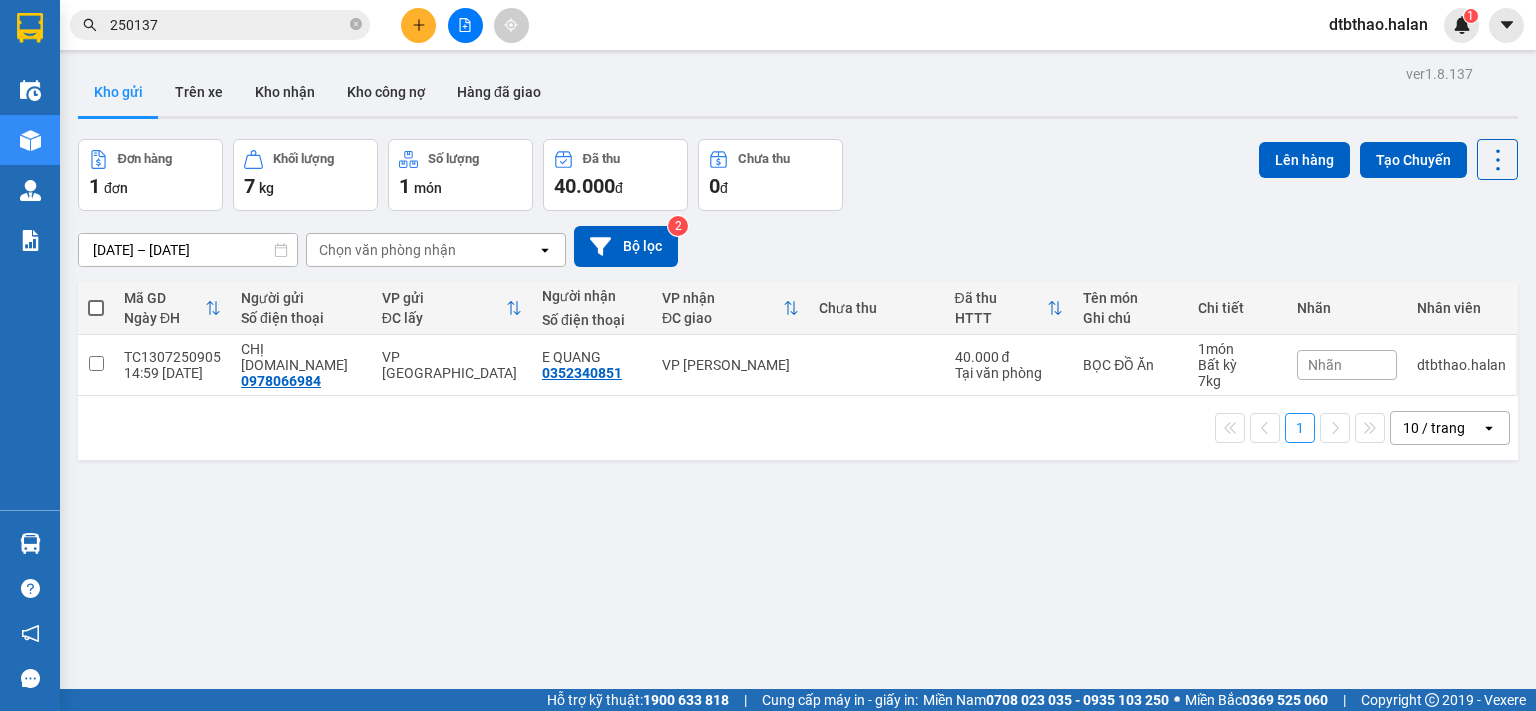 click on "Kho nhận" at bounding box center [285, 92] 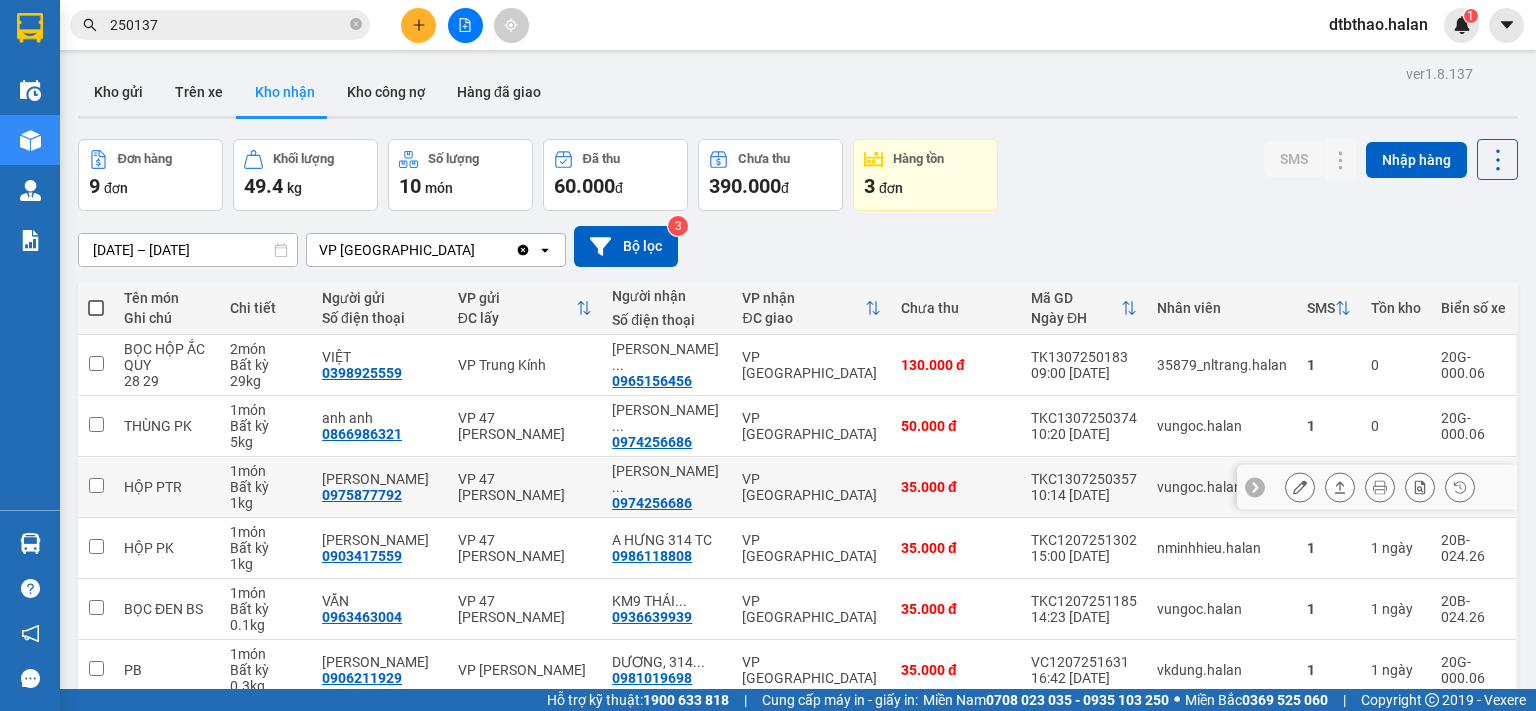 scroll, scrollTop: 273, scrollLeft: 0, axis: vertical 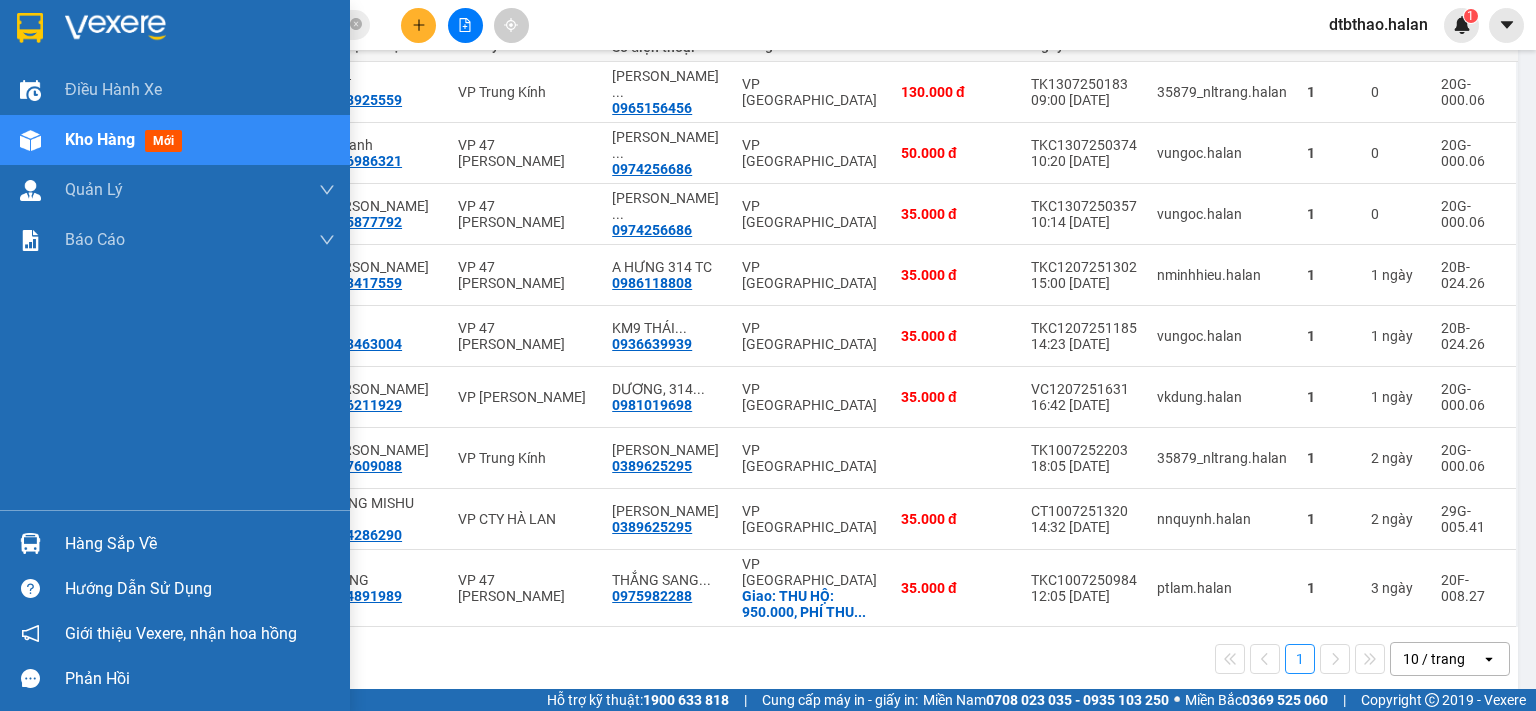 click on "Hàng sắp về" at bounding box center [200, 544] 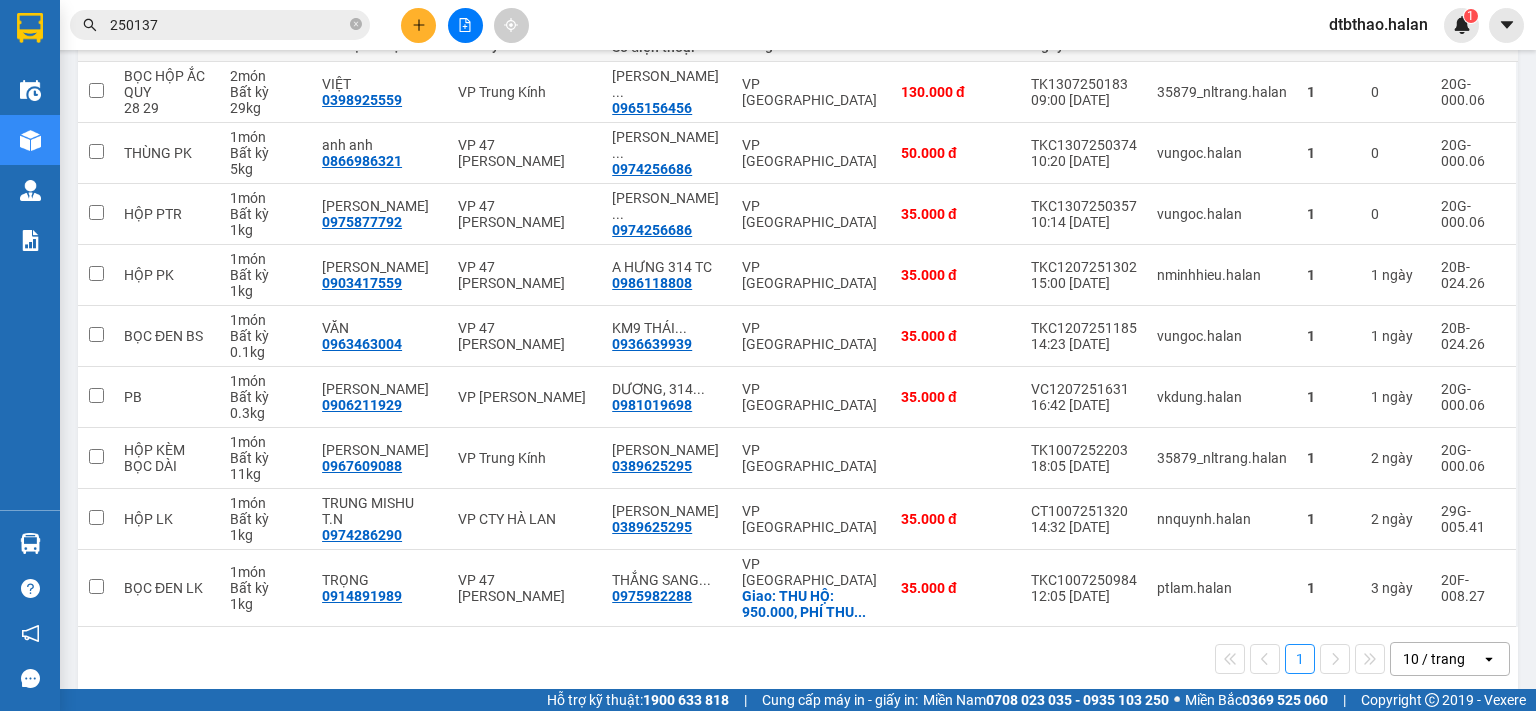 click on "Kết quả tìm kiếm ( 190 )  Bộ lọc  Mã ĐH Trạng thái Món hàng Thu hộ Tổng cước Chưa cước Nhãn Người gửi VP Gửi Người nhận VP Nhận NT1307 250137 08:37 - 13/07 Đã giao   11:11 - 13/07 hxop do an` SL:  1 75.000 0368281102 quý VP Nguyễn Trãi 0989340007 MINH ANH VP Hoàng Văn Thụ TK1207 250137 08:27 - 12/07 Đã giao   09:51 - 13/07 HỘP RĂNG SL:  1 35.000 02435131616  KATRI  VP Trung Kính 0978401988 HƯNG VP Trường Chinh BS1107 250137 08:25 - 11/07 Đã giao   12:19 - 12/07 PB SL:  1 35.000 0385868662 HƯNG VP Bắc Sơn 0969168585 KHÁNH VP Trung Kính BS1007 250137 08:09 - 10/07 Đã giao   14:42 - 10/07 HỘP CHÈ SL:  1 40.000 0945956107 NGA VP Bắc Sơn 0913341683 TUẤN. 276 VP Nguyễn Văn Cừ TKC0907 250137 08:23 - 09/07 Đã giao   10:39 - 09/07 HỘP NHỎ PT SL:  1 35.000 0988781305 CHINH VP 47 Trần Khát Chân 0974373313 ĐỒNG VP Yên Bình CT0807 250137 08:15 - 08/07 Đã giao   11:59 - 08/07 BỌC TẢI CHÈ SL:  1 40.000 0347068456   1" at bounding box center [768, 355] 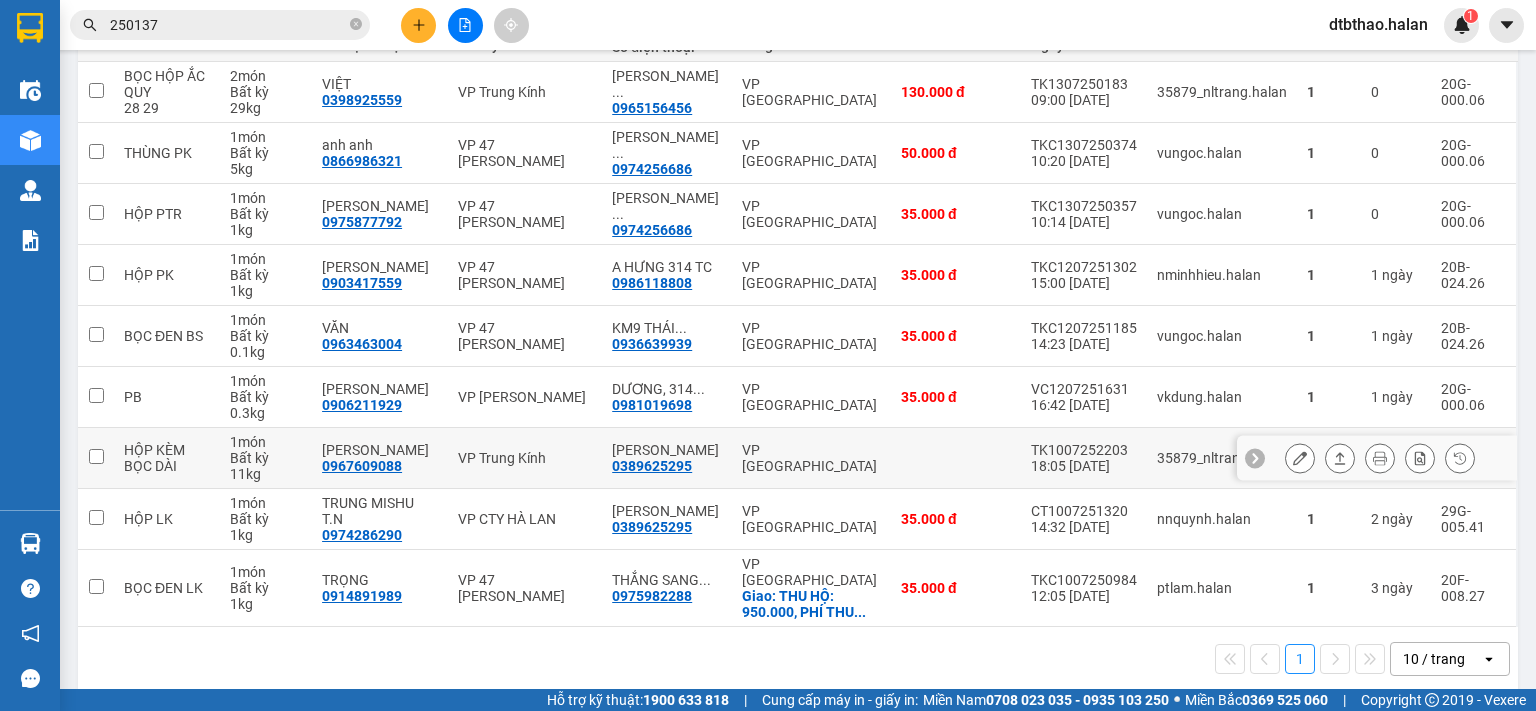 scroll, scrollTop: 0, scrollLeft: 0, axis: both 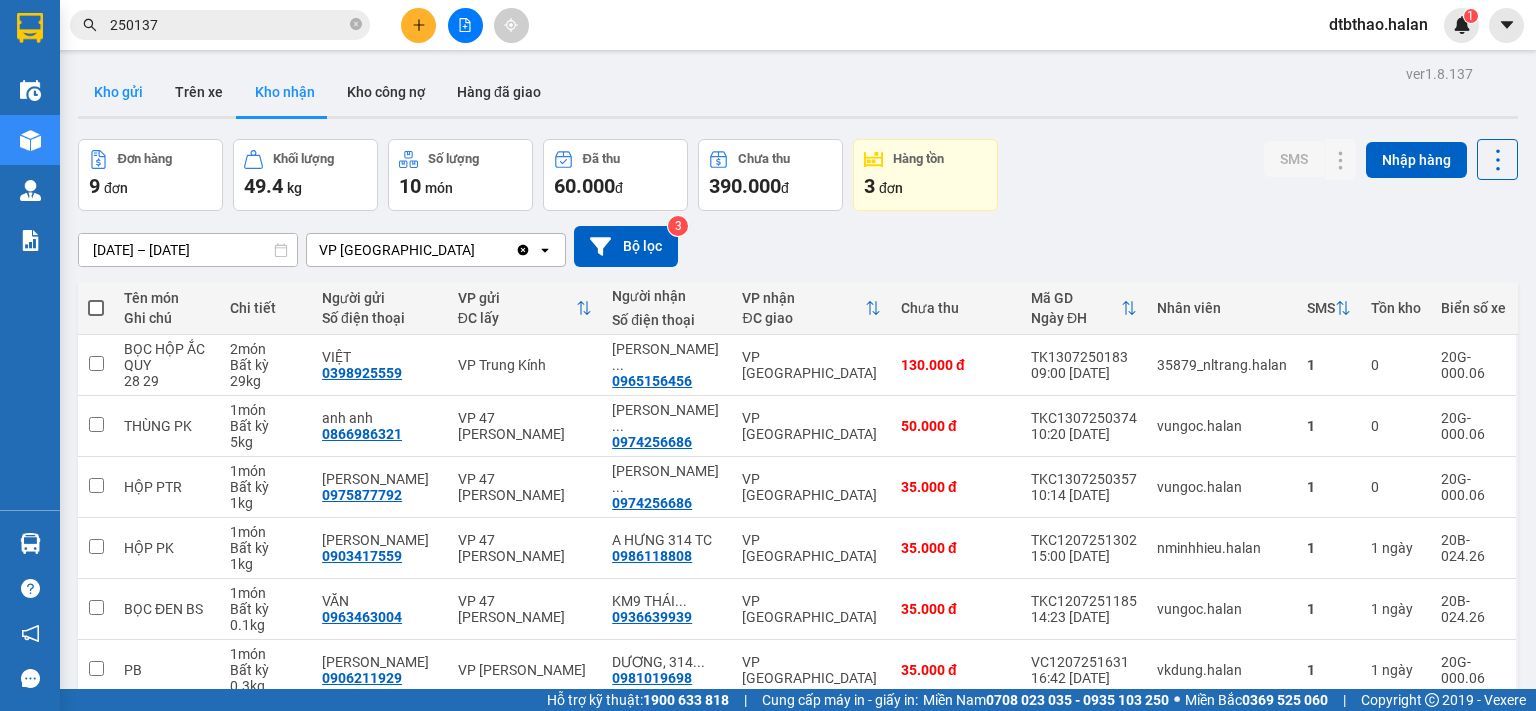 click on "Kho gửi" at bounding box center [118, 92] 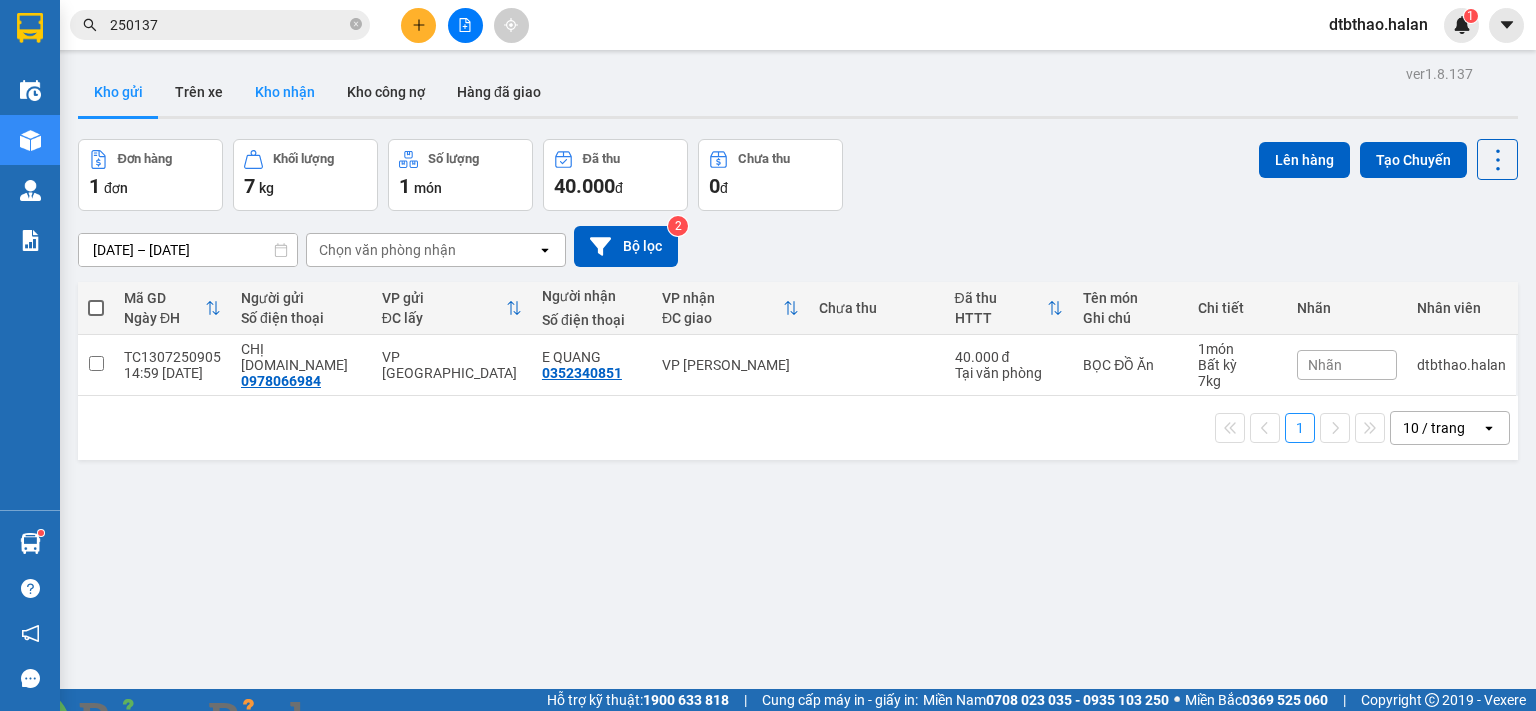 click on "Kho nhận" at bounding box center [285, 92] 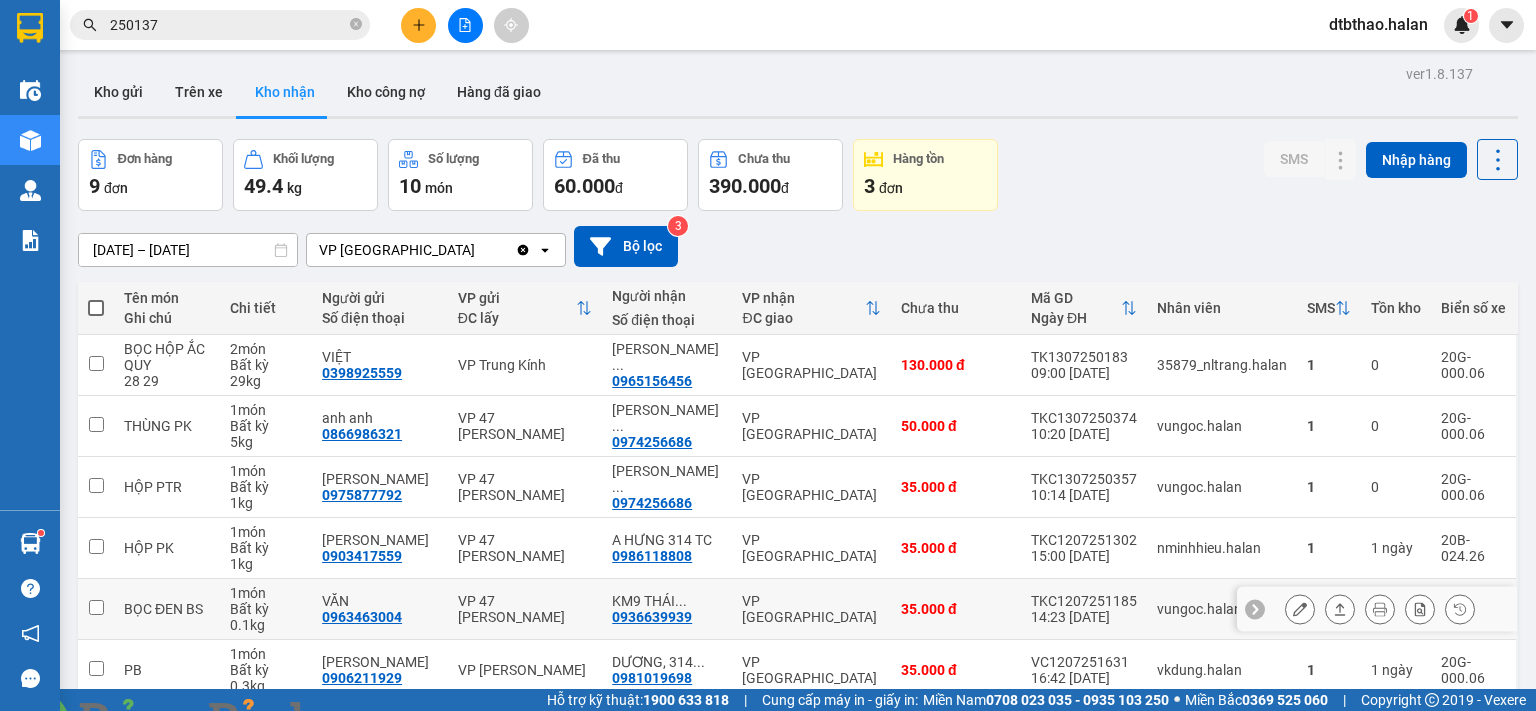 scroll, scrollTop: 273, scrollLeft: 0, axis: vertical 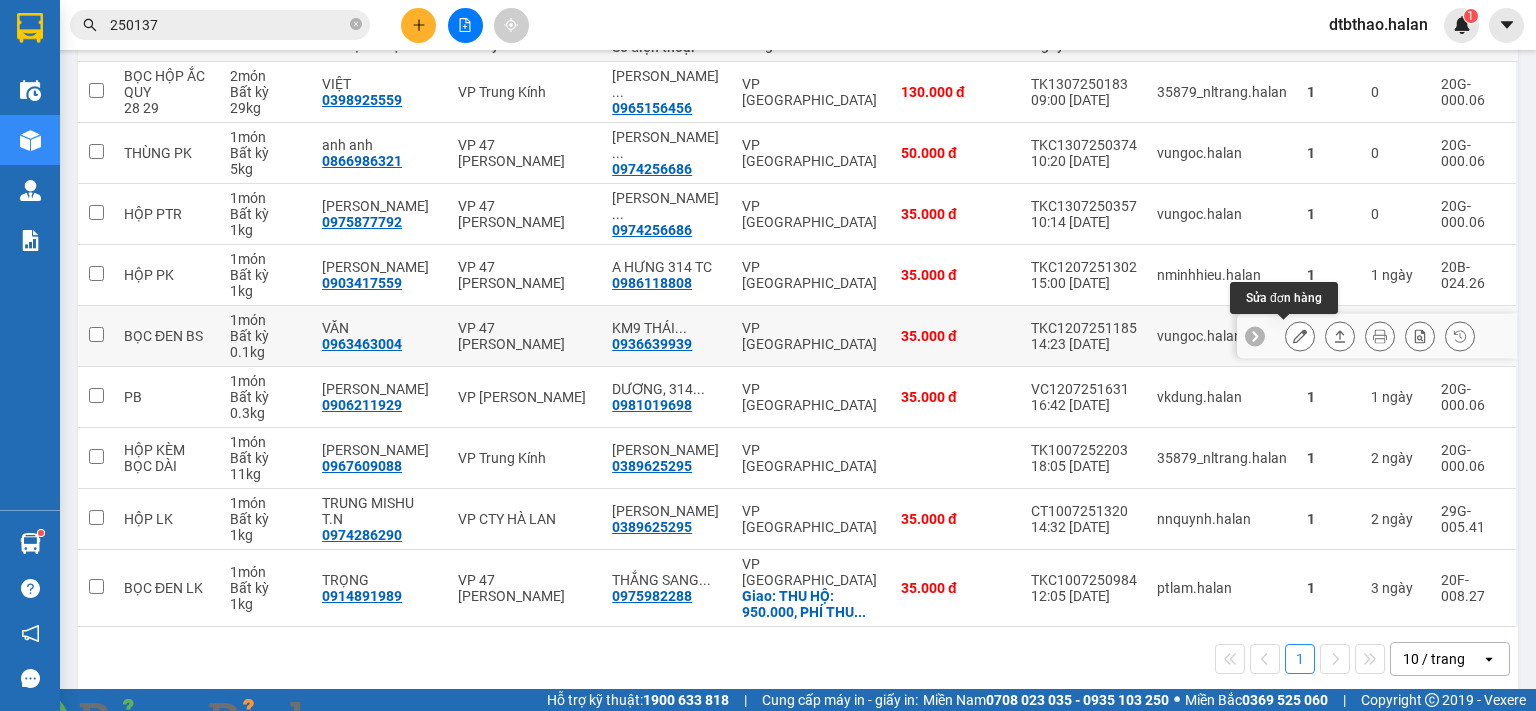 click 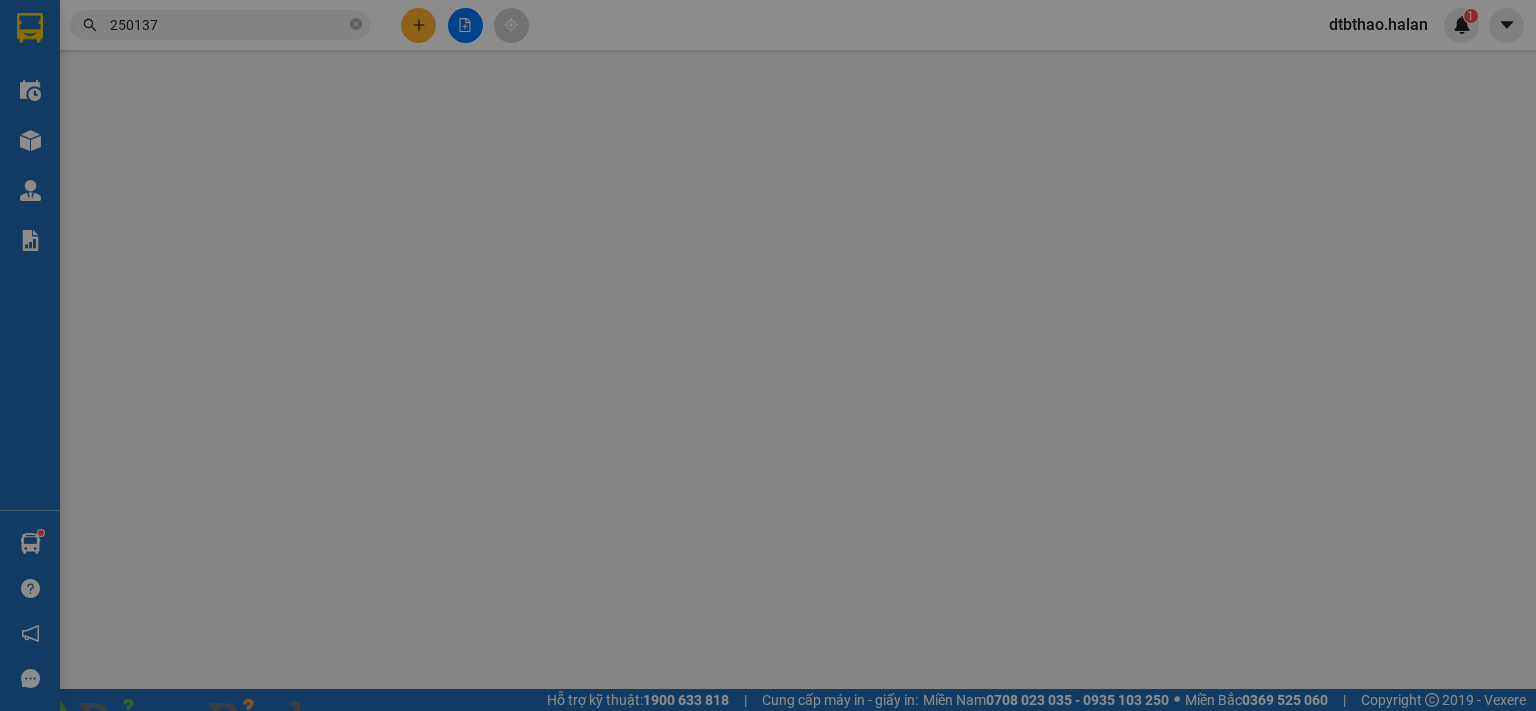 type on "0963463004" 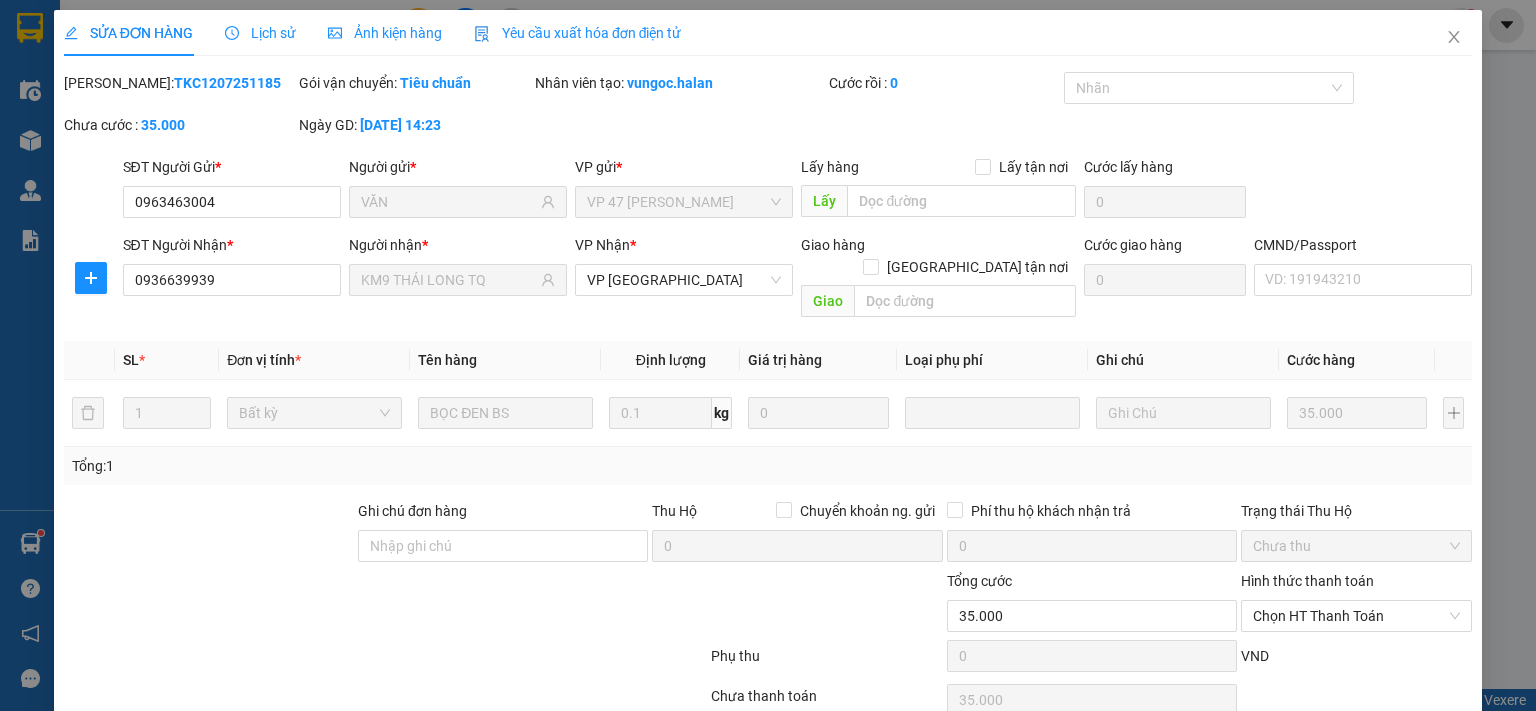scroll, scrollTop: 0, scrollLeft: 0, axis: both 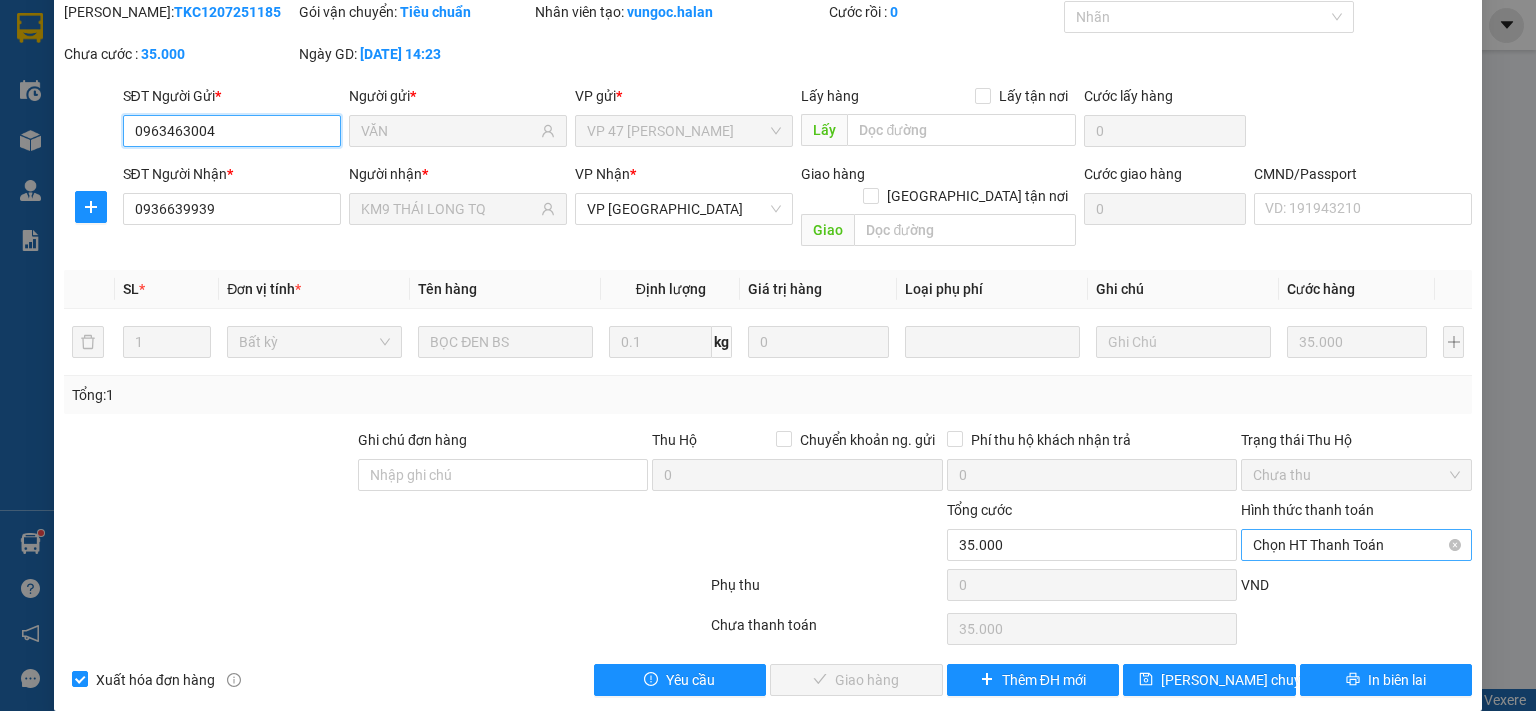 click on "Chọn HT Thanh Toán" at bounding box center [1356, 545] 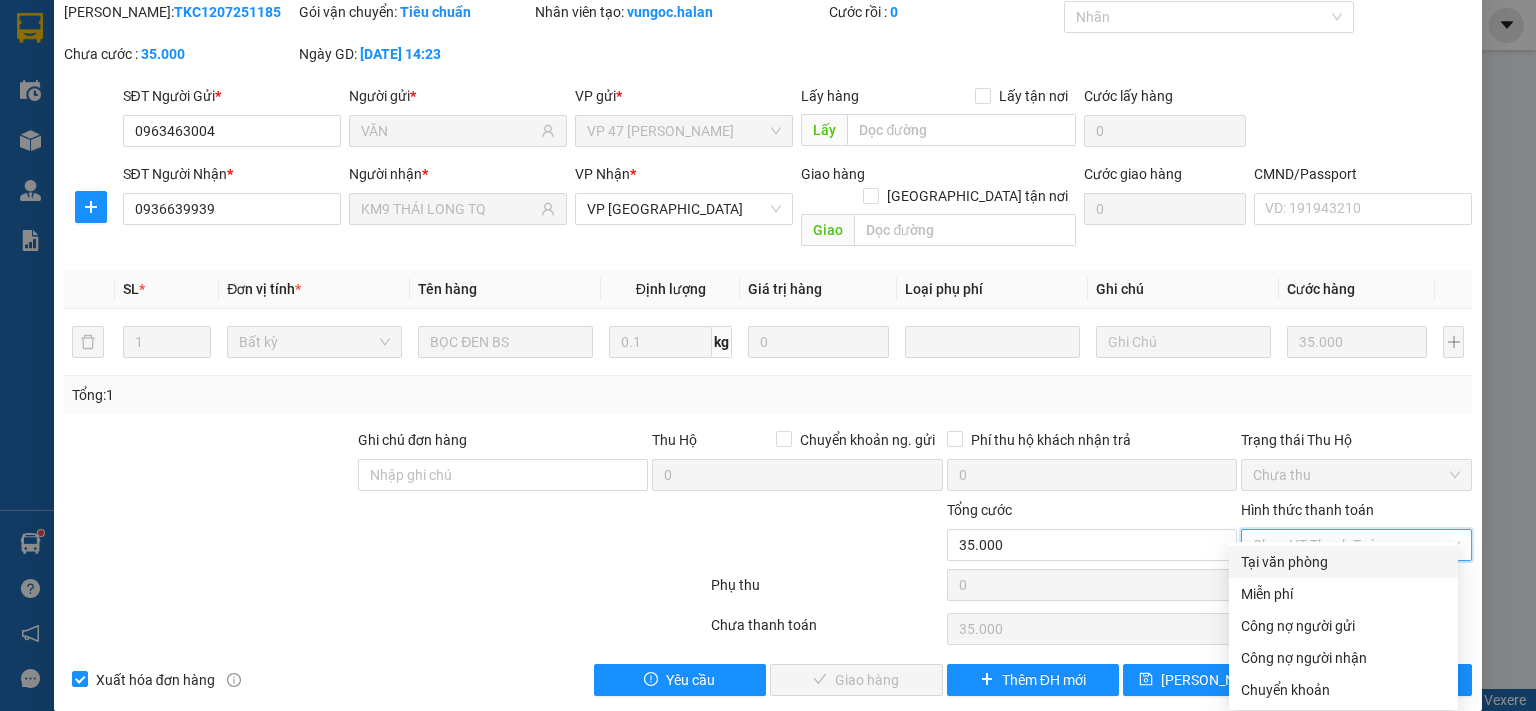 click on "Tại văn phòng" at bounding box center [1343, 562] 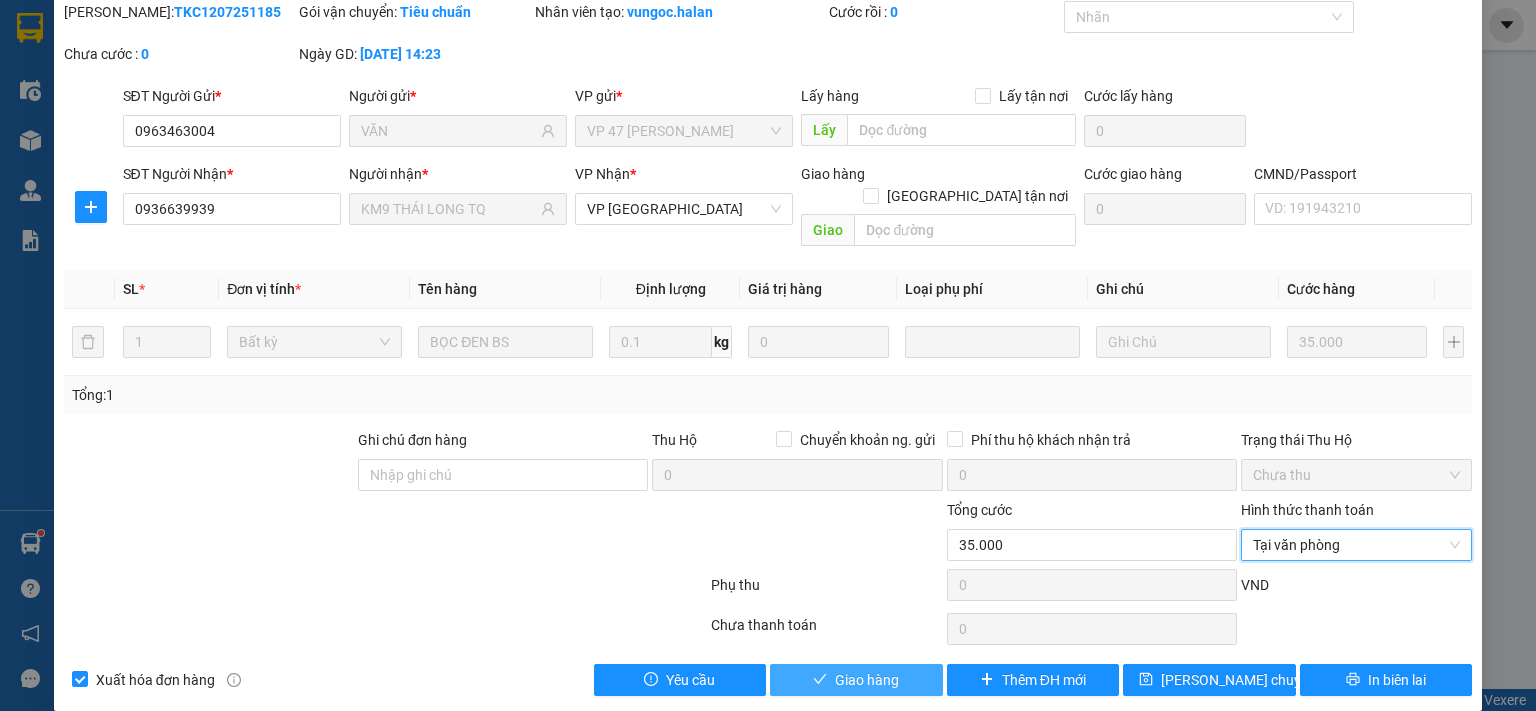 click on "Giao hàng" at bounding box center [856, 680] 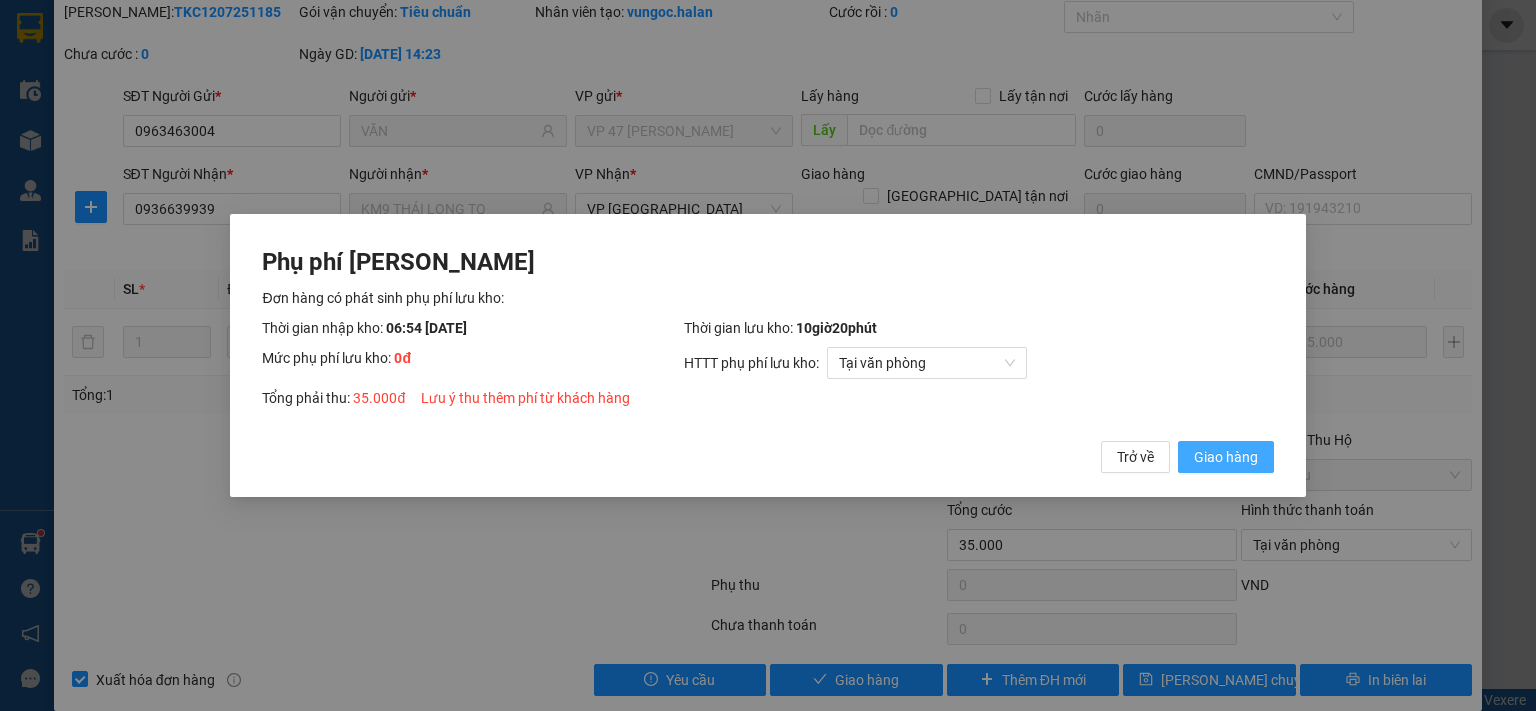 click on "Giao hàng" at bounding box center (1226, 457) 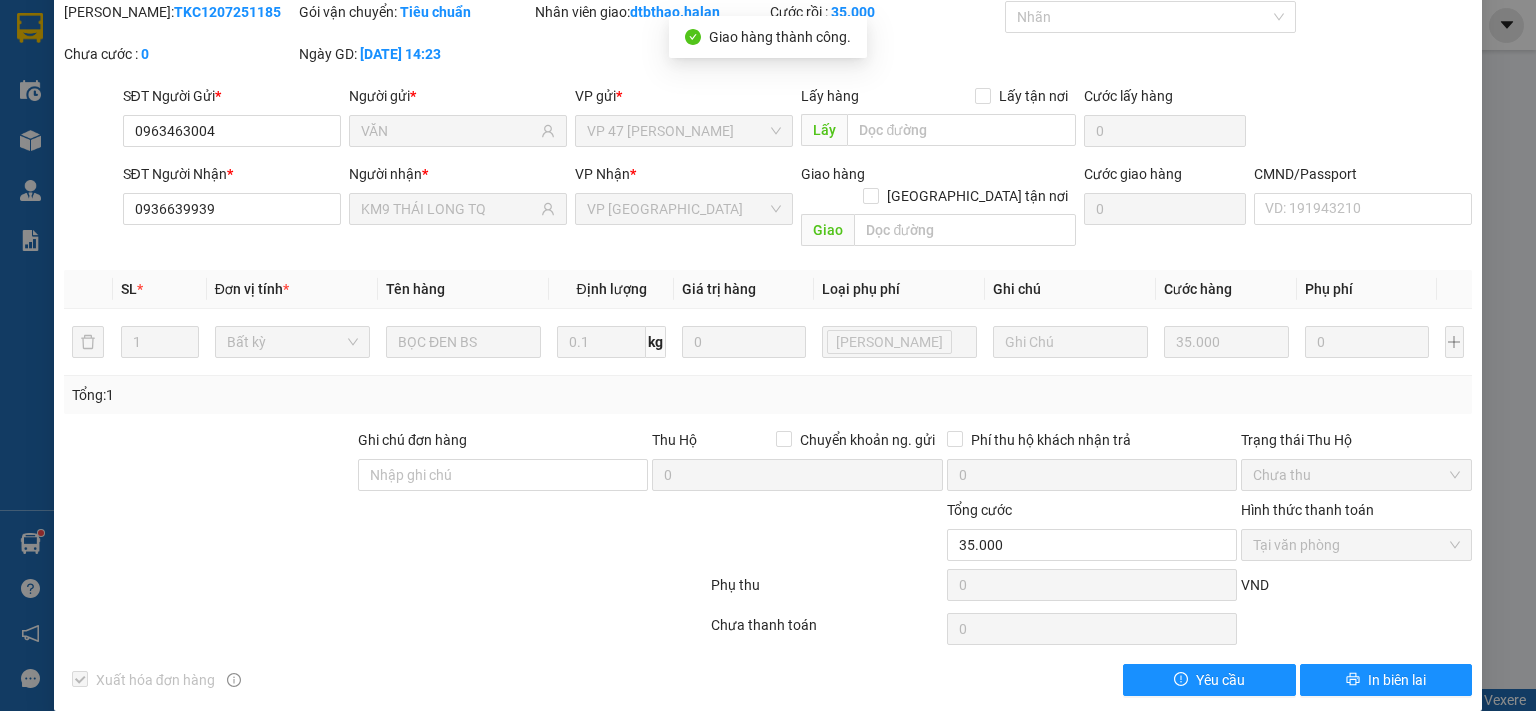 click at bounding box center [362, 723] 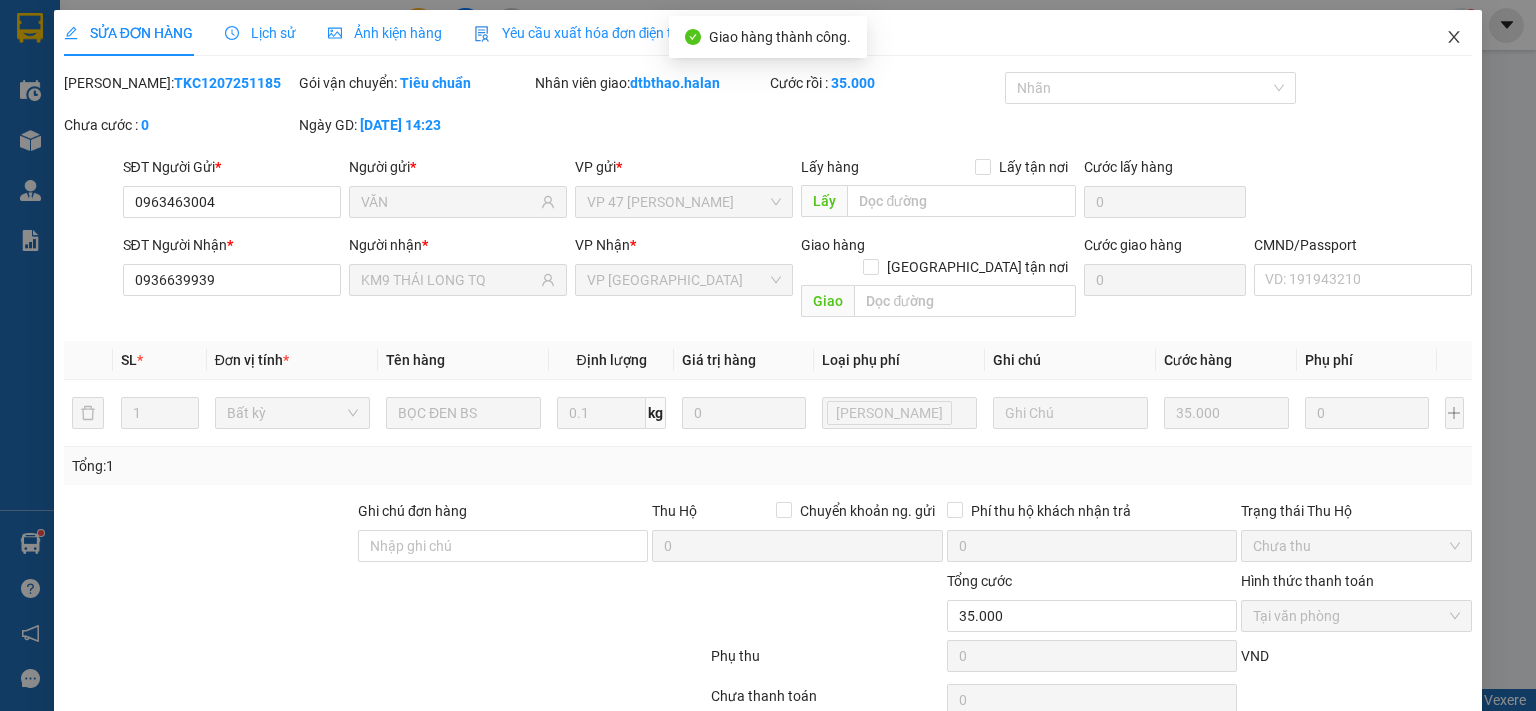 click 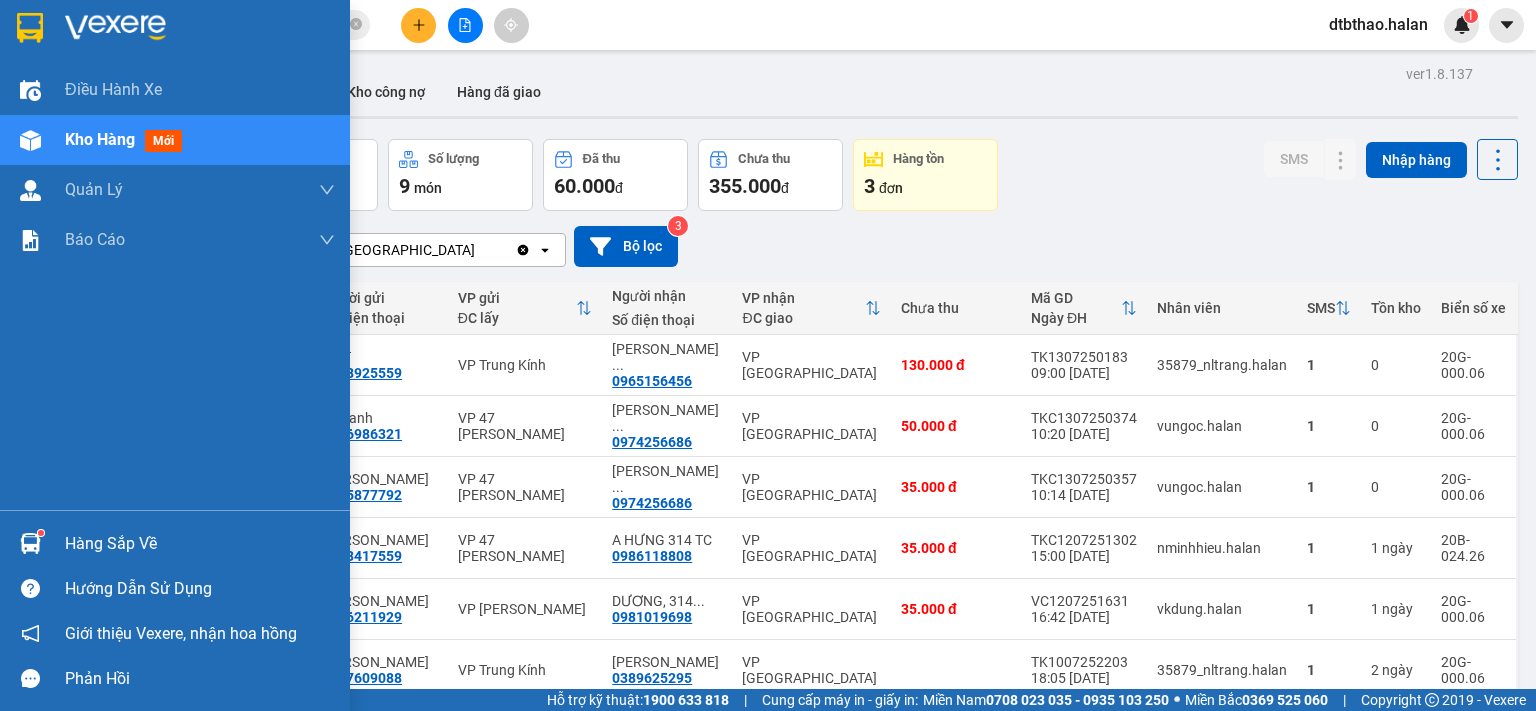 click on "Hàng sắp về" at bounding box center (200, 544) 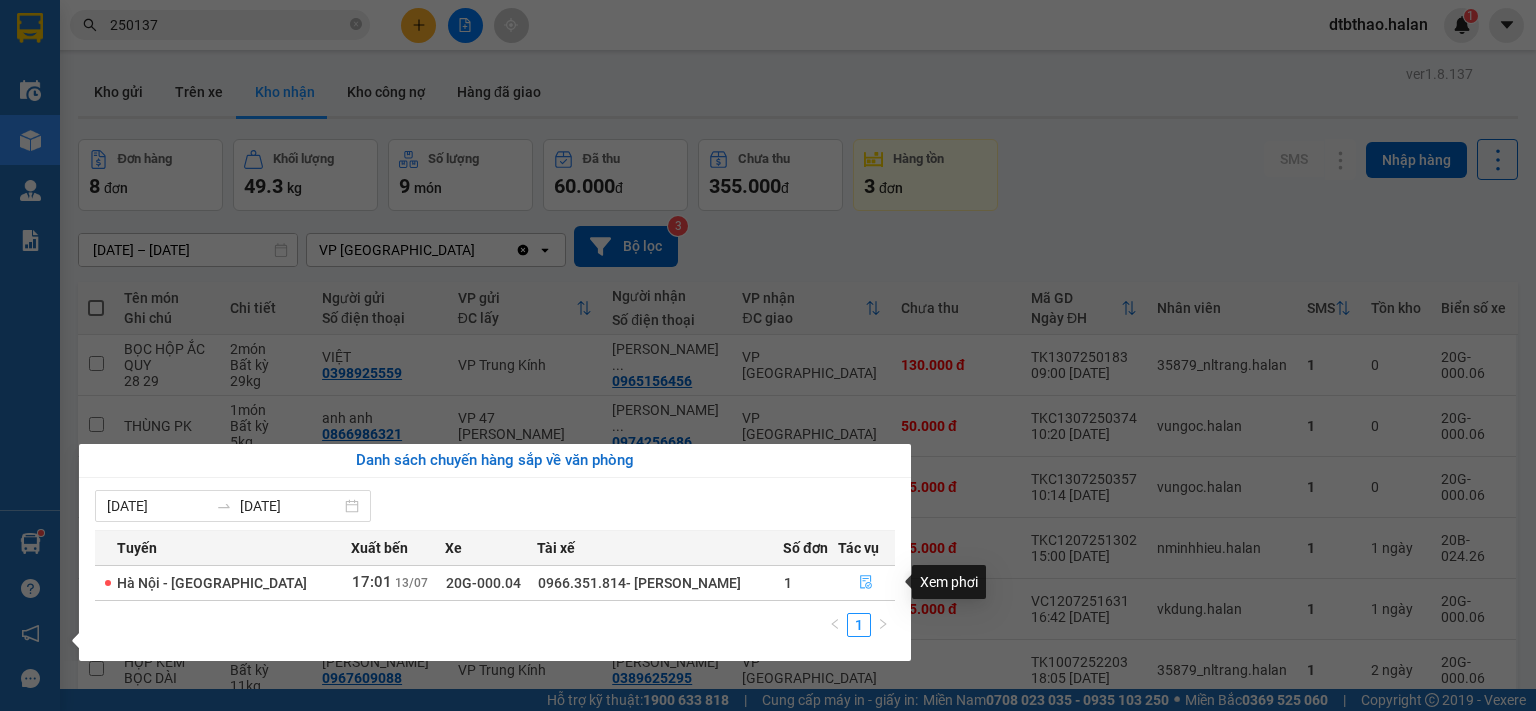 click 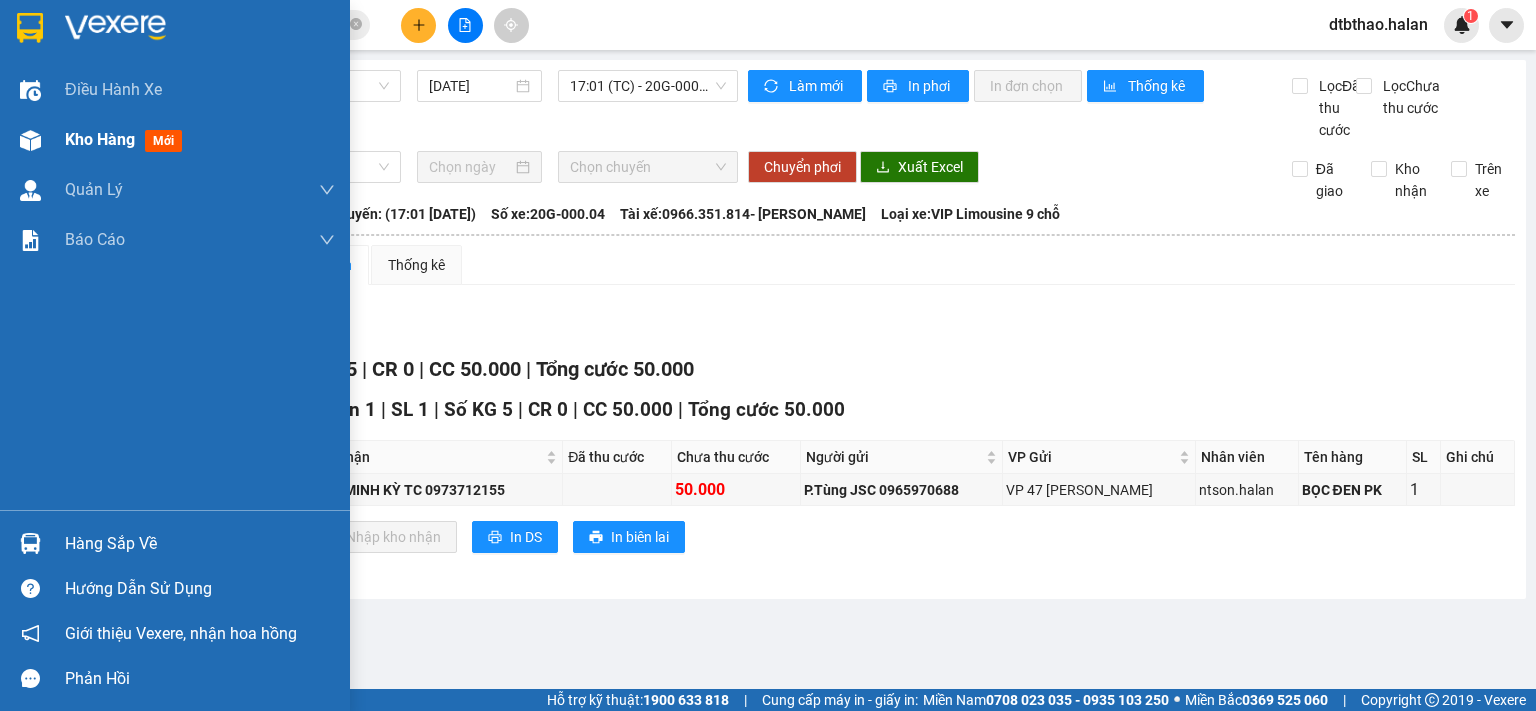 click on "Kho hàng" at bounding box center [100, 139] 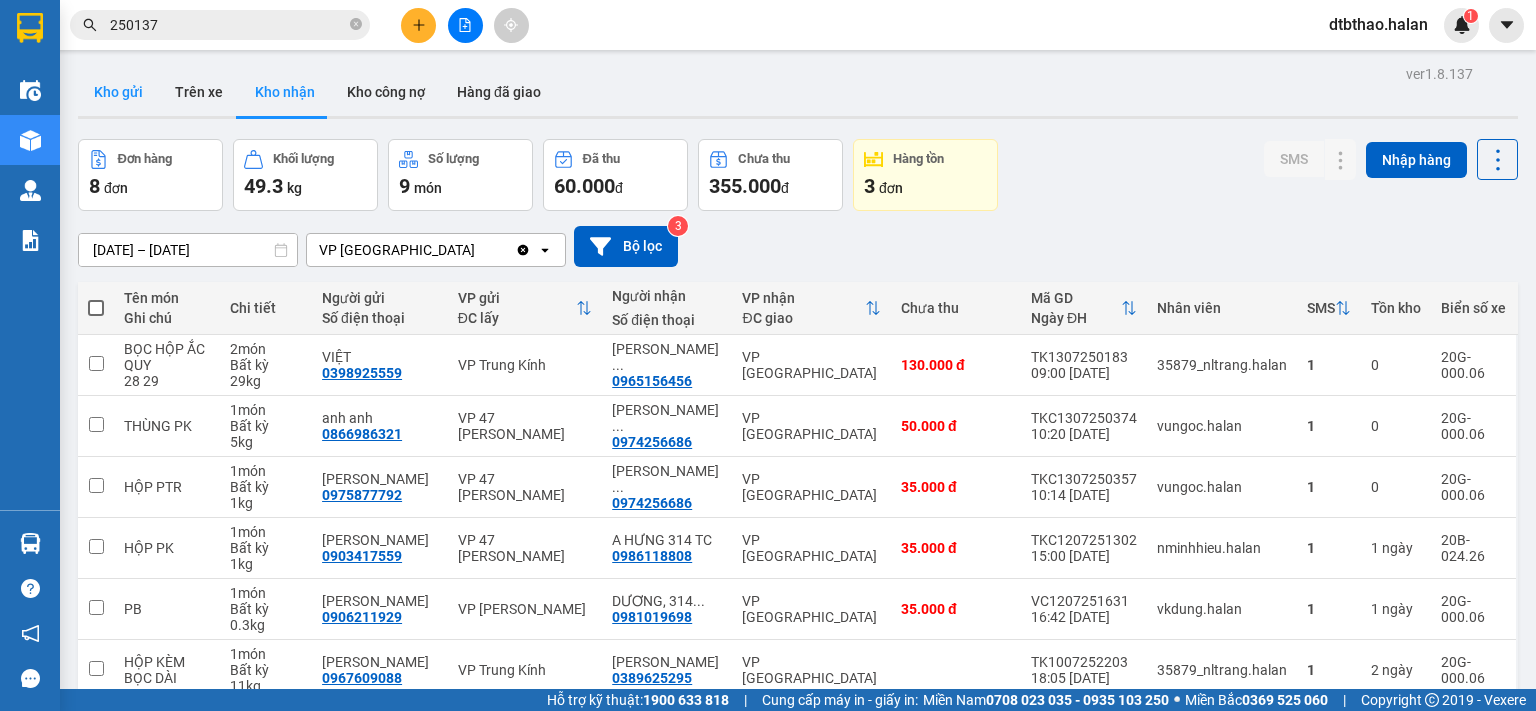 click on "Kho gửi" at bounding box center (118, 92) 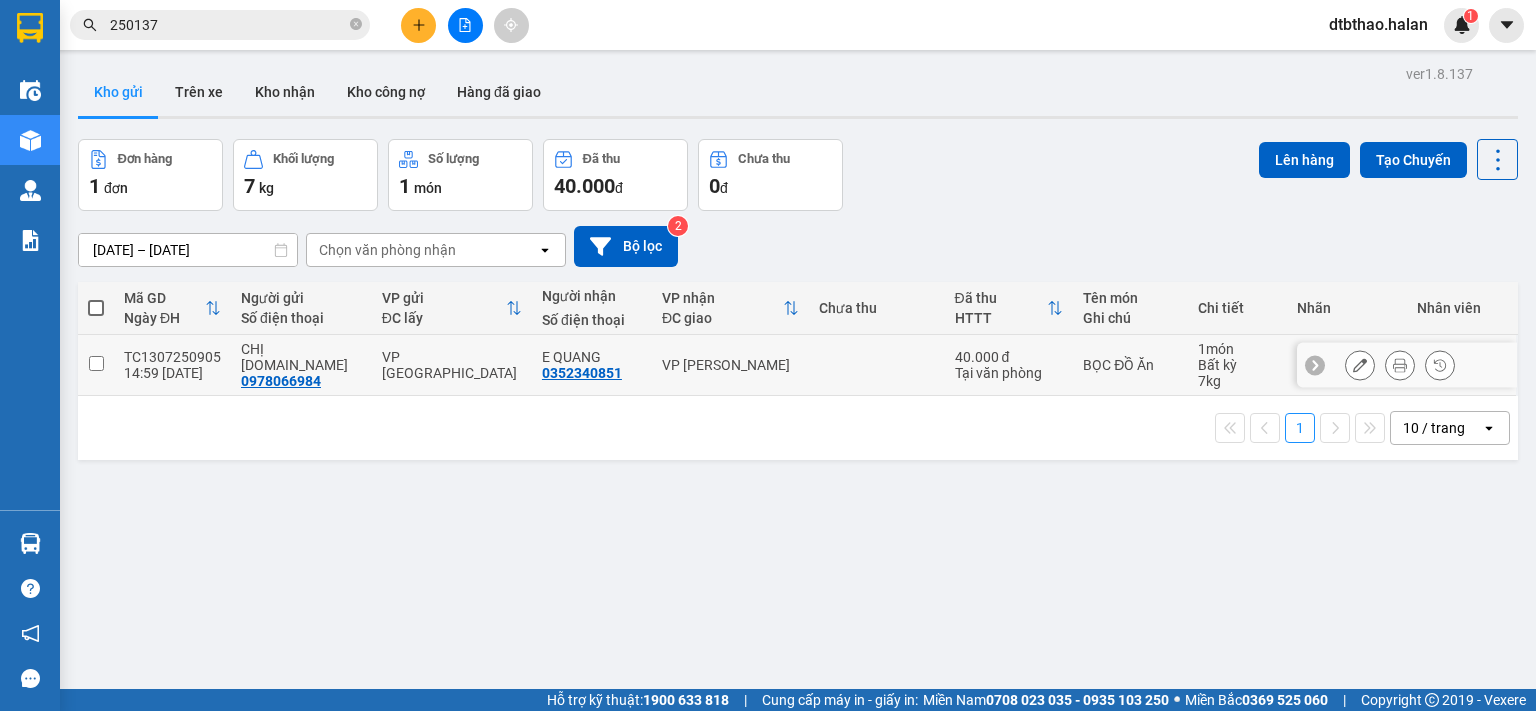 click at bounding box center [96, 363] 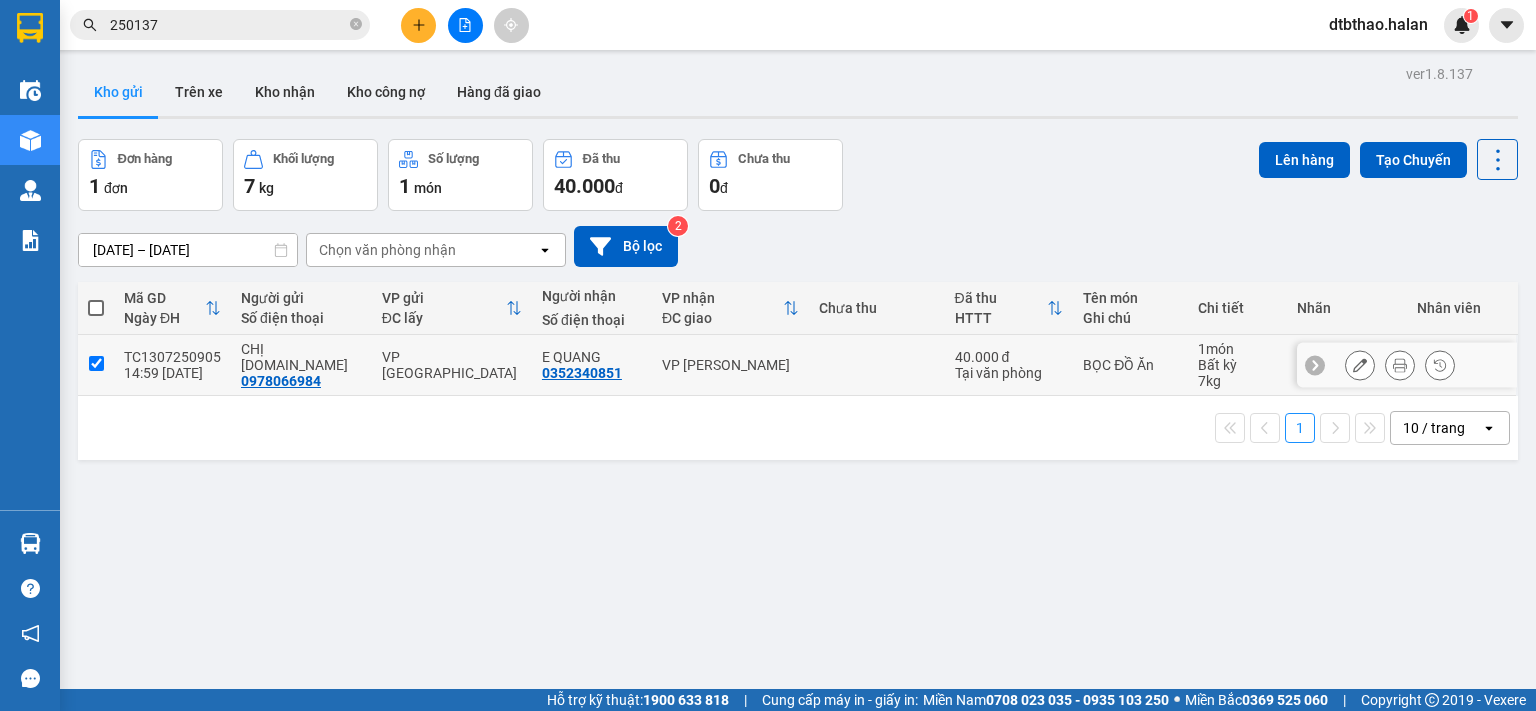 checkbox on "true" 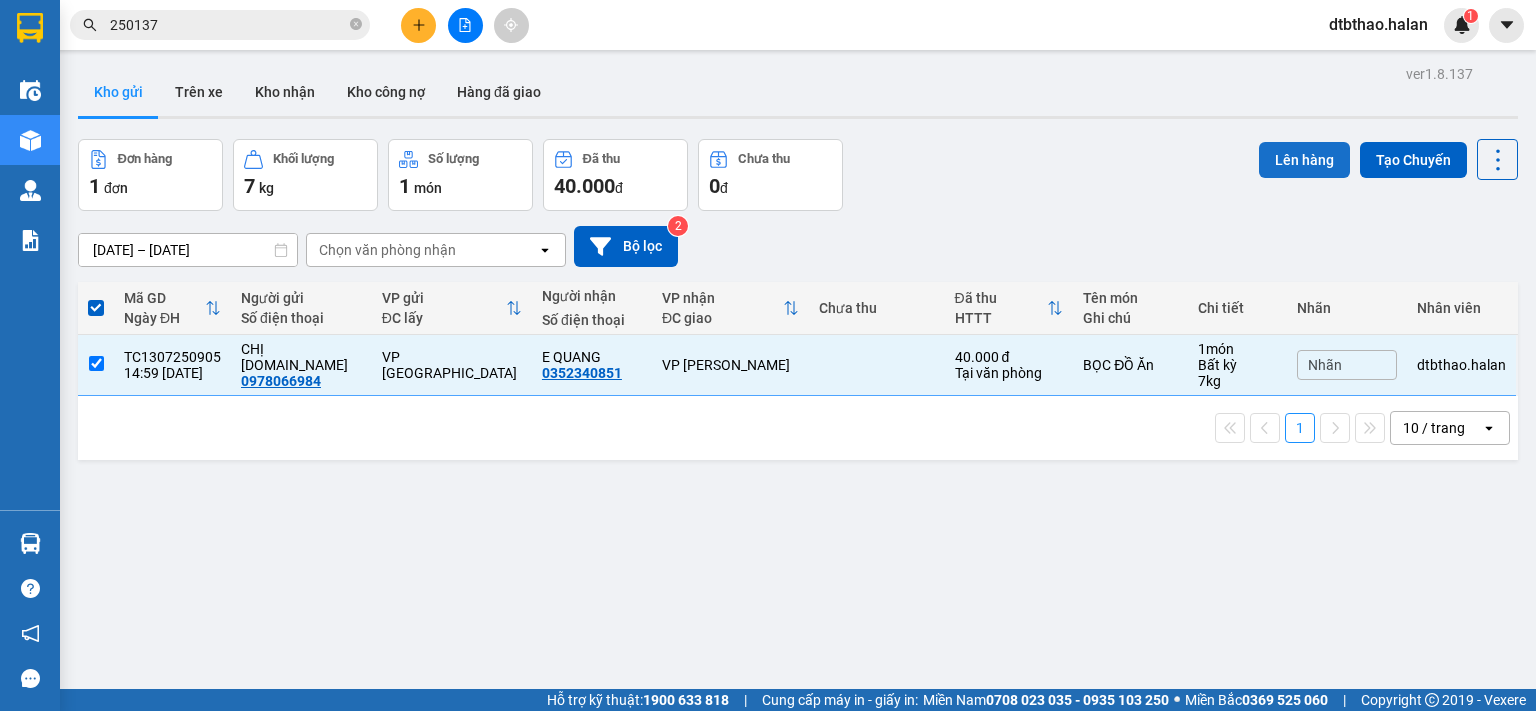 click on "Lên hàng" at bounding box center (1304, 160) 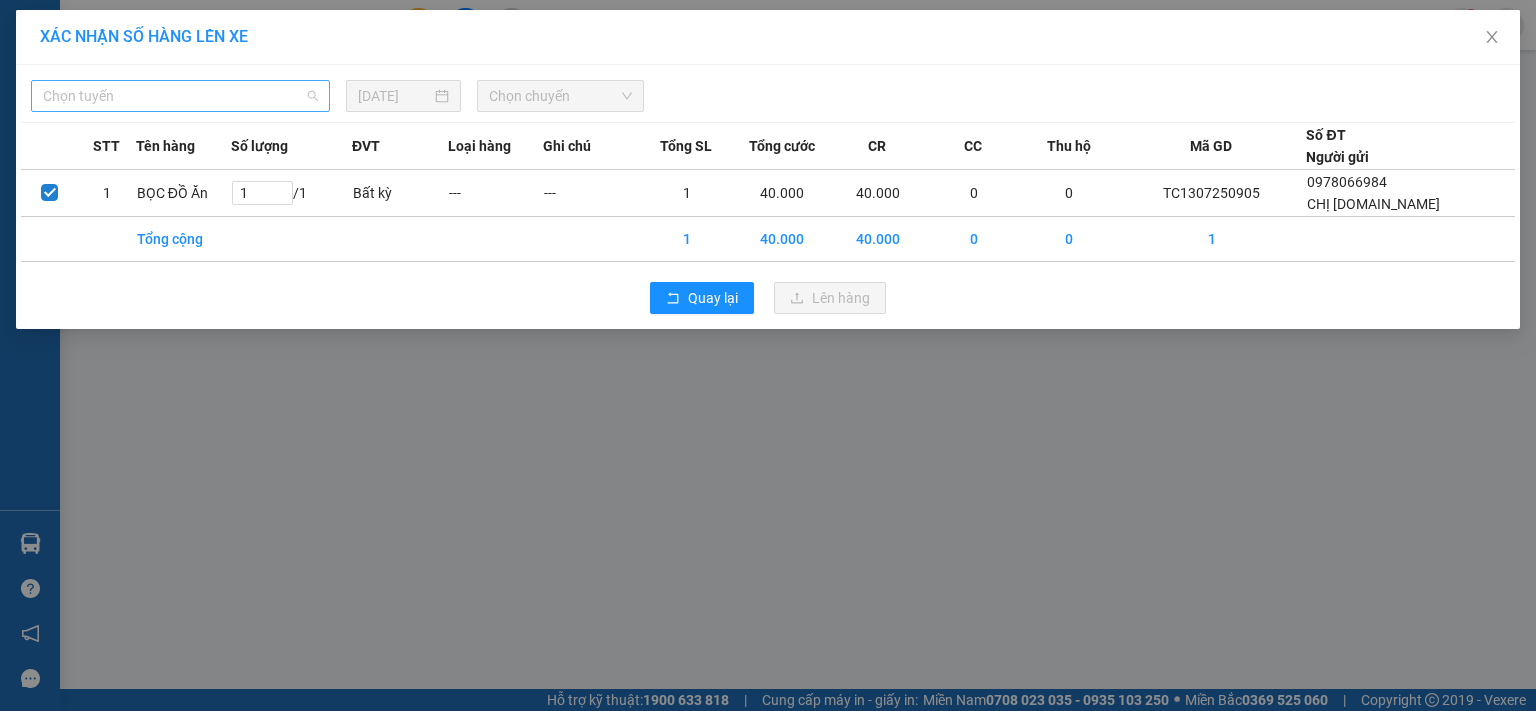 click on "Chọn tuyến" at bounding box center [180, 96] 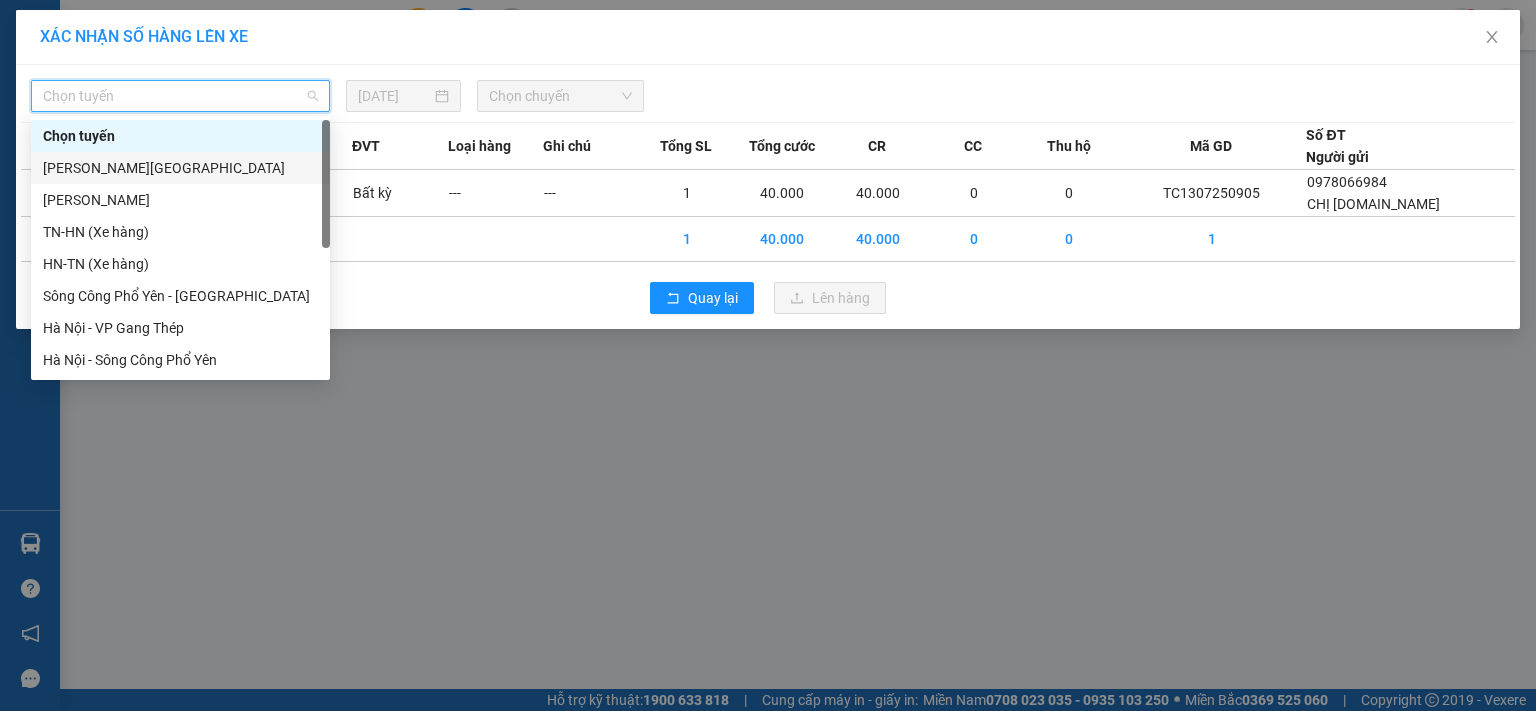 click on "Tuyên Quang - Thái Nguyên" at bounding box center [180, 168] 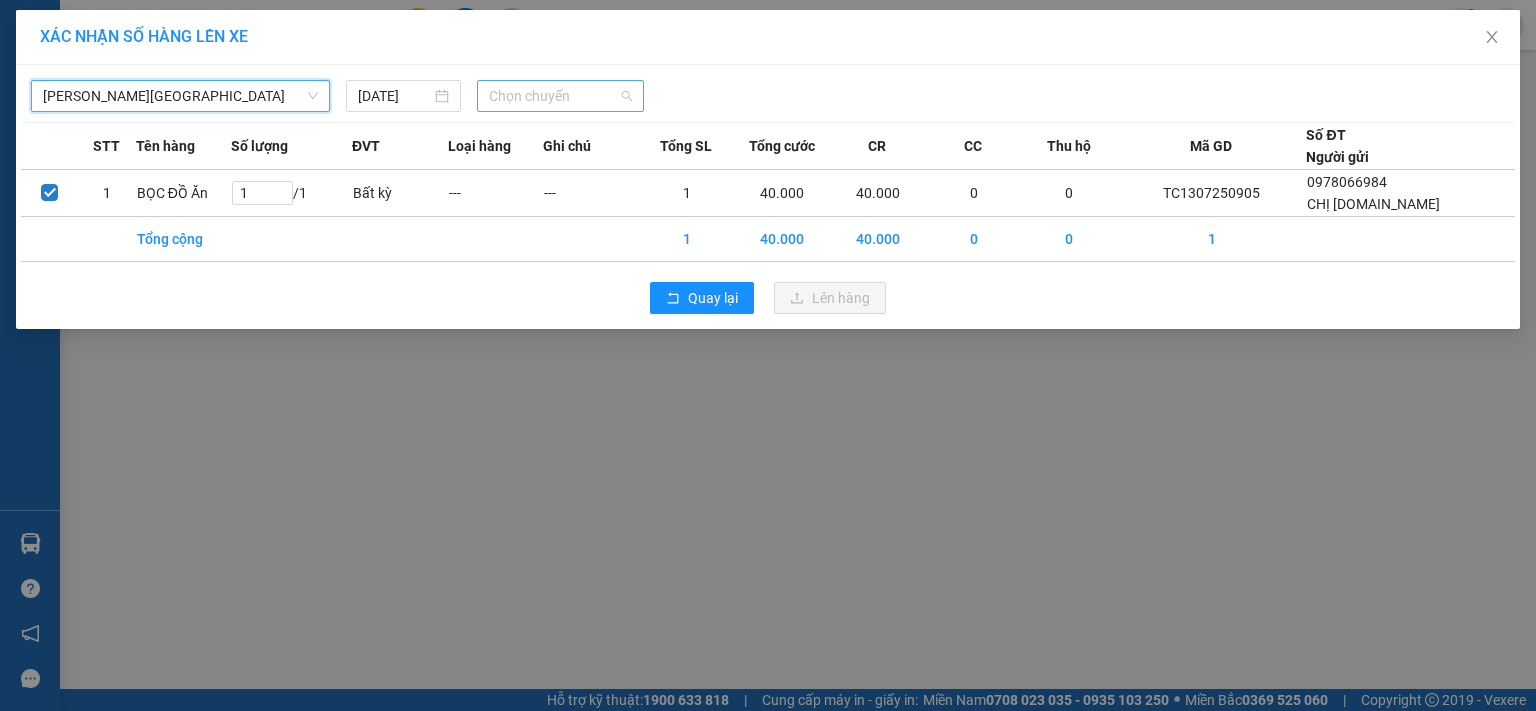 click on "Chọn chuyến" at bounding box center (561, 96) 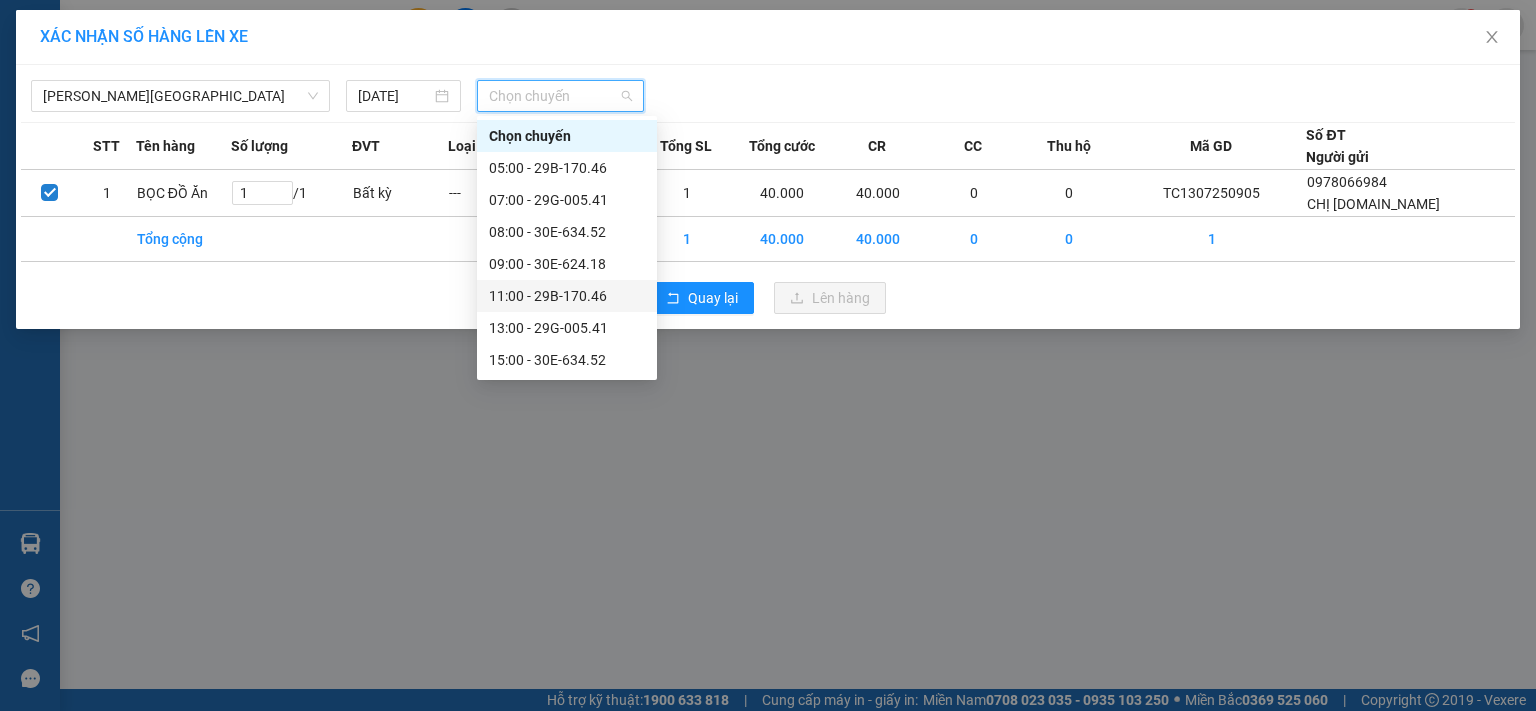 scroll, scrollTop: 96, scrollLeft: 0, axis: vertical 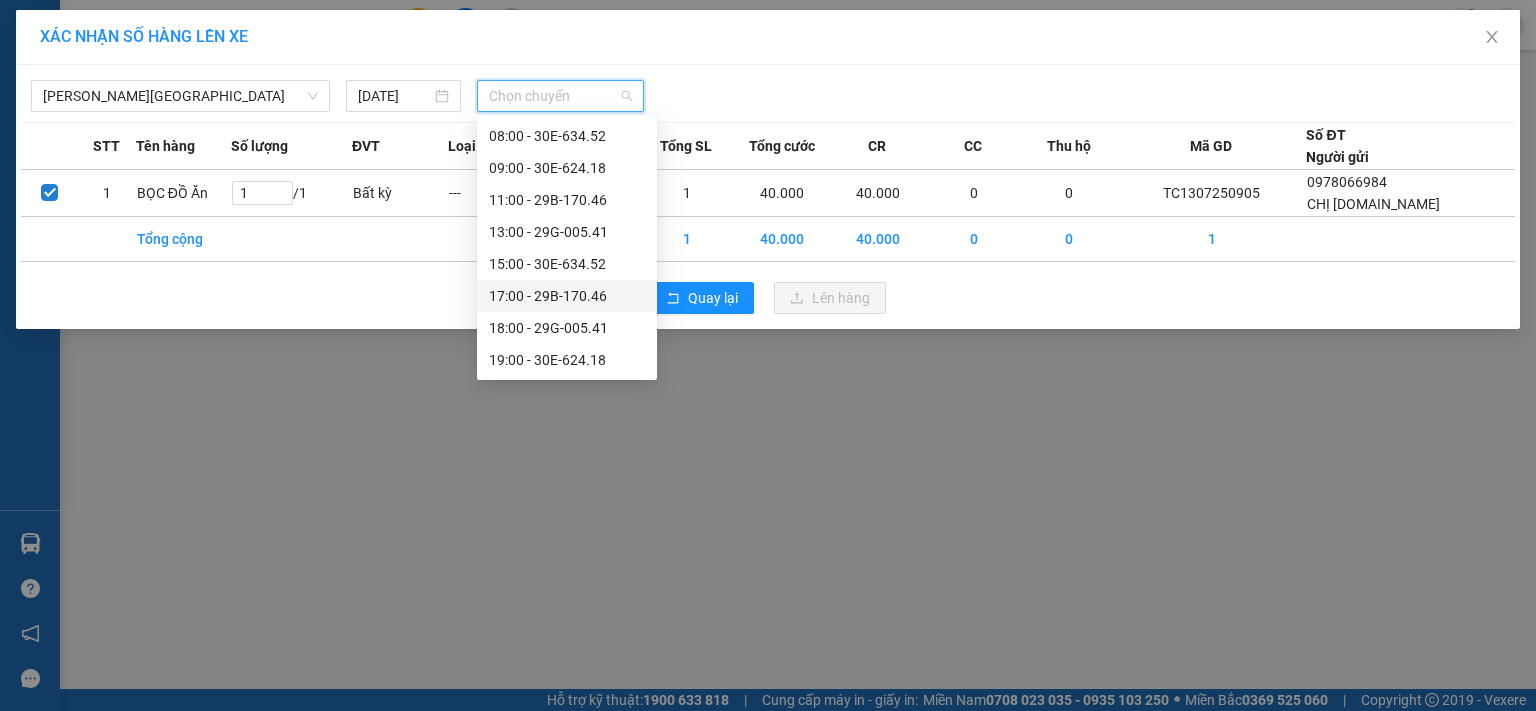 click on "17:00     - 29B-170.46" at bounding box center (567, 296) 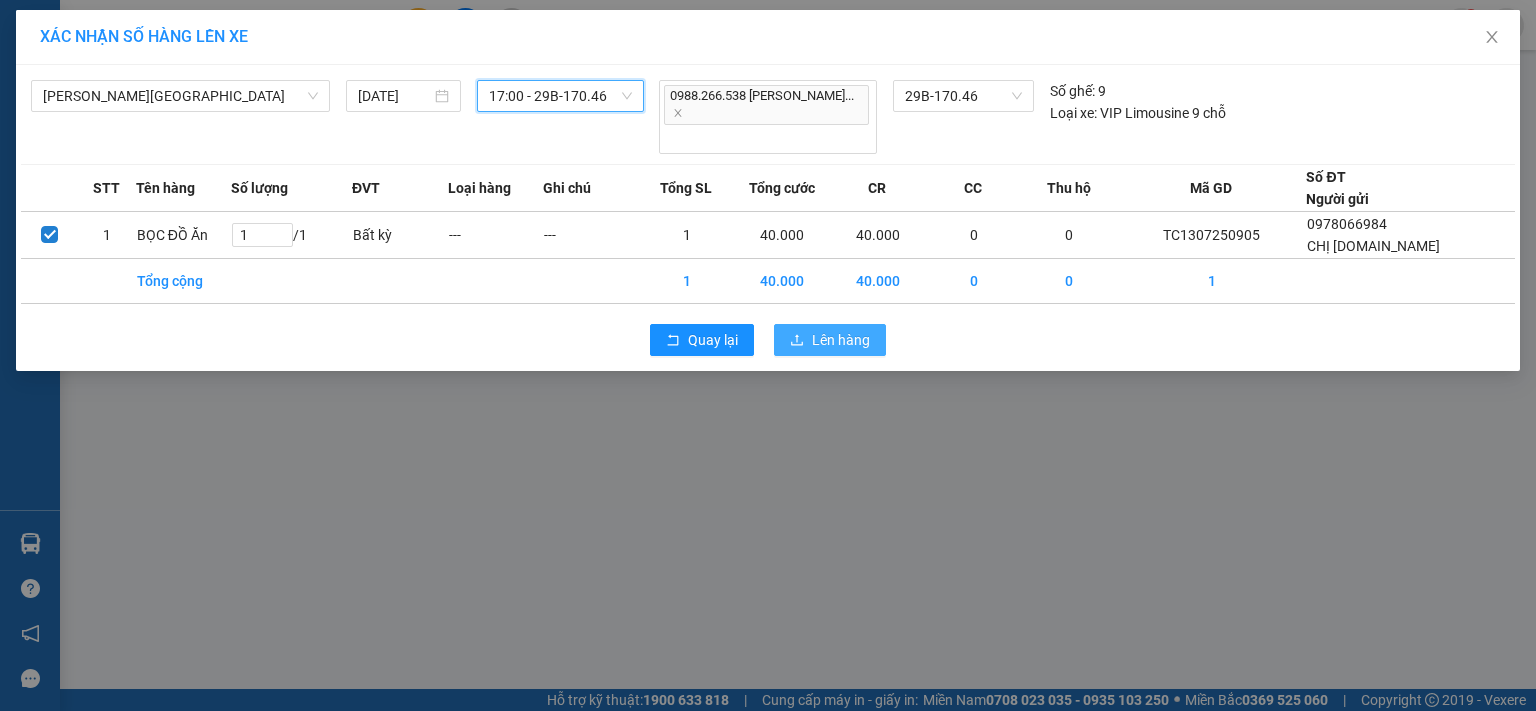 click on "Lên hàng" at bounding box center (841, 340) 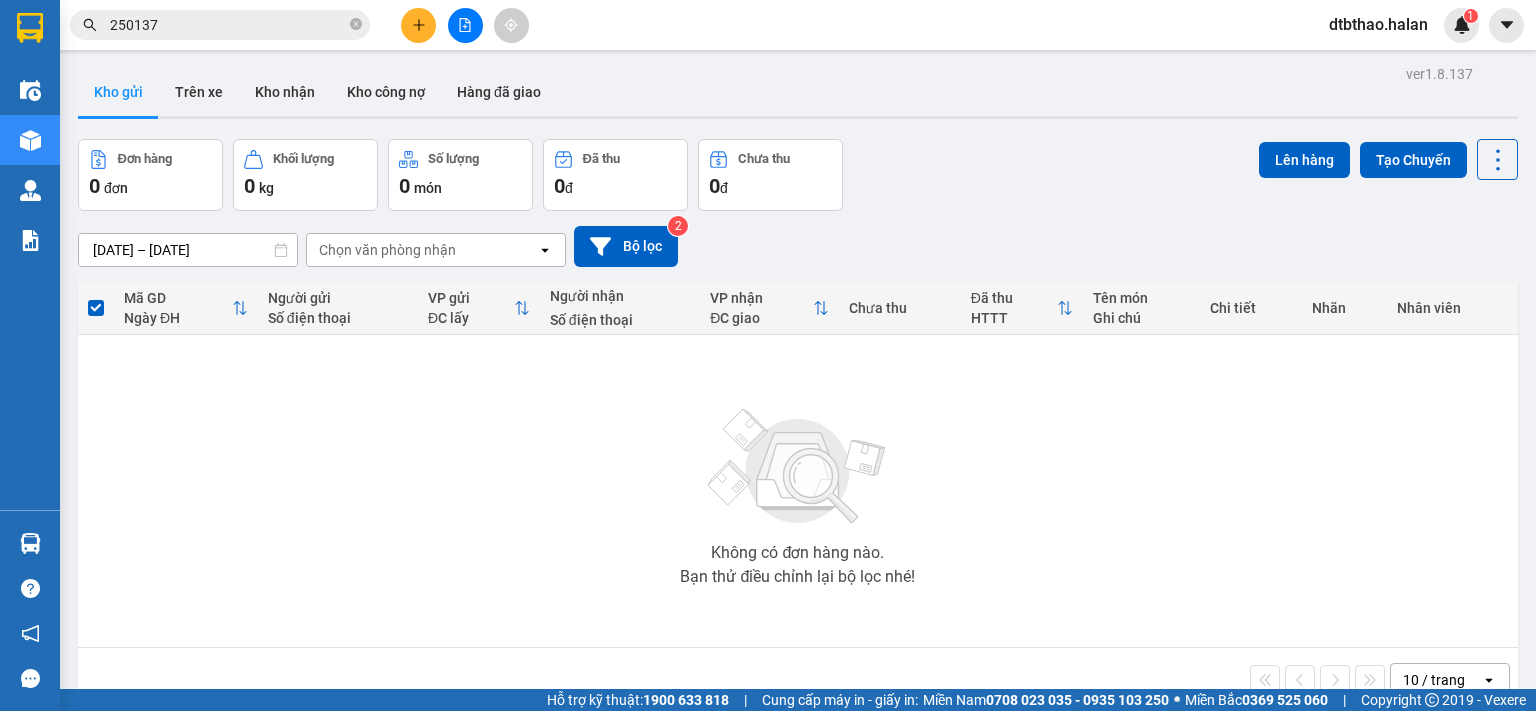 click on "dtbthao.halan" at bounding box center [1378, 24] 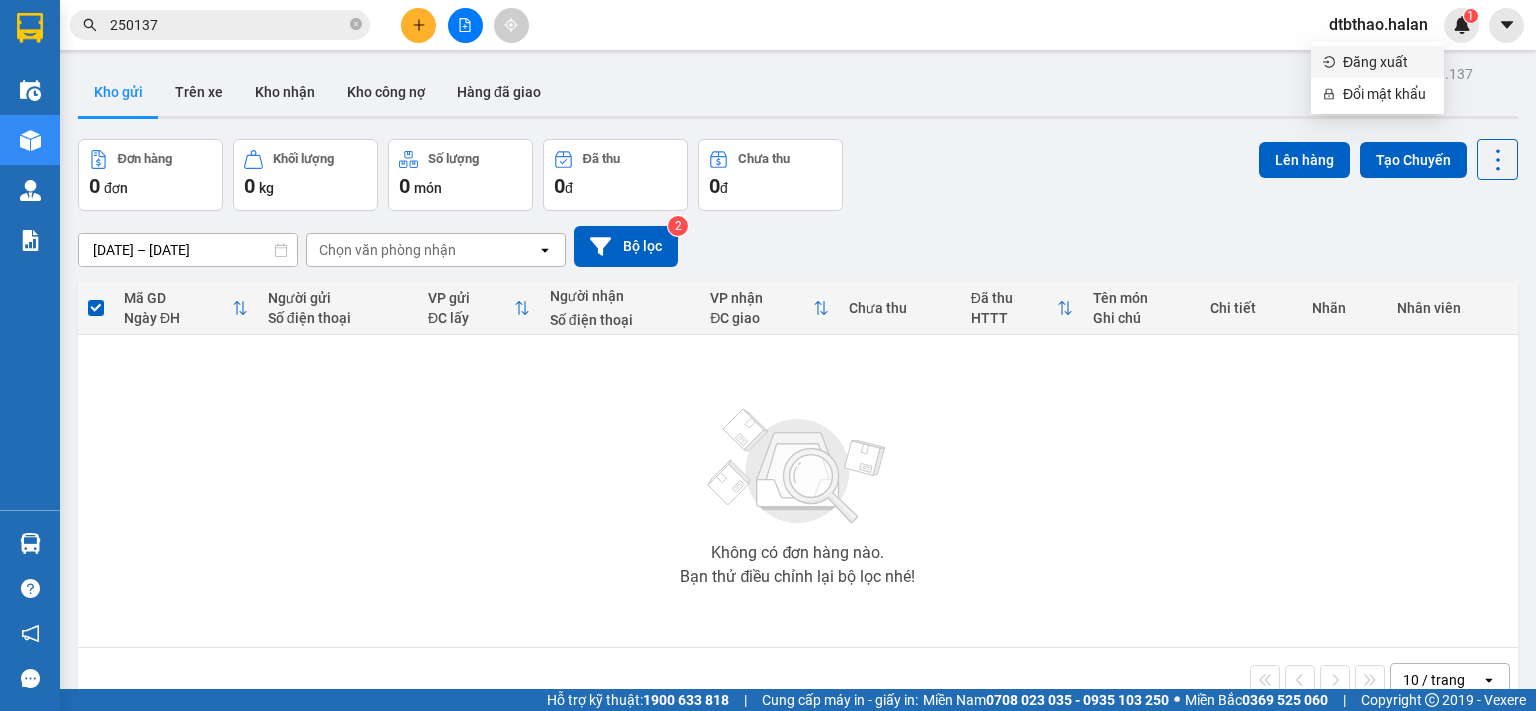 click on "Đăng xuất" at bounding box center (1377, 62) 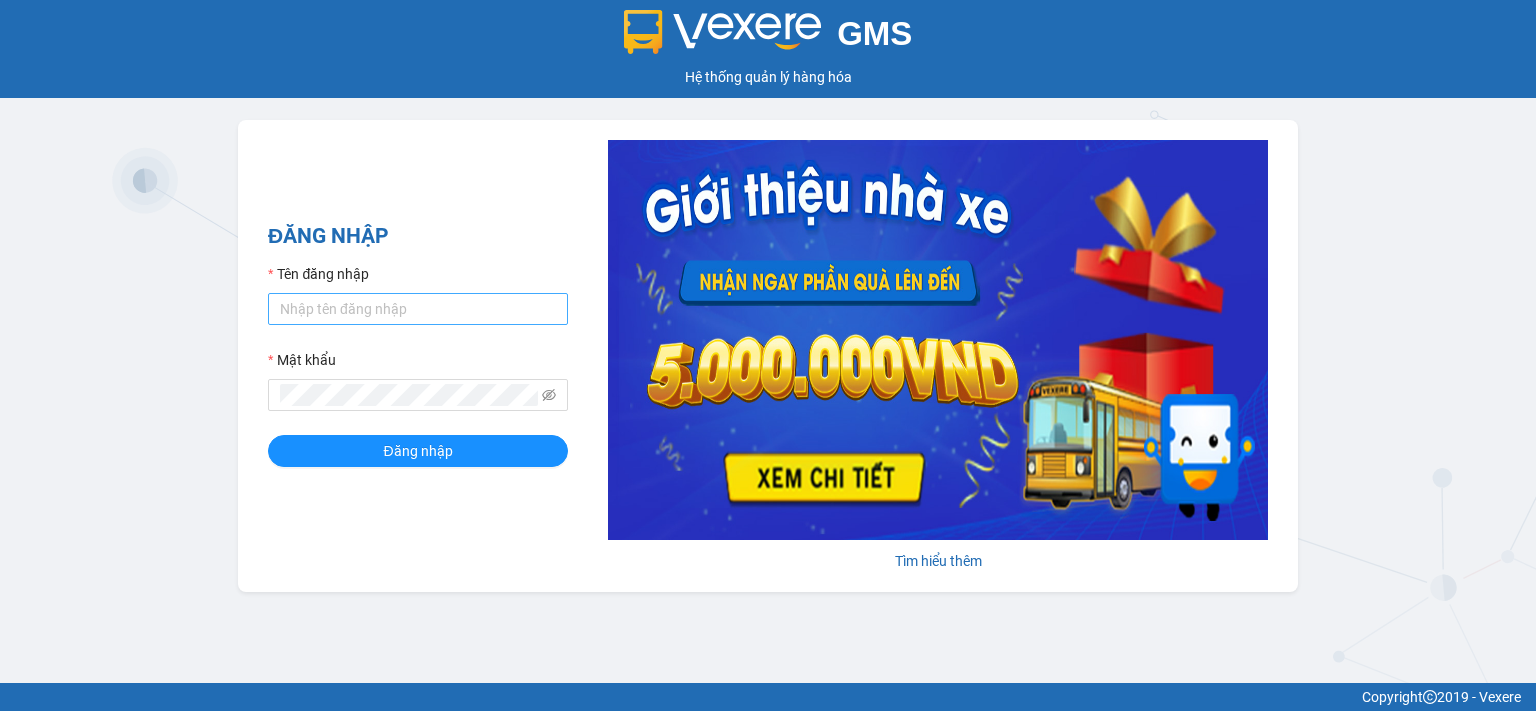scroll, scrollTop: 0, scrollLeft: 0, axis: both 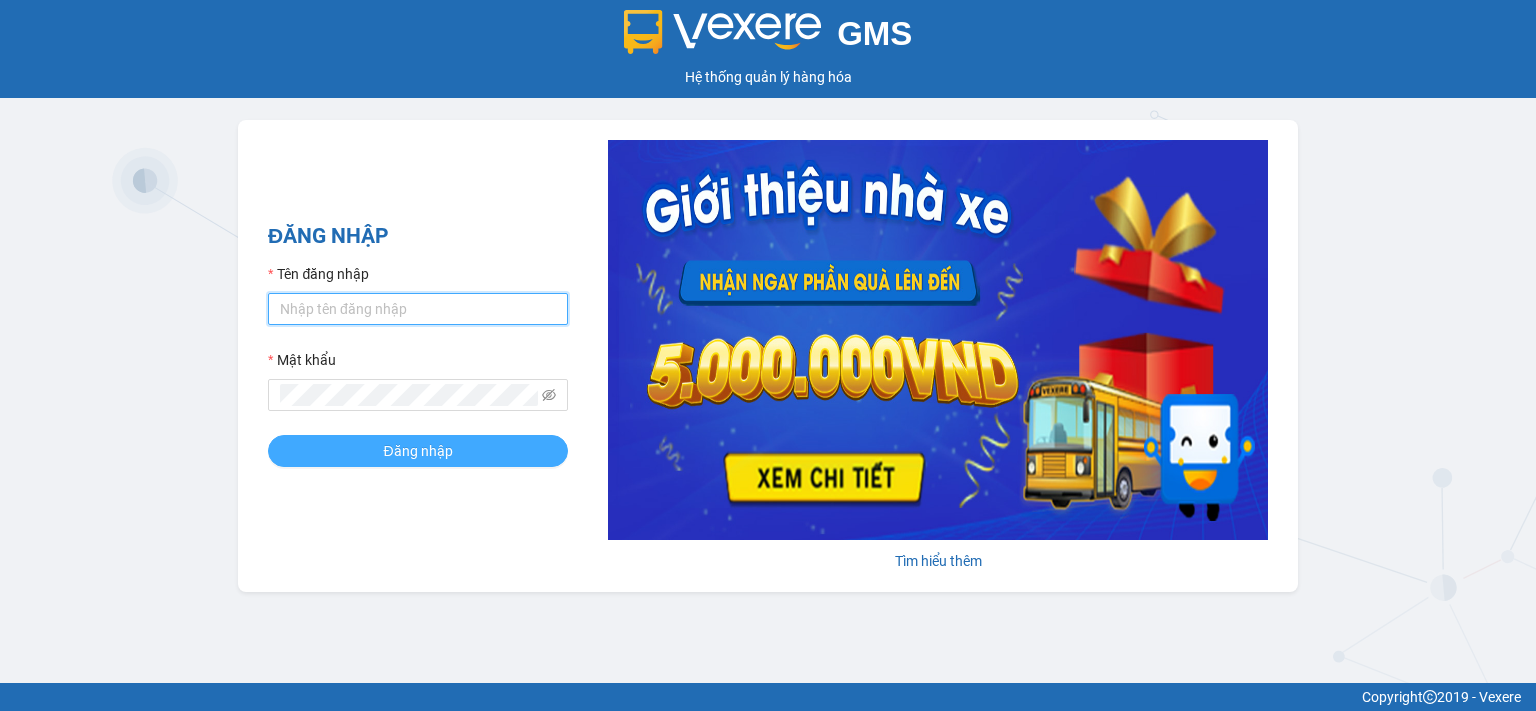 type on "dtbthao.halan" 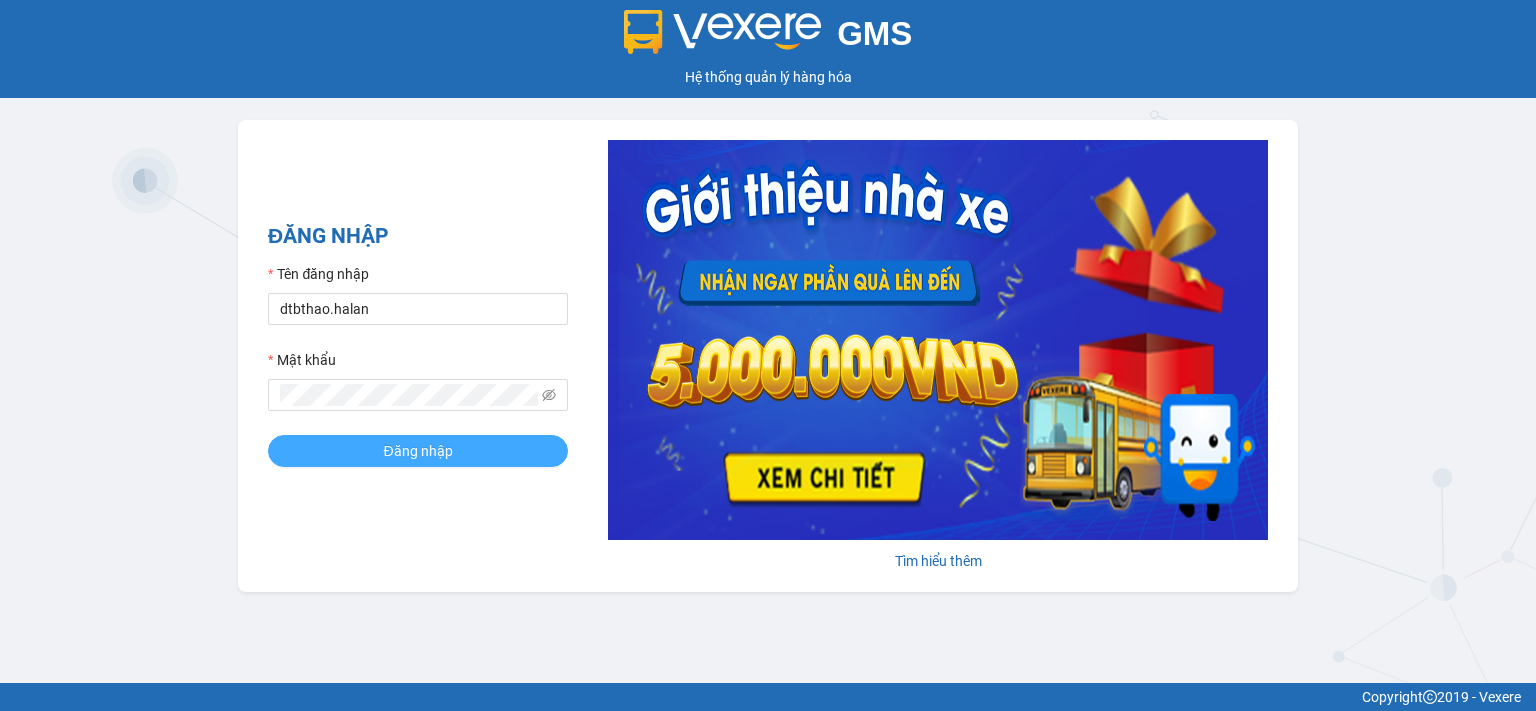 click on "Đăng nhập" at bounding box center [418, 451] 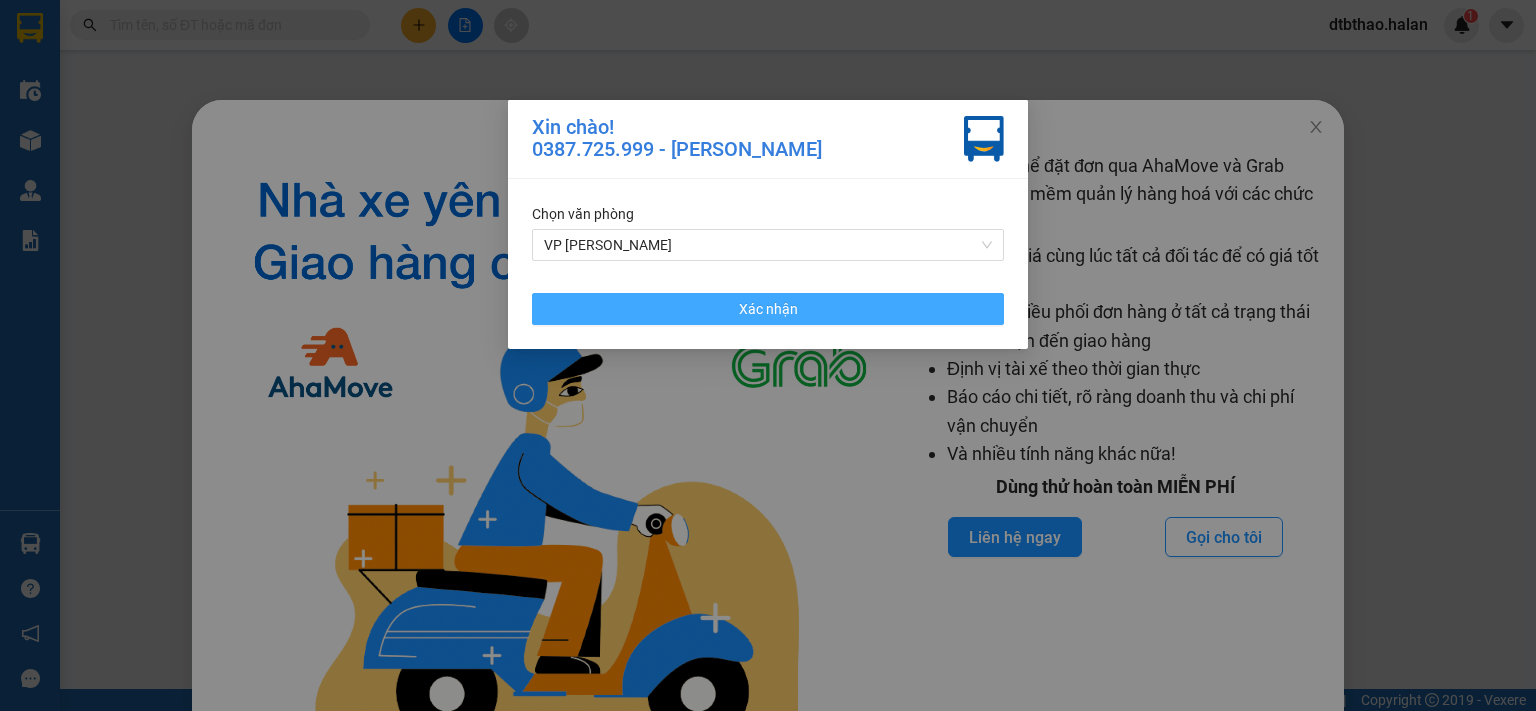 click on "Xác nhận" at bounding box center [768, 309] 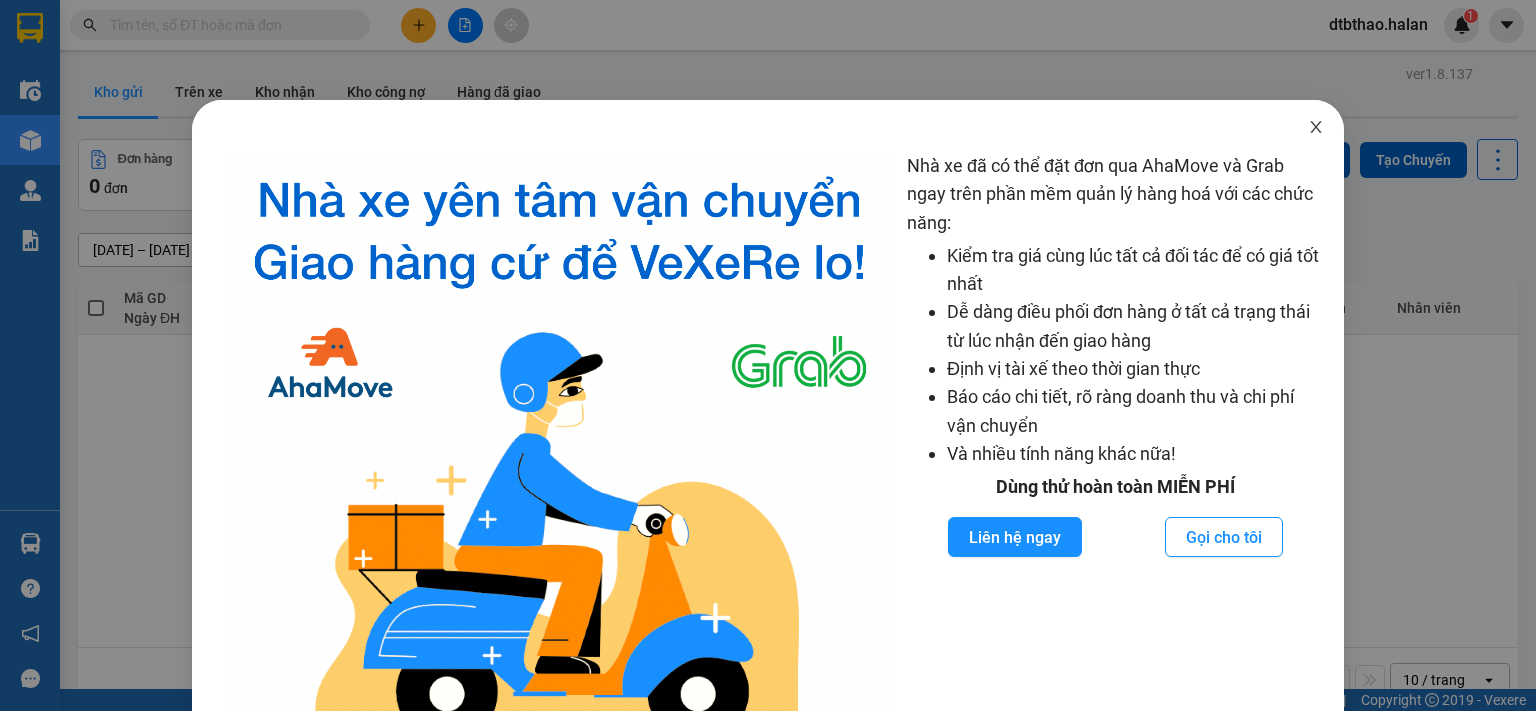 click 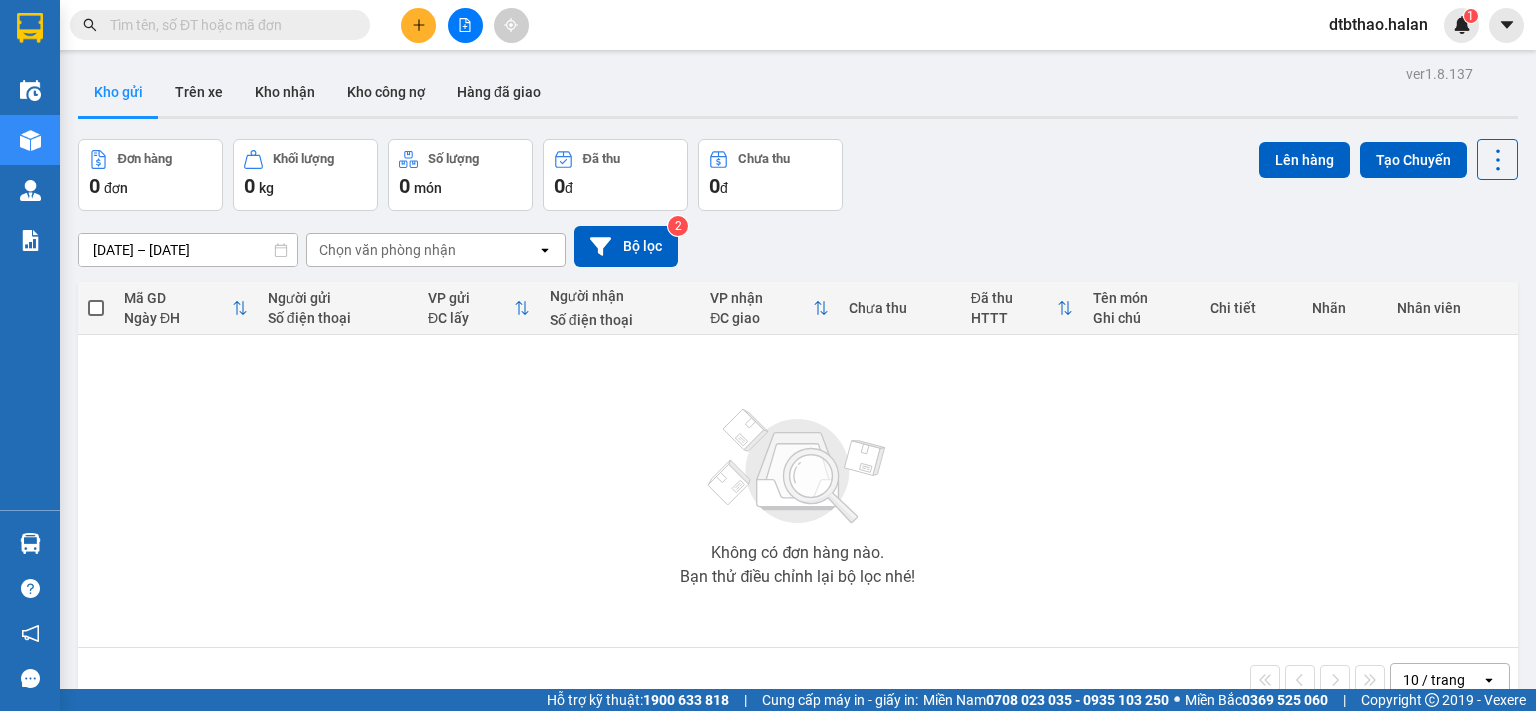 click on "dtbthao.halan" at bounding box center (1378, 24) 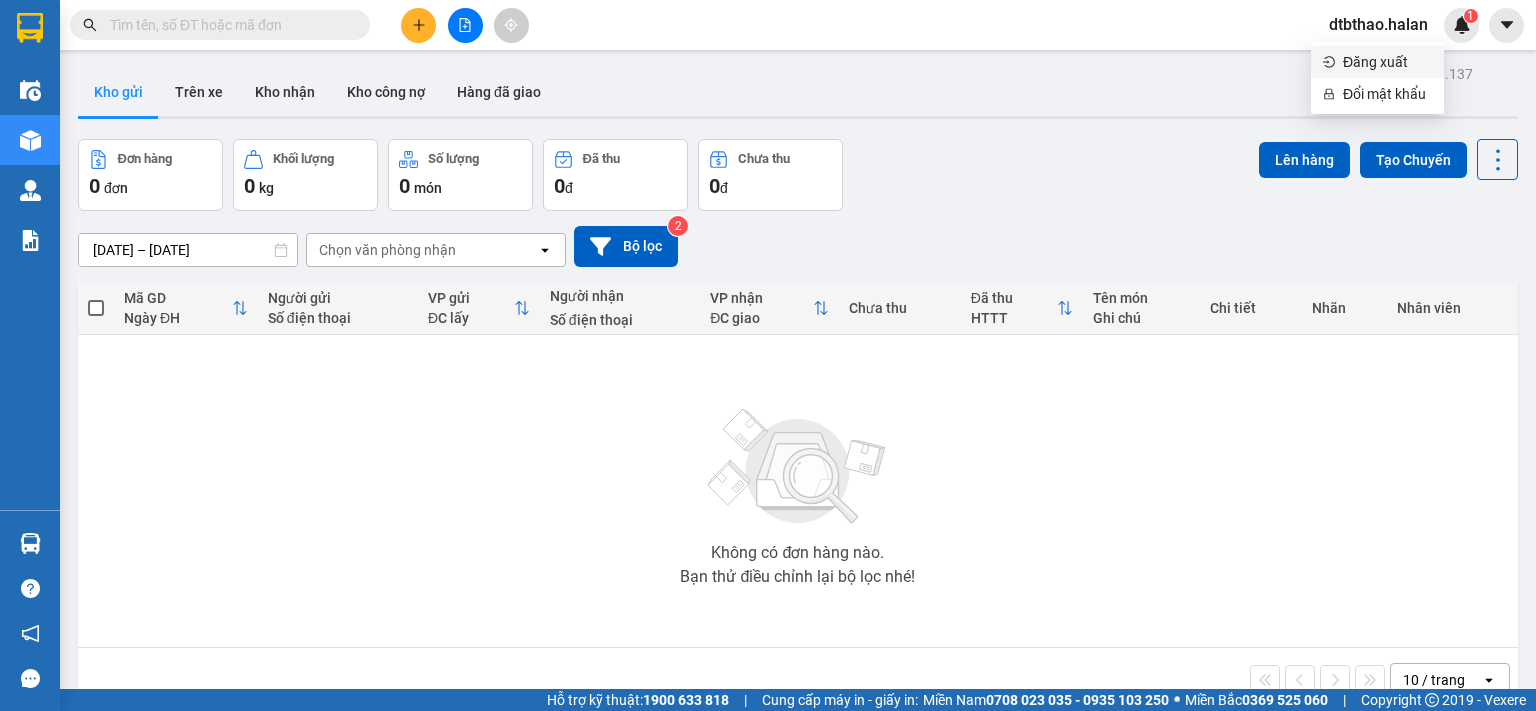 click on "Đăng xuất" at bounding box center (1387, 62) 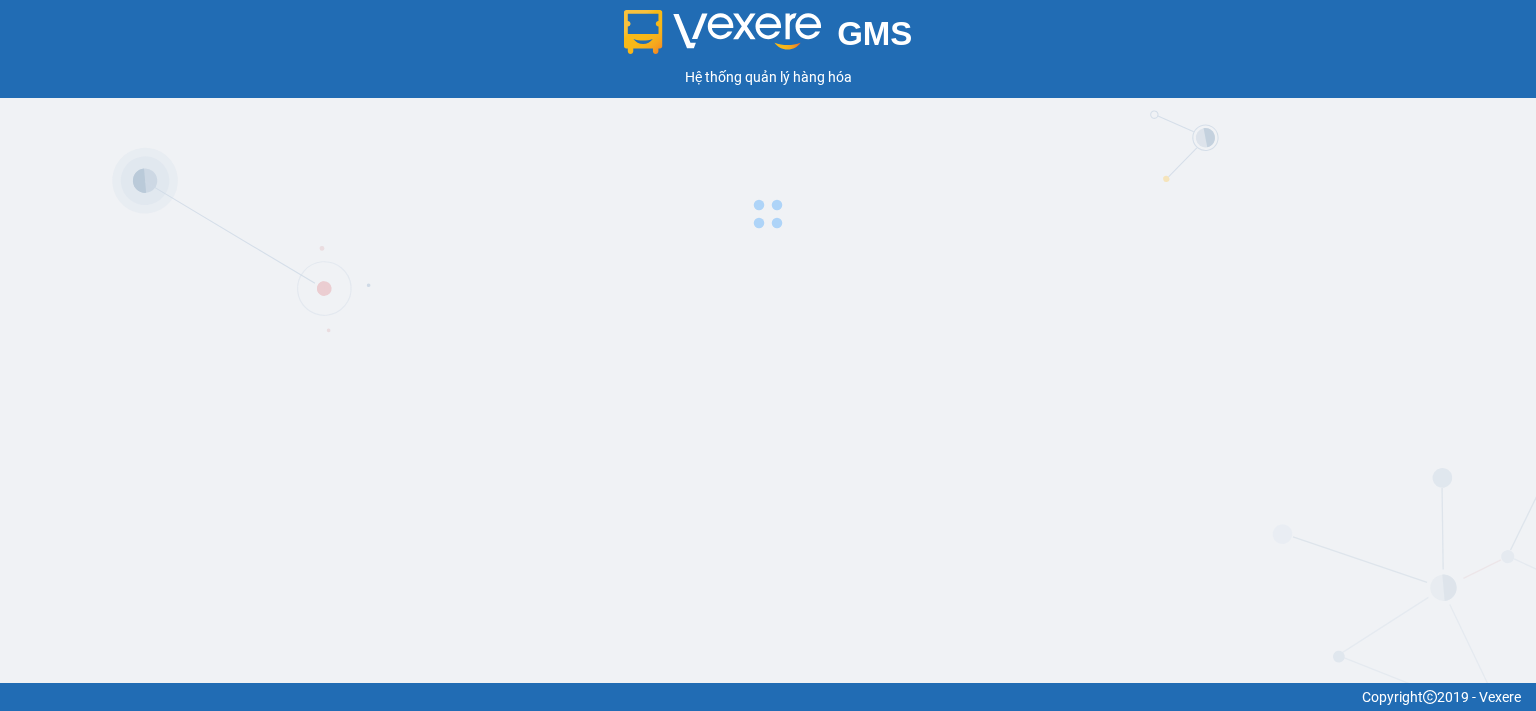 scroll, scrollTop: 0, scrollLeft: 0, axis: both 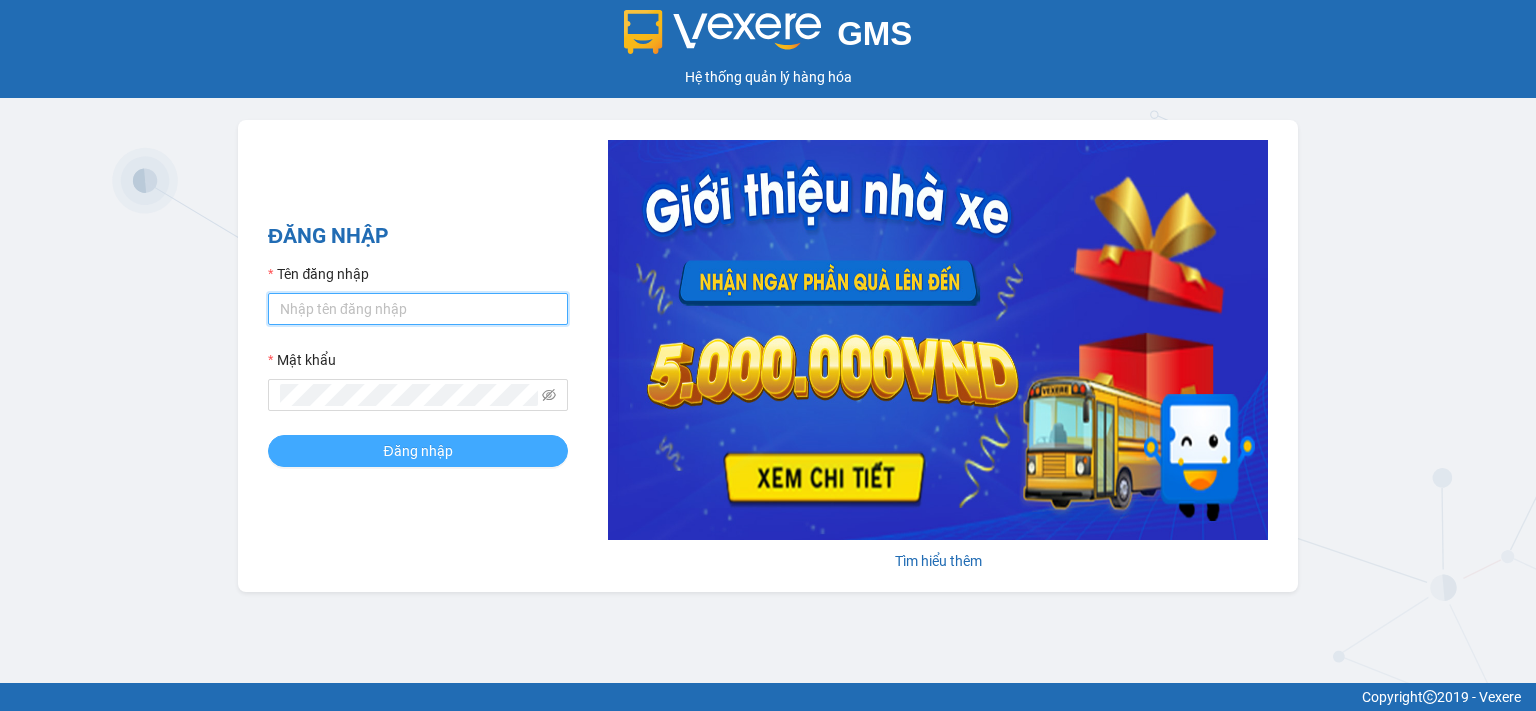 type on "dtbthao.halan" 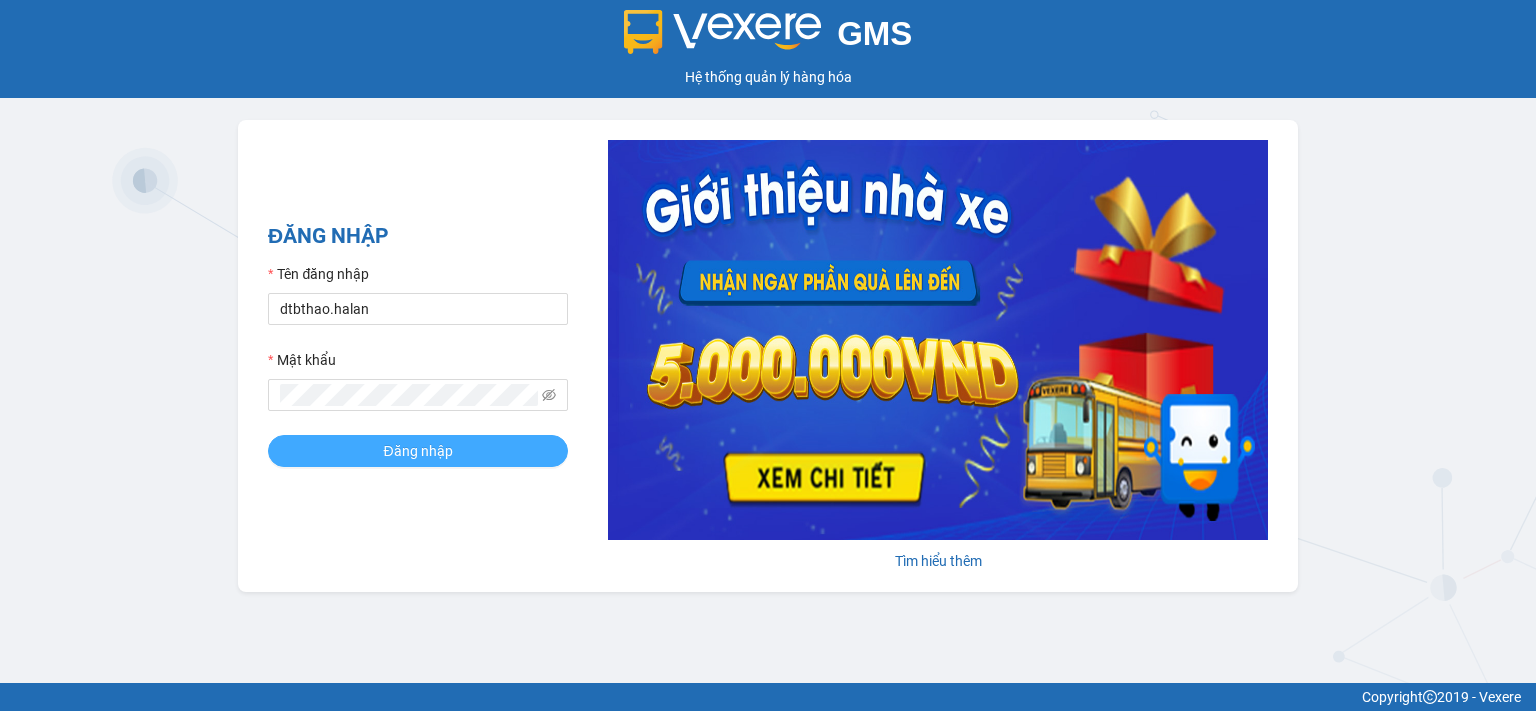 click on "Đăng nhập" at bounding box center [417, 451] 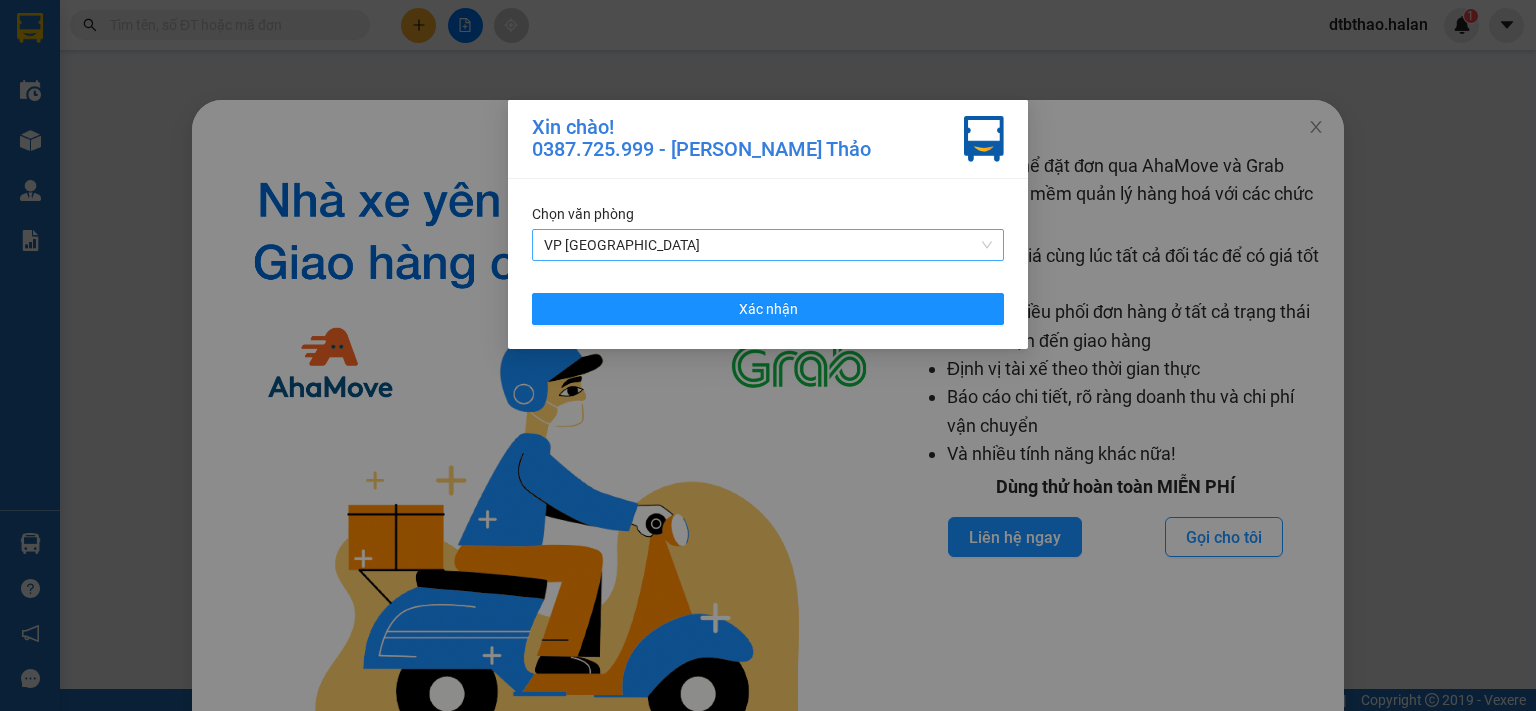 click on "VP [GEOGRAPHIC_DATA]" at bounding box center [768, 245] 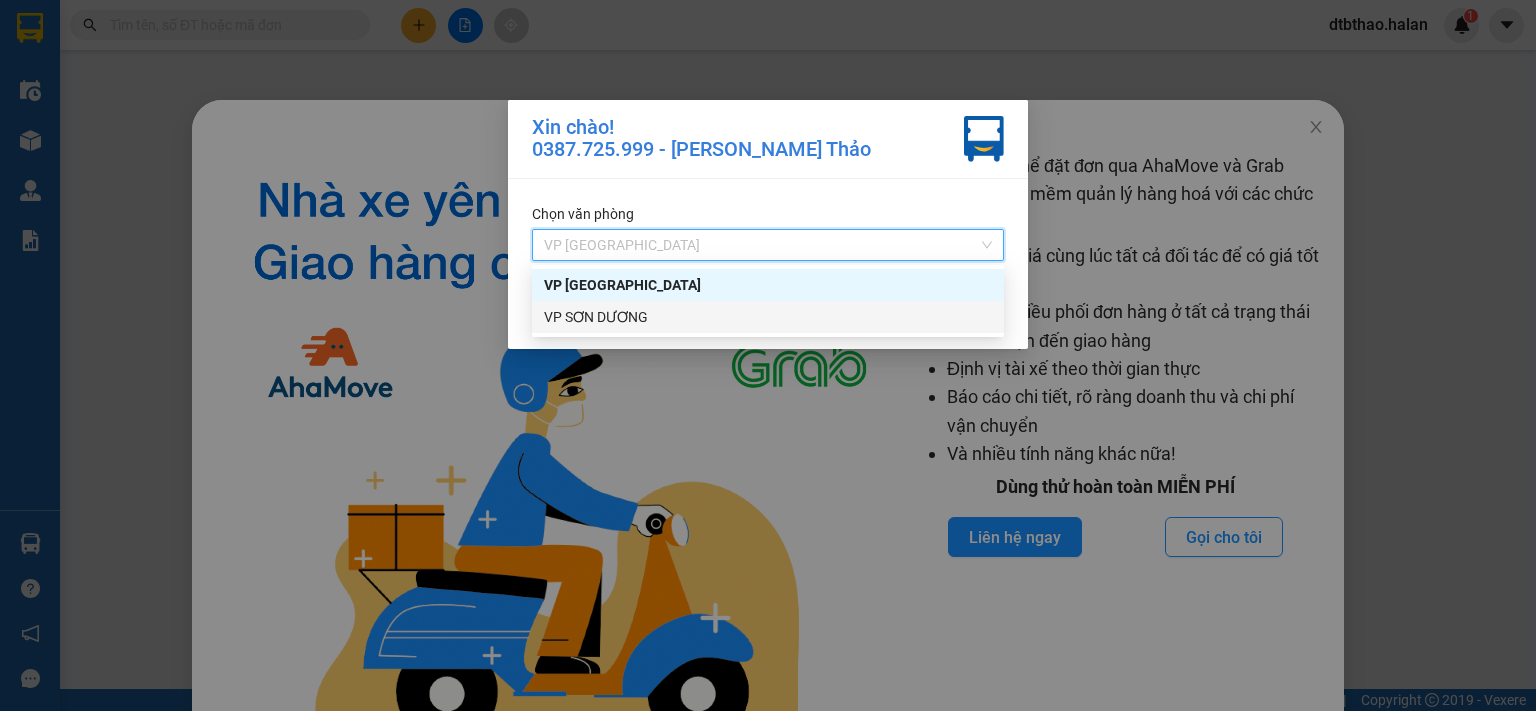 click on "VP SƠN DƯƠNG" at bounding box center [768, 317] 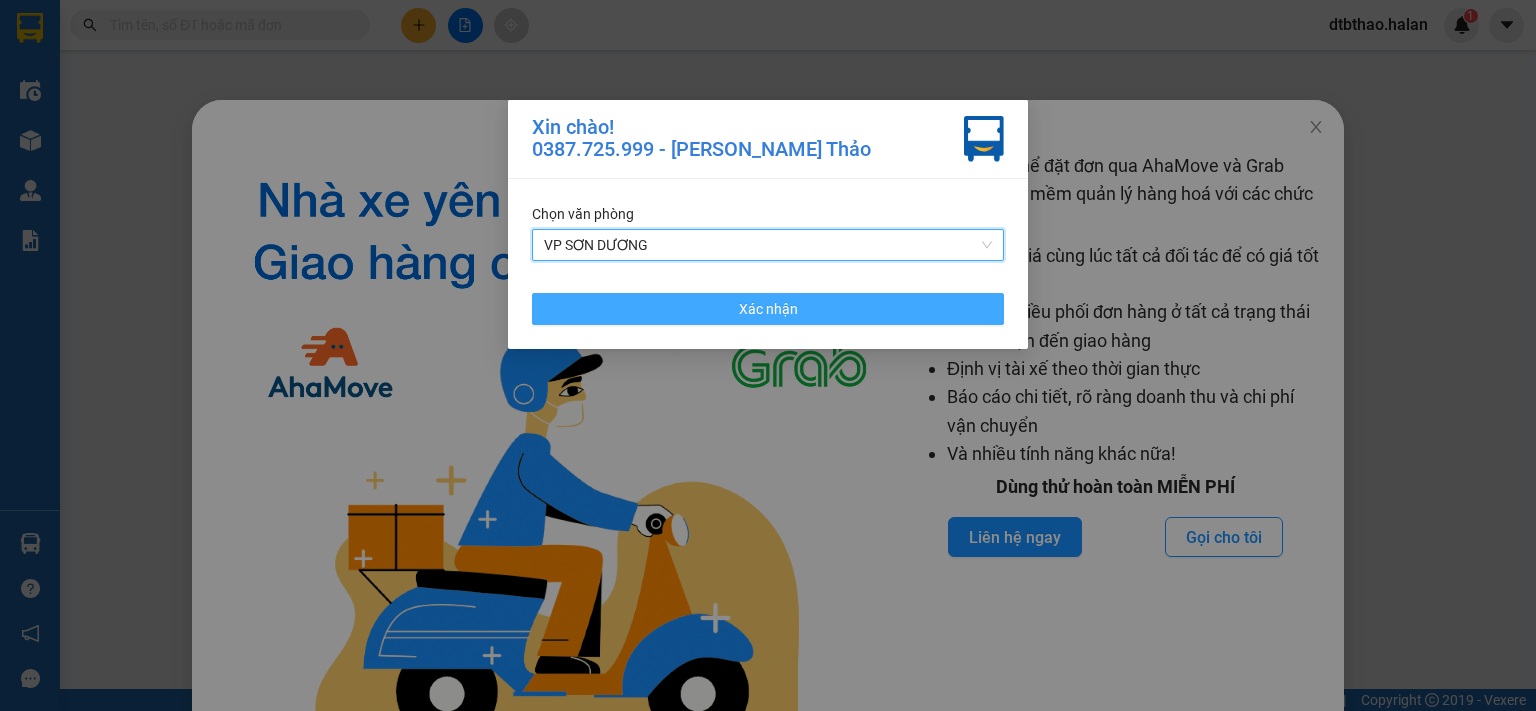 click on "Xác nhận" at bounding box center [768, 309] 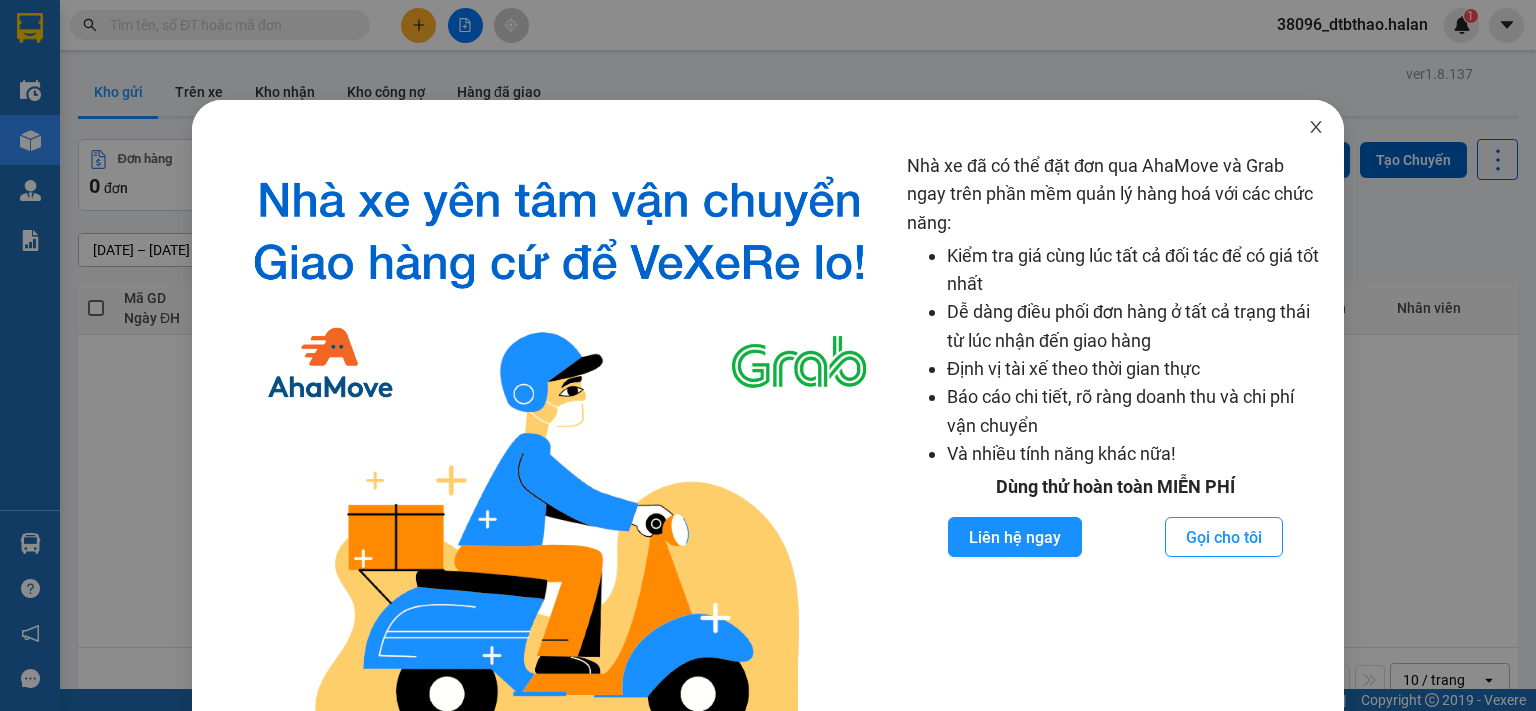 click 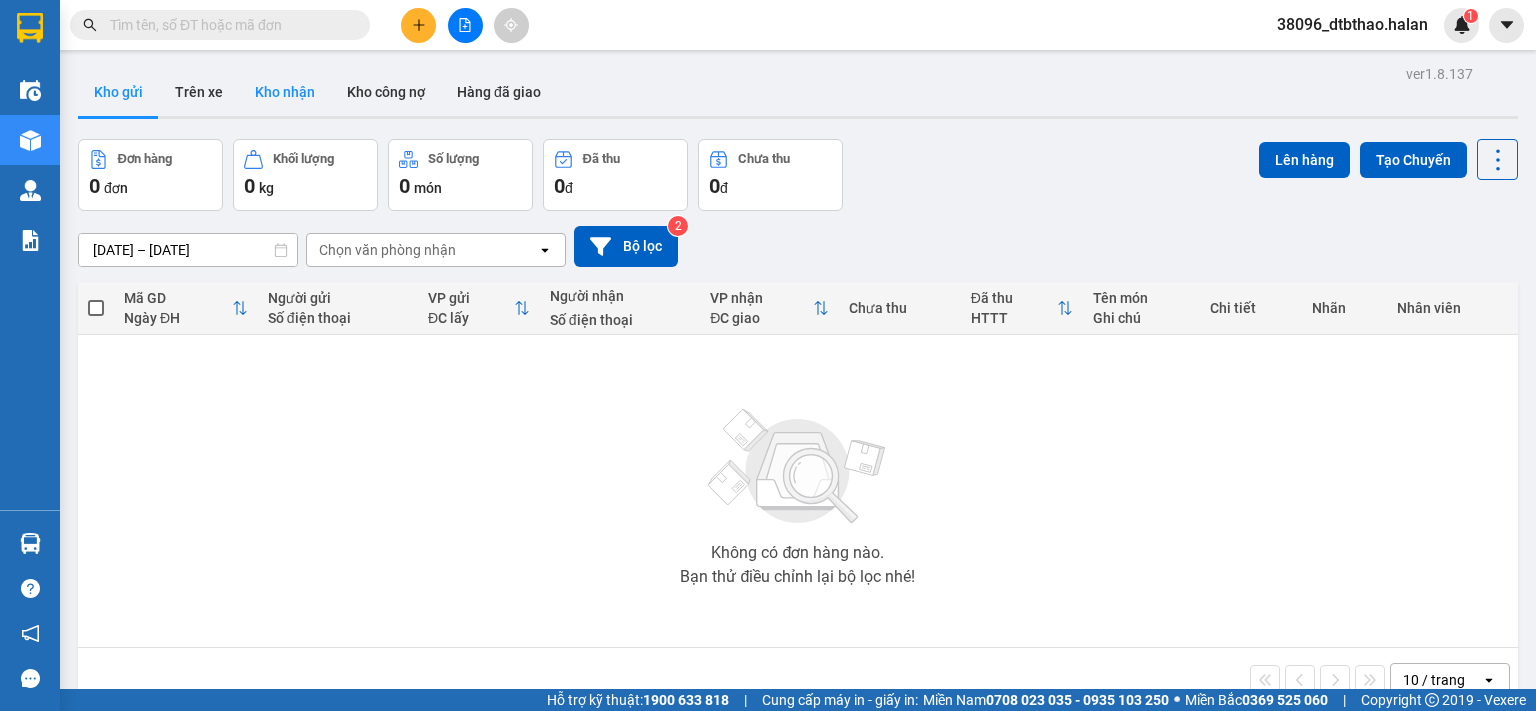 click on "Kho nhận" at bounding box center (285, 92) 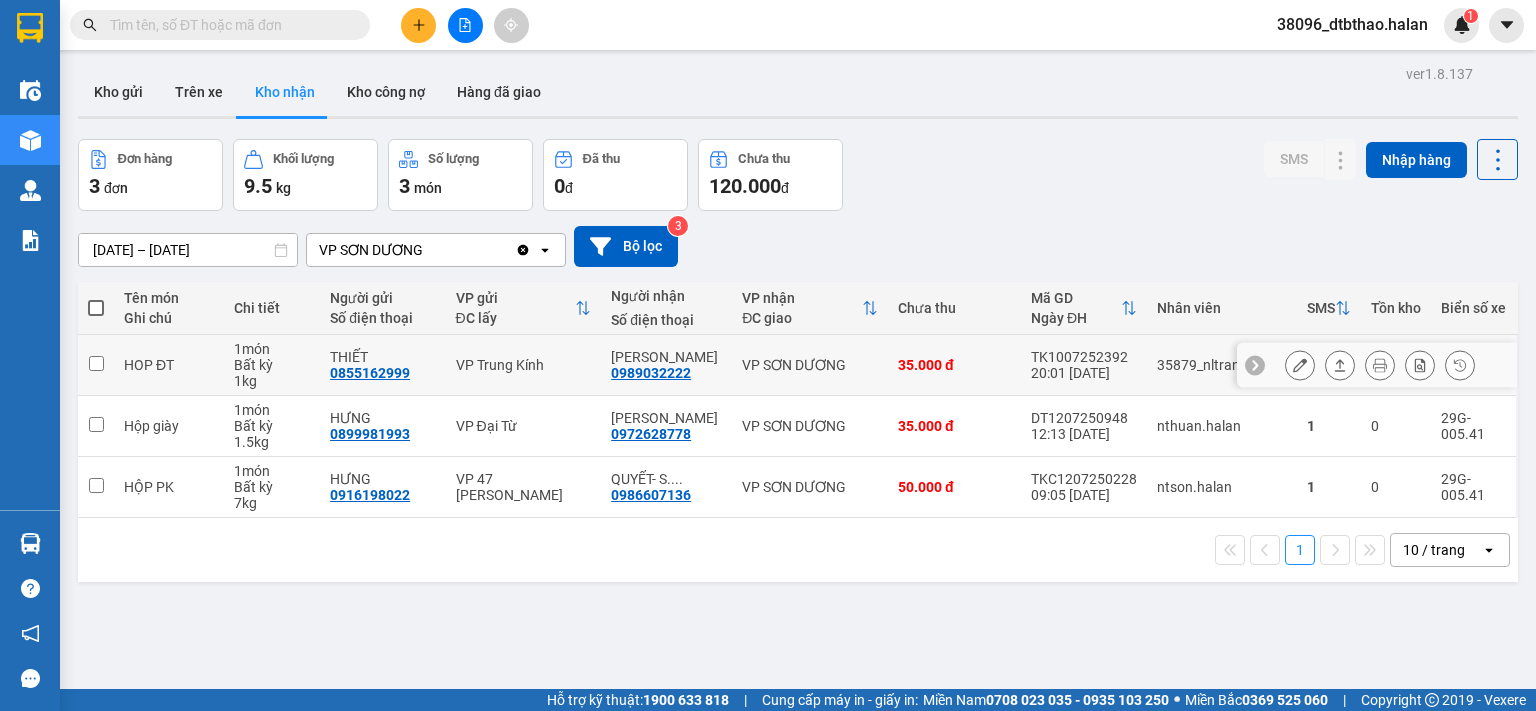 click 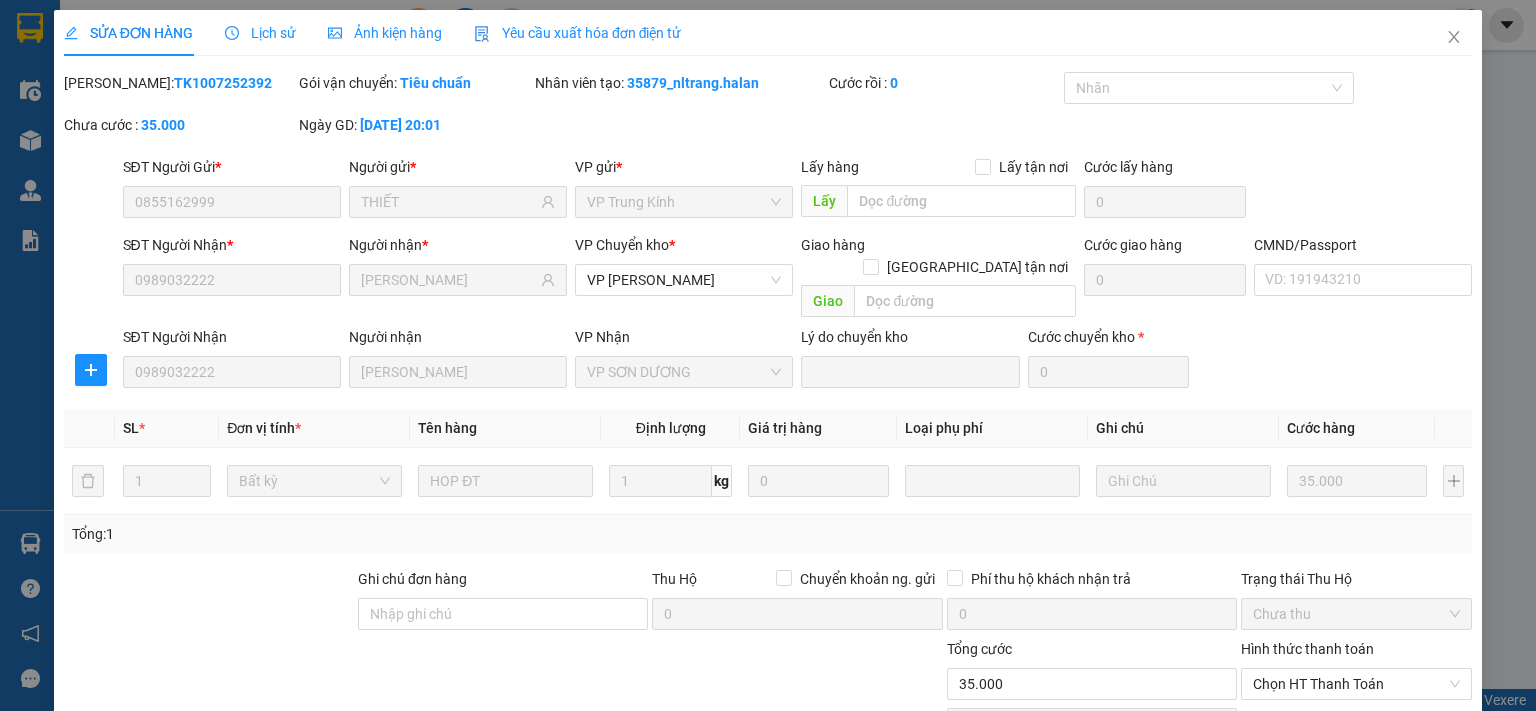type on "0855162999" 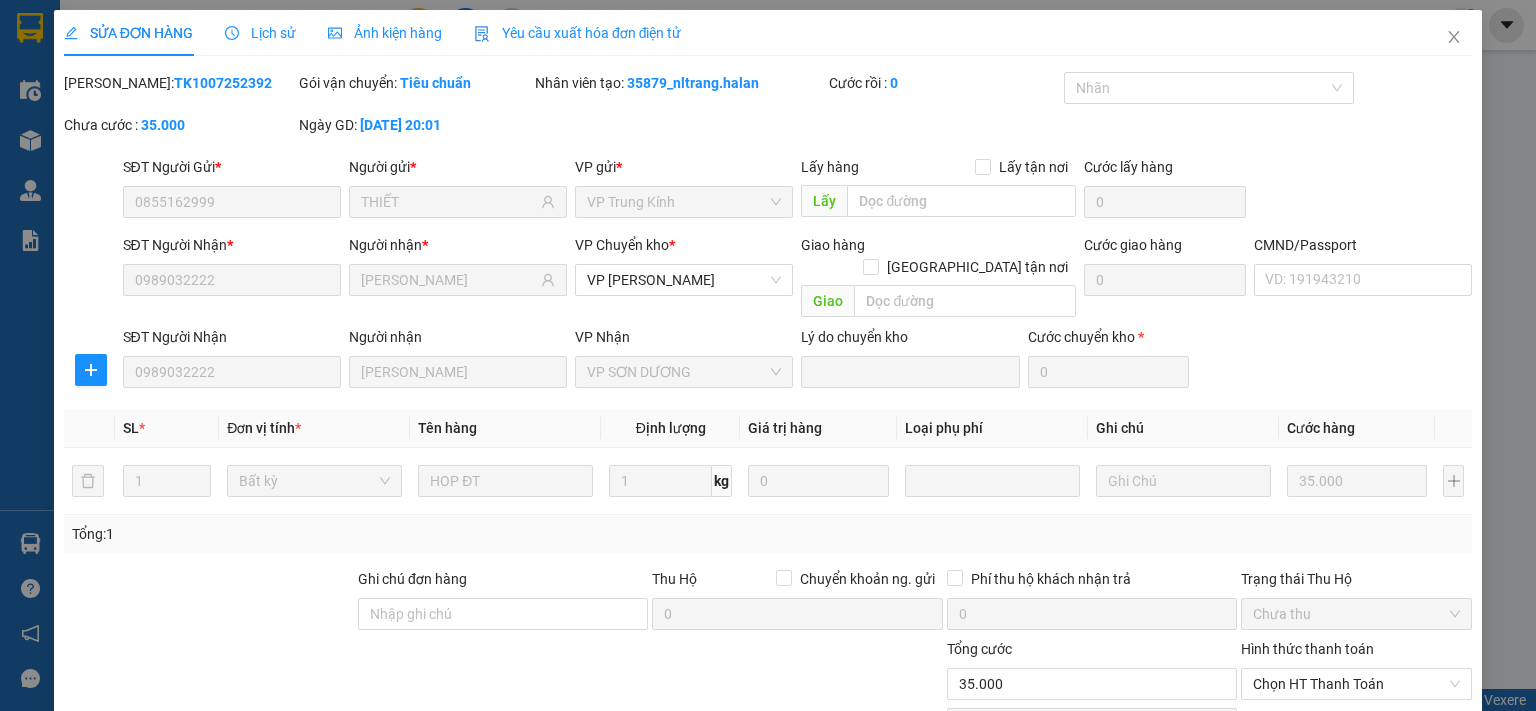 type on "THIẾT" 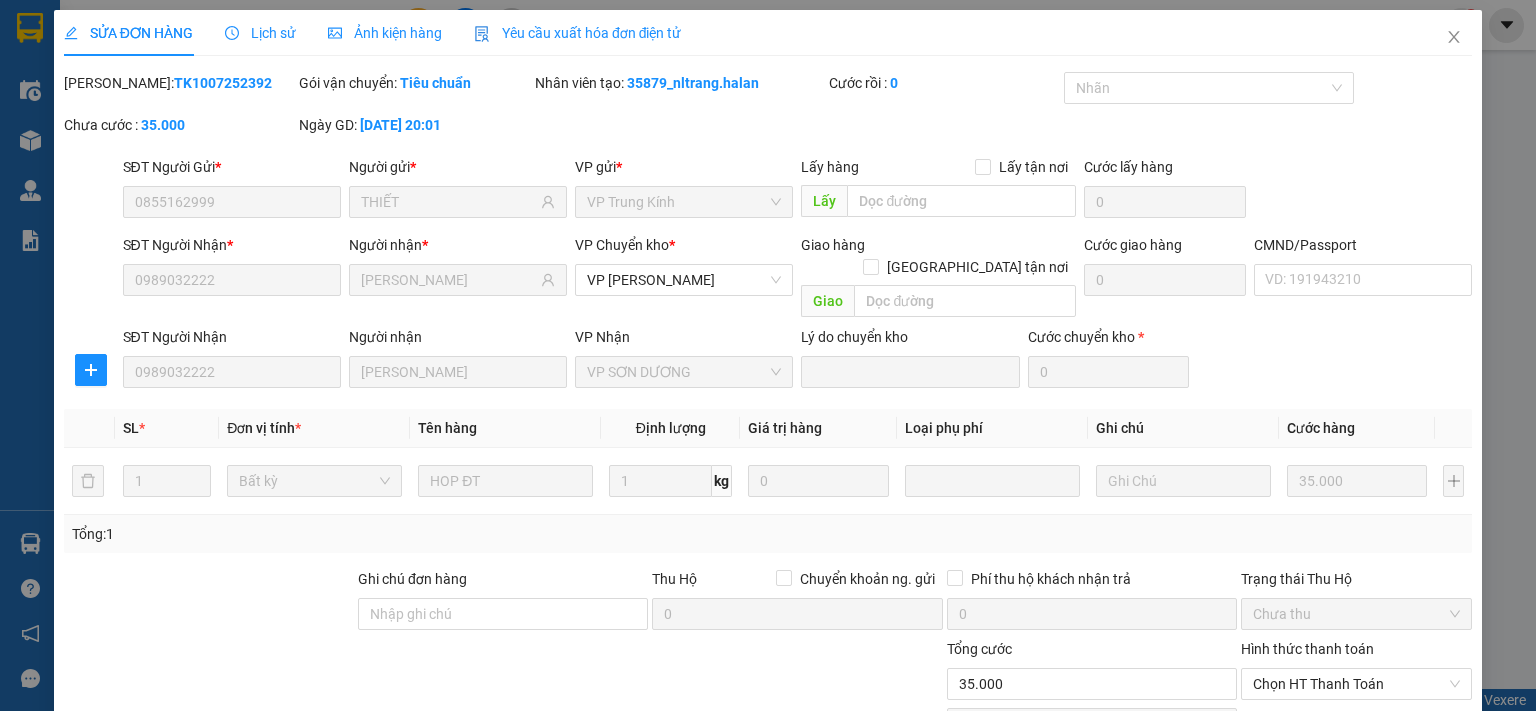 type on "35.000" 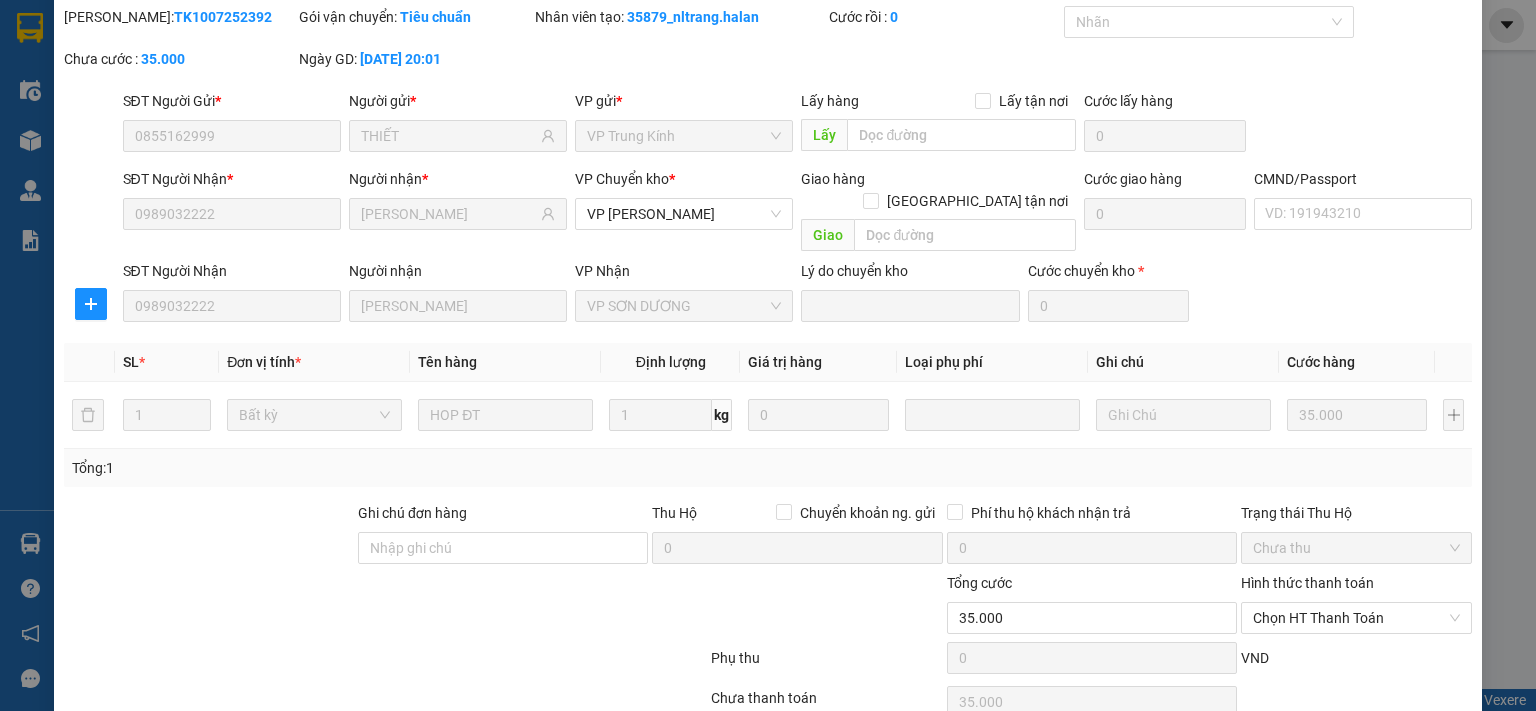 scroll, scrollTop: 139, scrollLeft: 0, axis: vertical 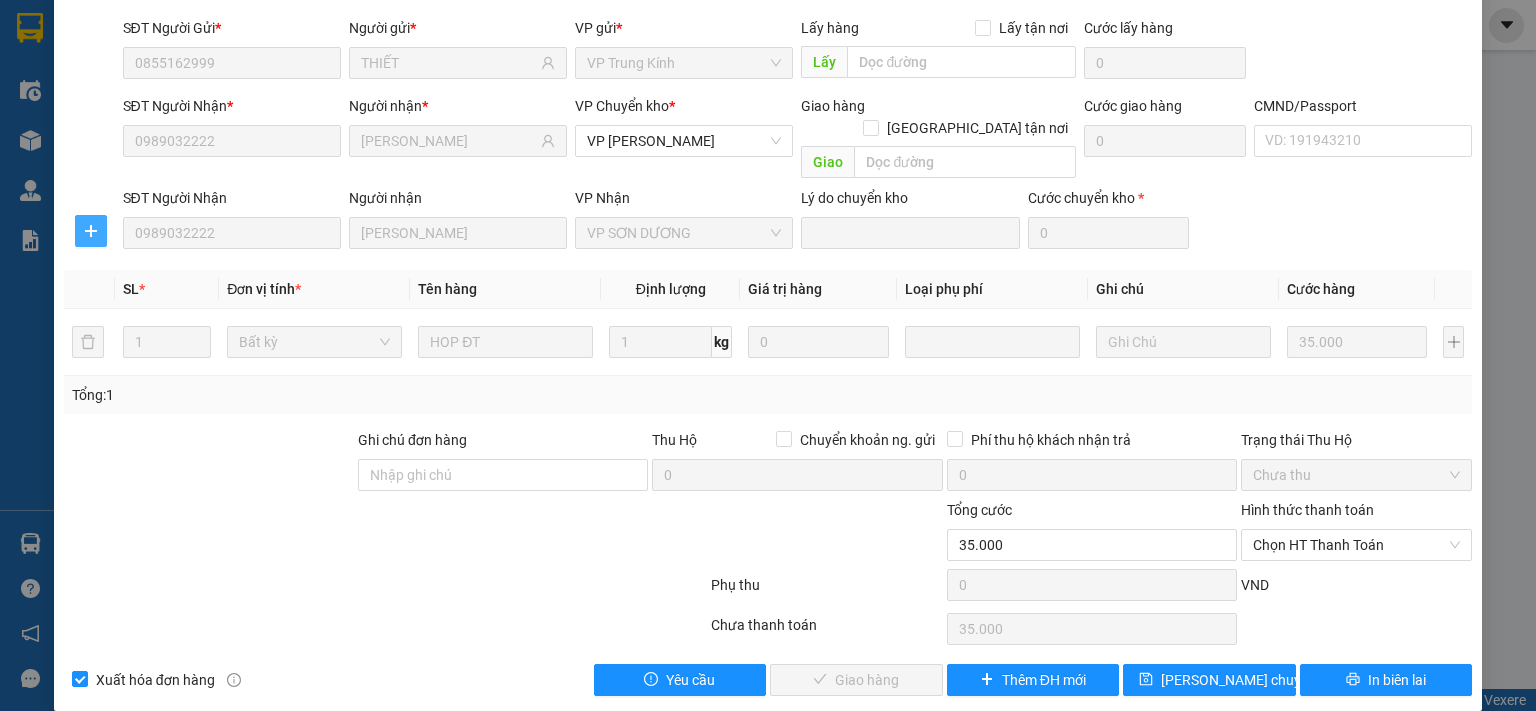 click 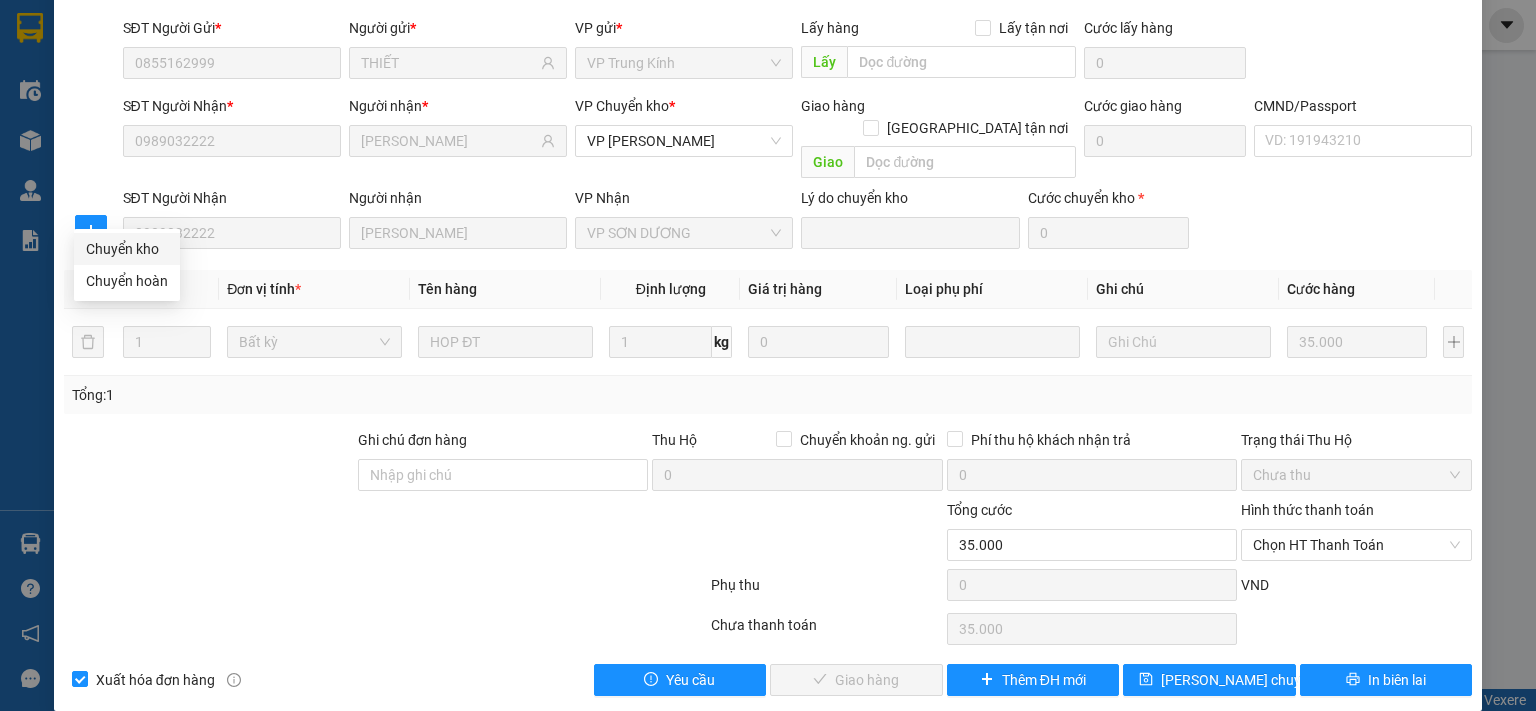 click on "Chuyển kho" at bounding box center (127, 249) 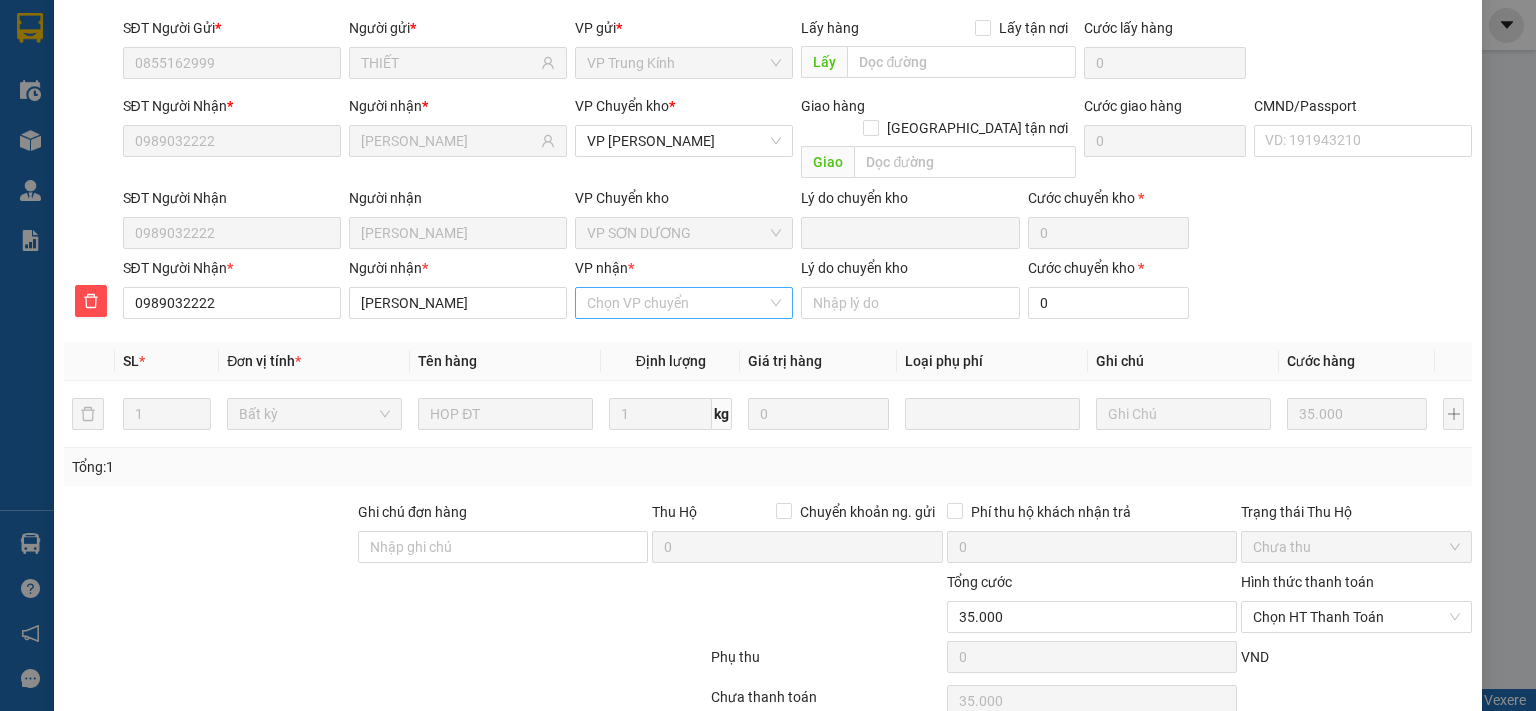 click on "VP nhận  *" at bounding box center [677, 303] 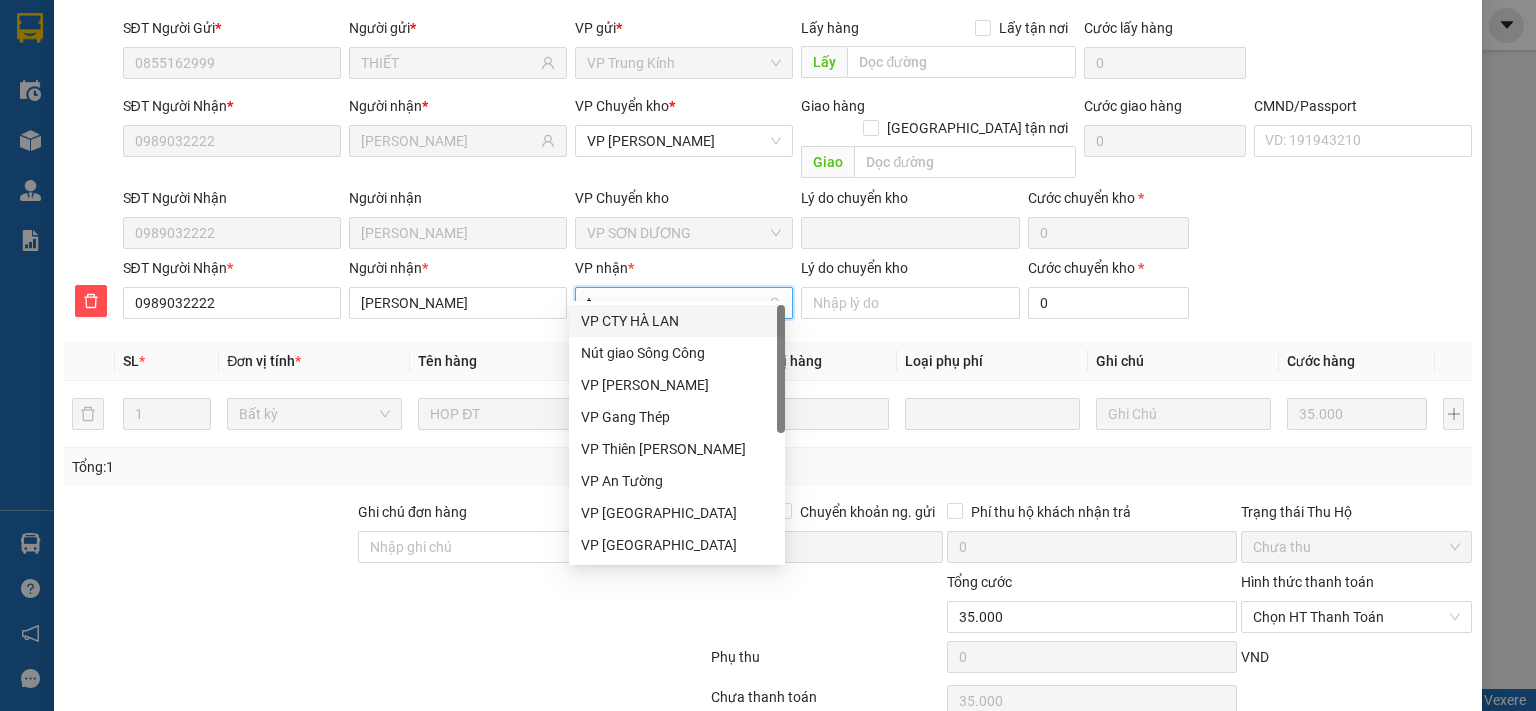 type on "tr" 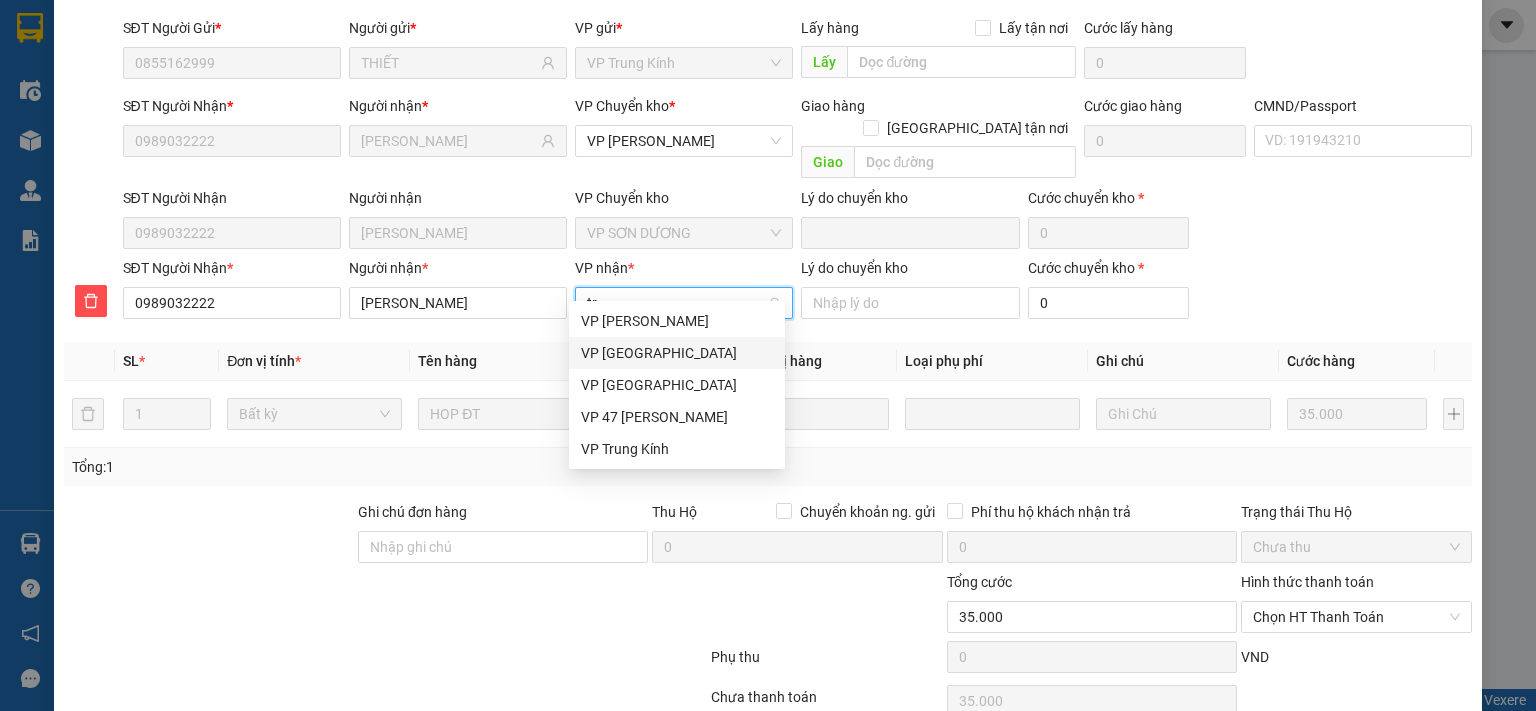 click on "VP [GEOGRAPHIC_DATA]" at bounding box center (677, 353) 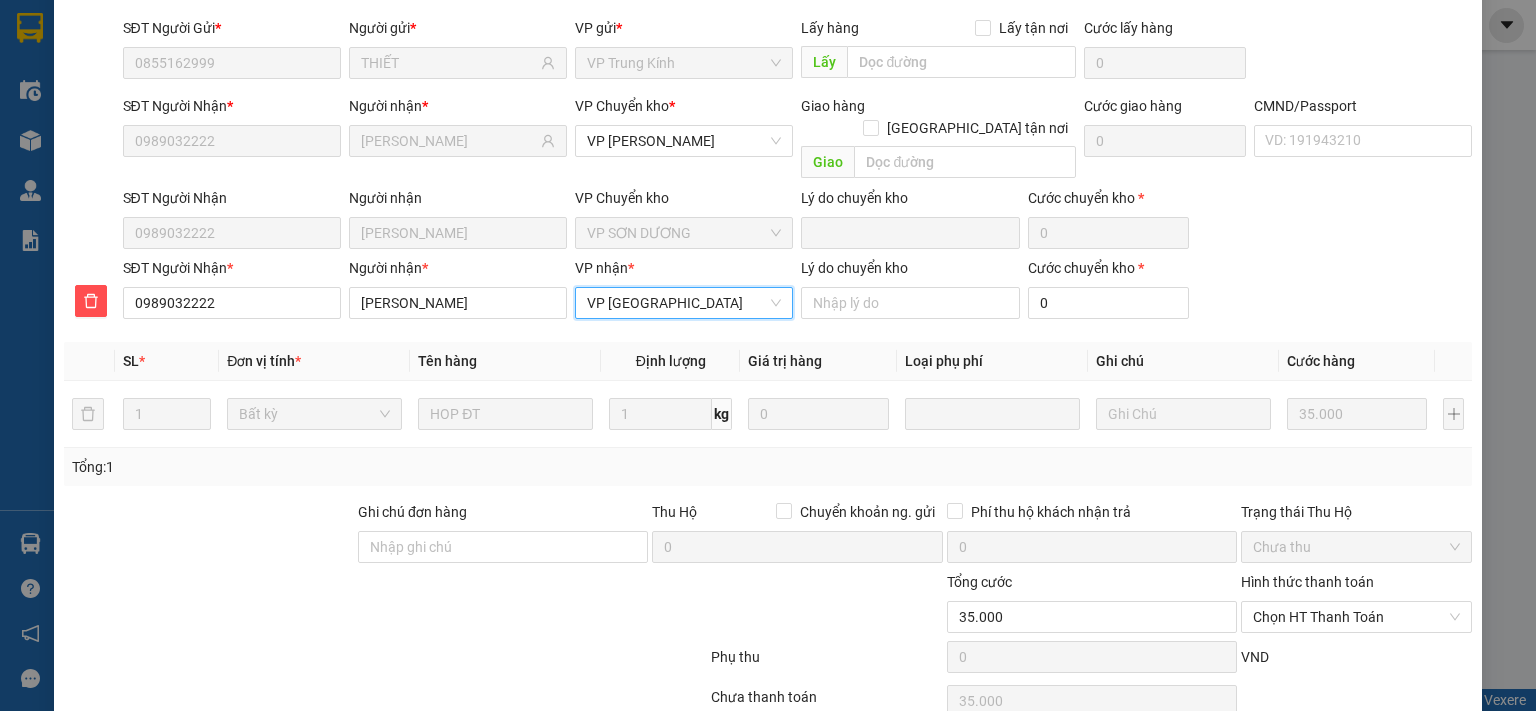 scroll, scrollTop: 211, scrollLeft: 0, axis: vertical 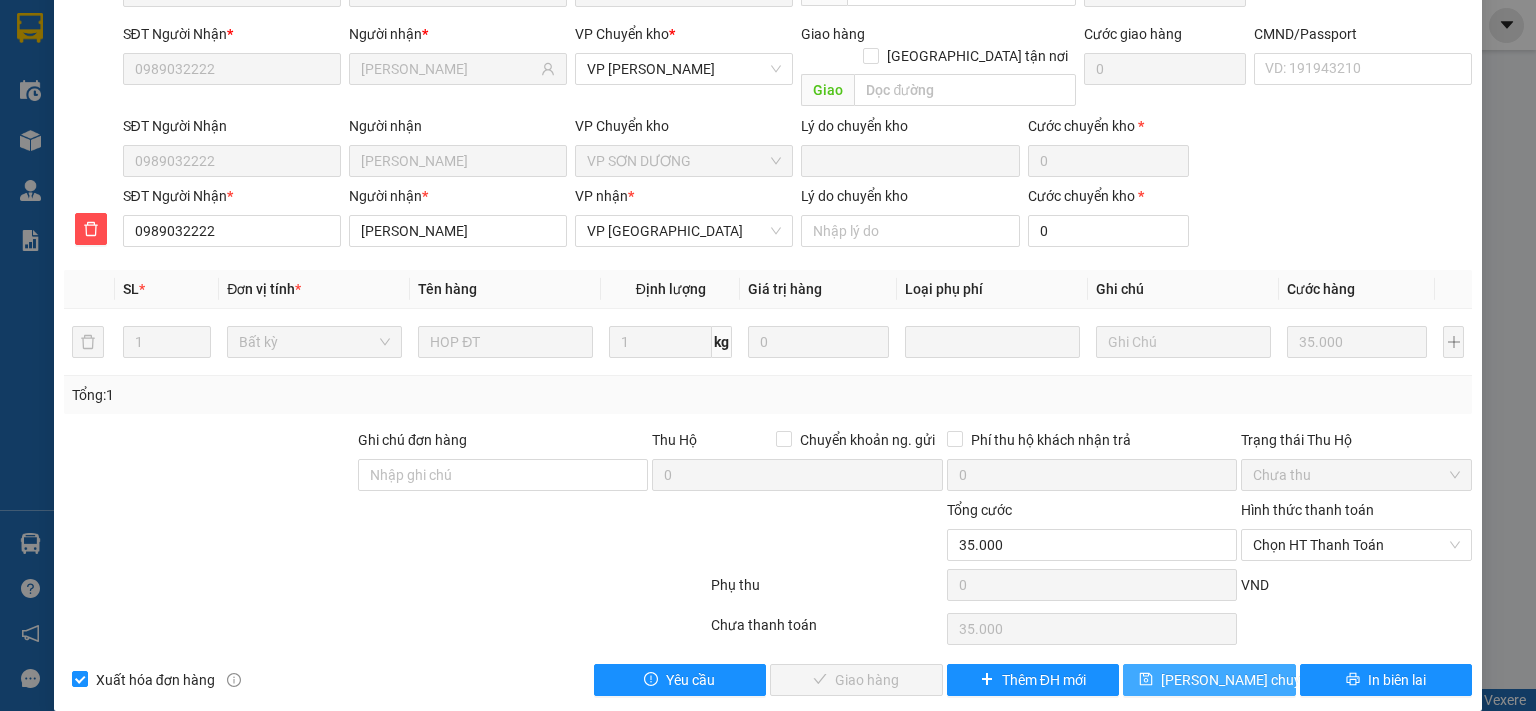 click on "Lưu chuyển hoàn" at bounding box center [1256, 680] 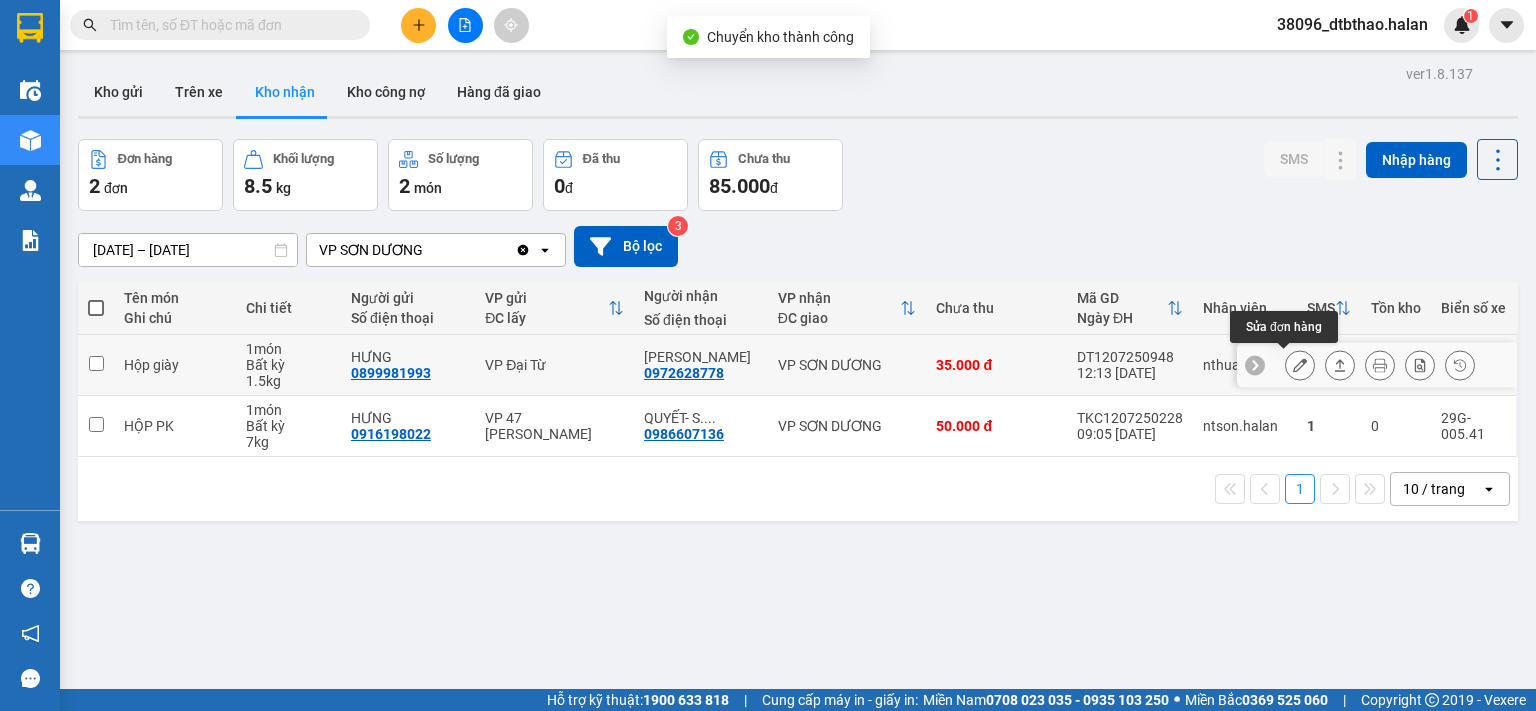 click 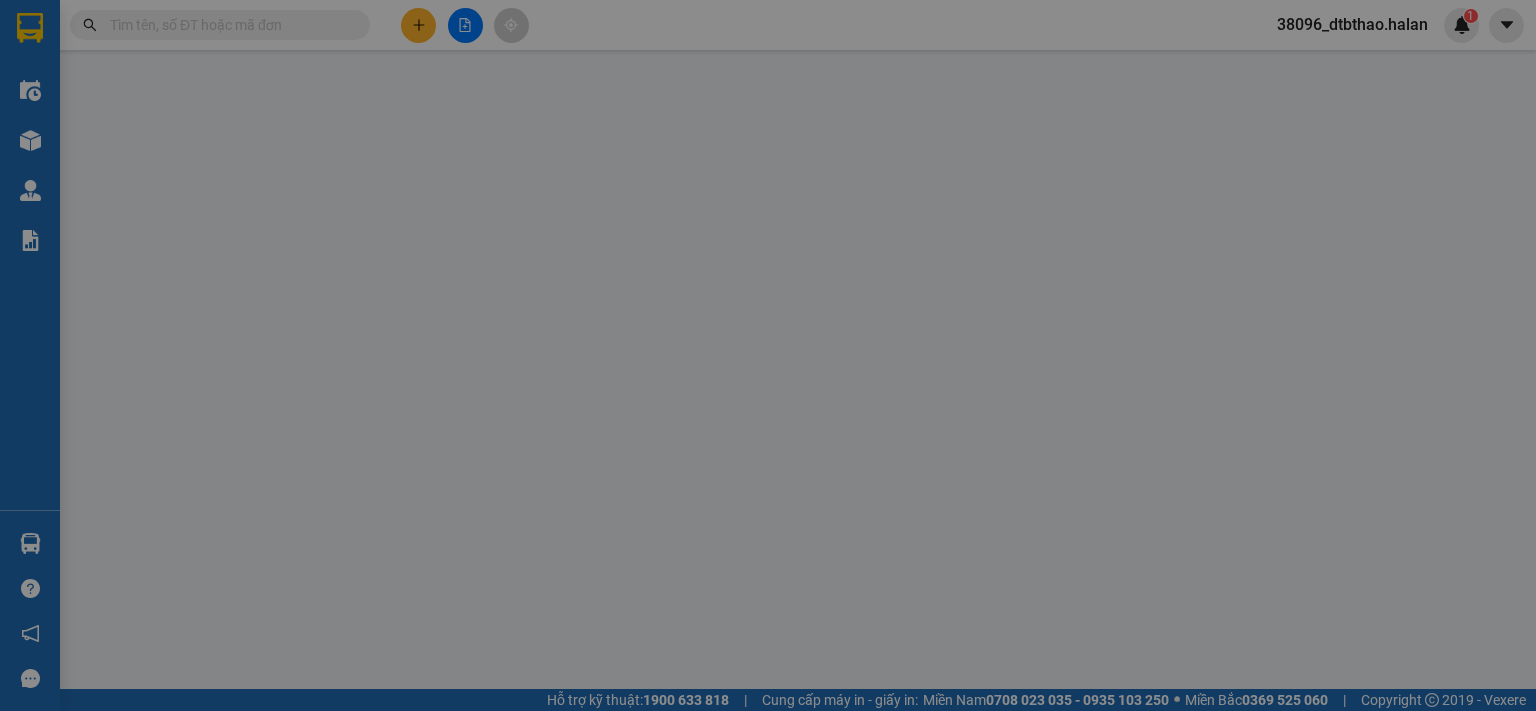 type on "0899981993" 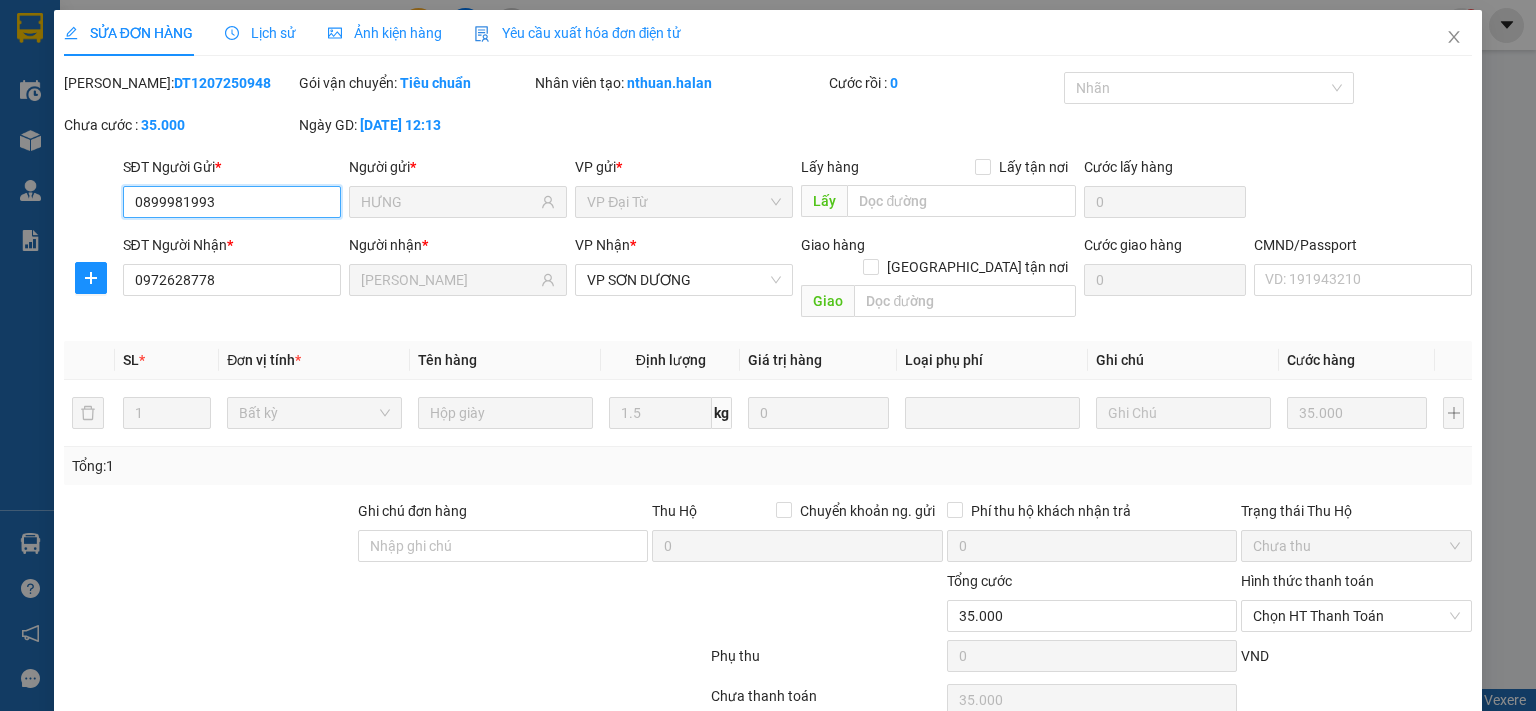 scroll, scrollTop: 71, scrollLeft: 0, axis: vertical 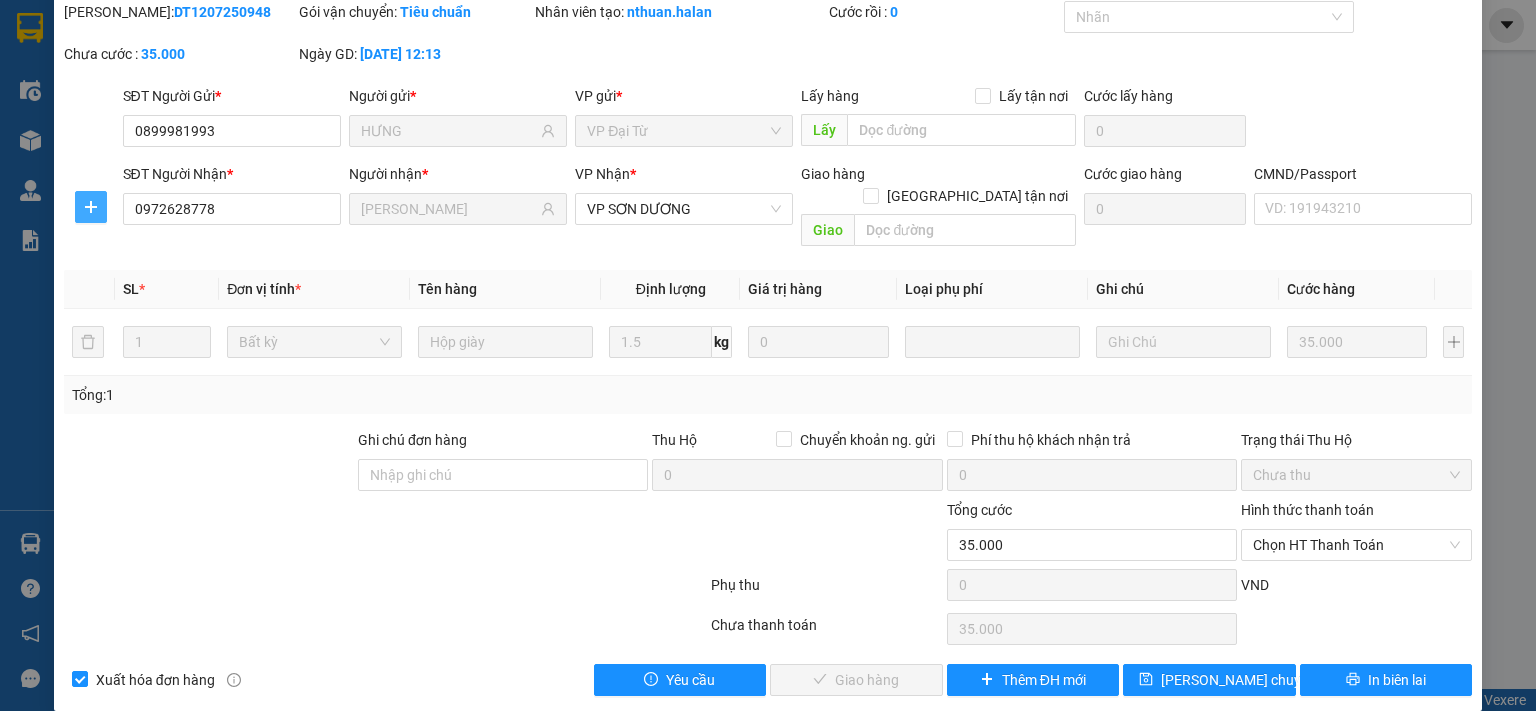 click 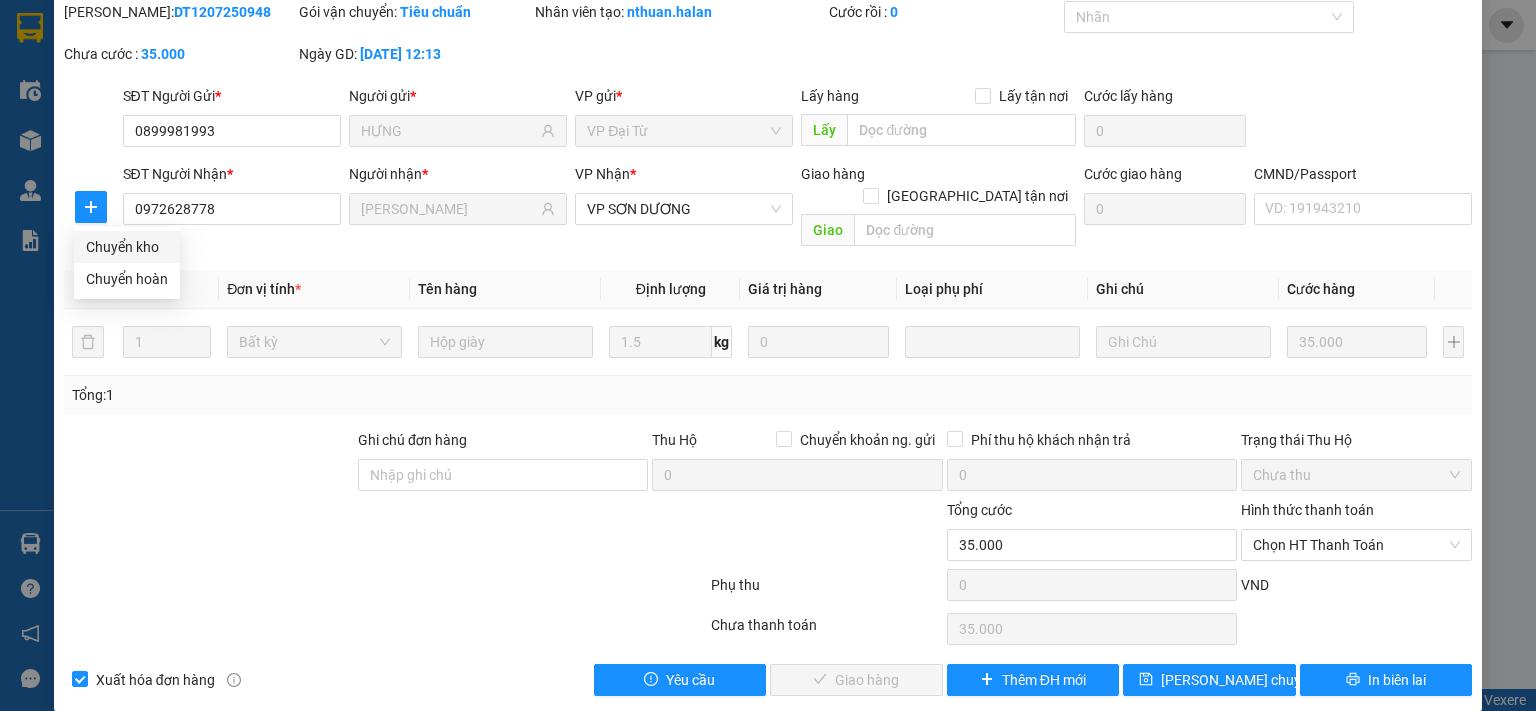 click on "Chuyển kho" at bounding box center (127, 247) 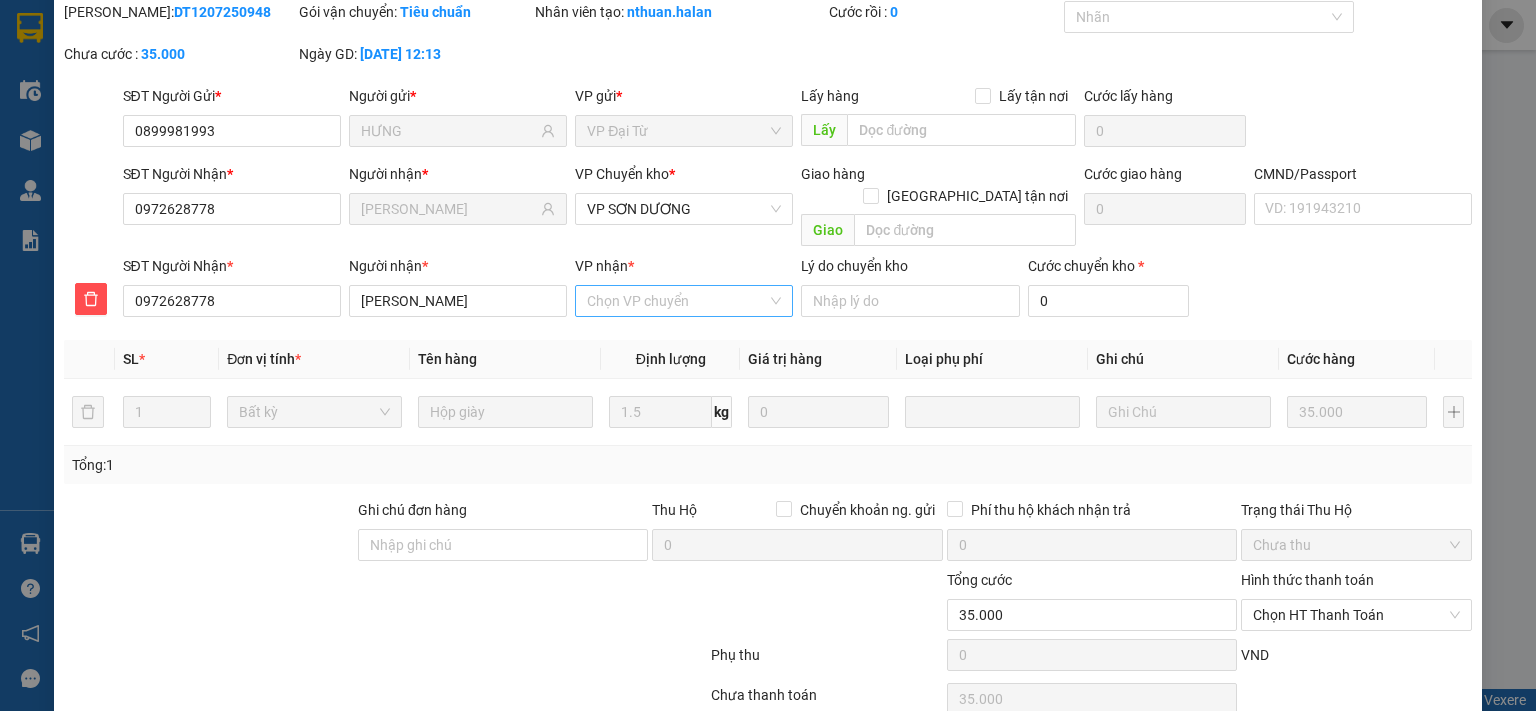 click on "VP nhận  *" at bounding box center [677, 301] 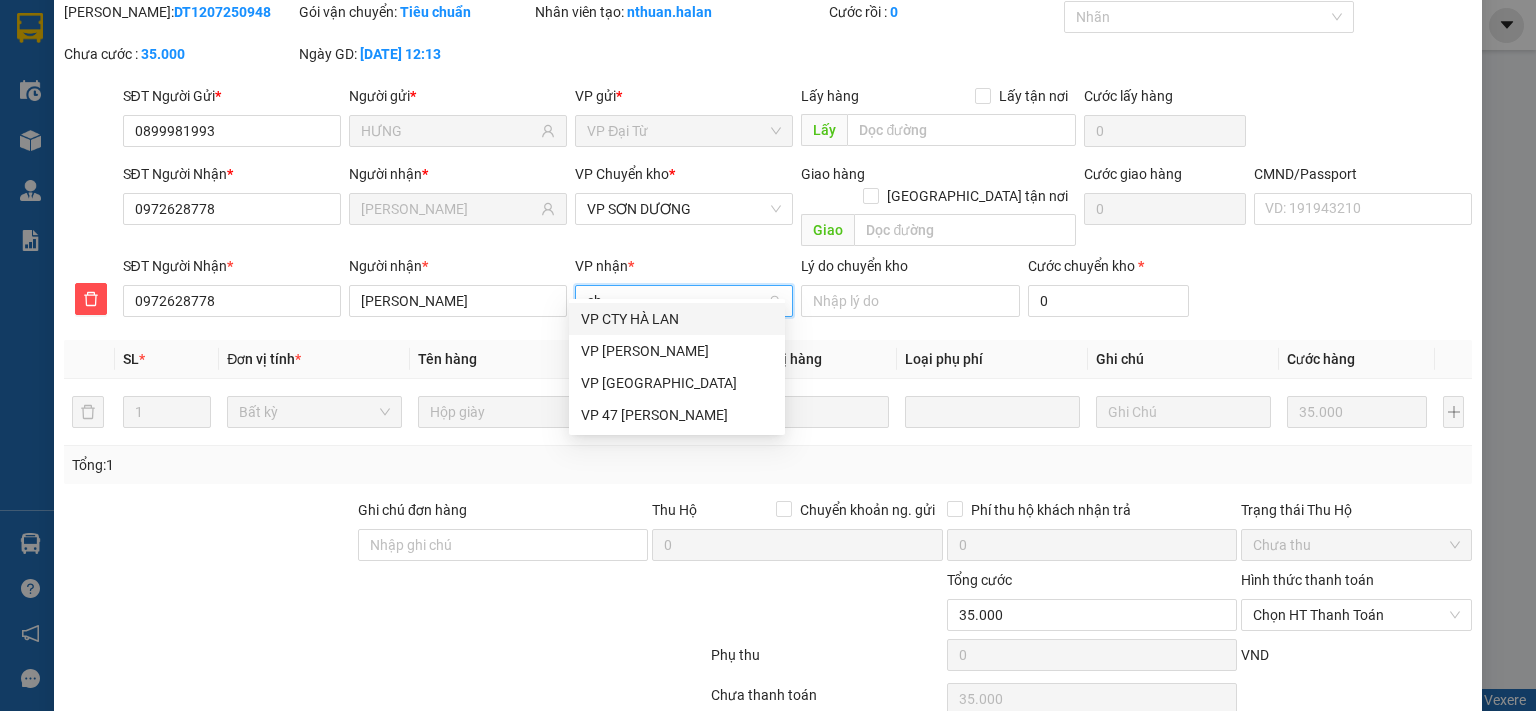 type on "chi" 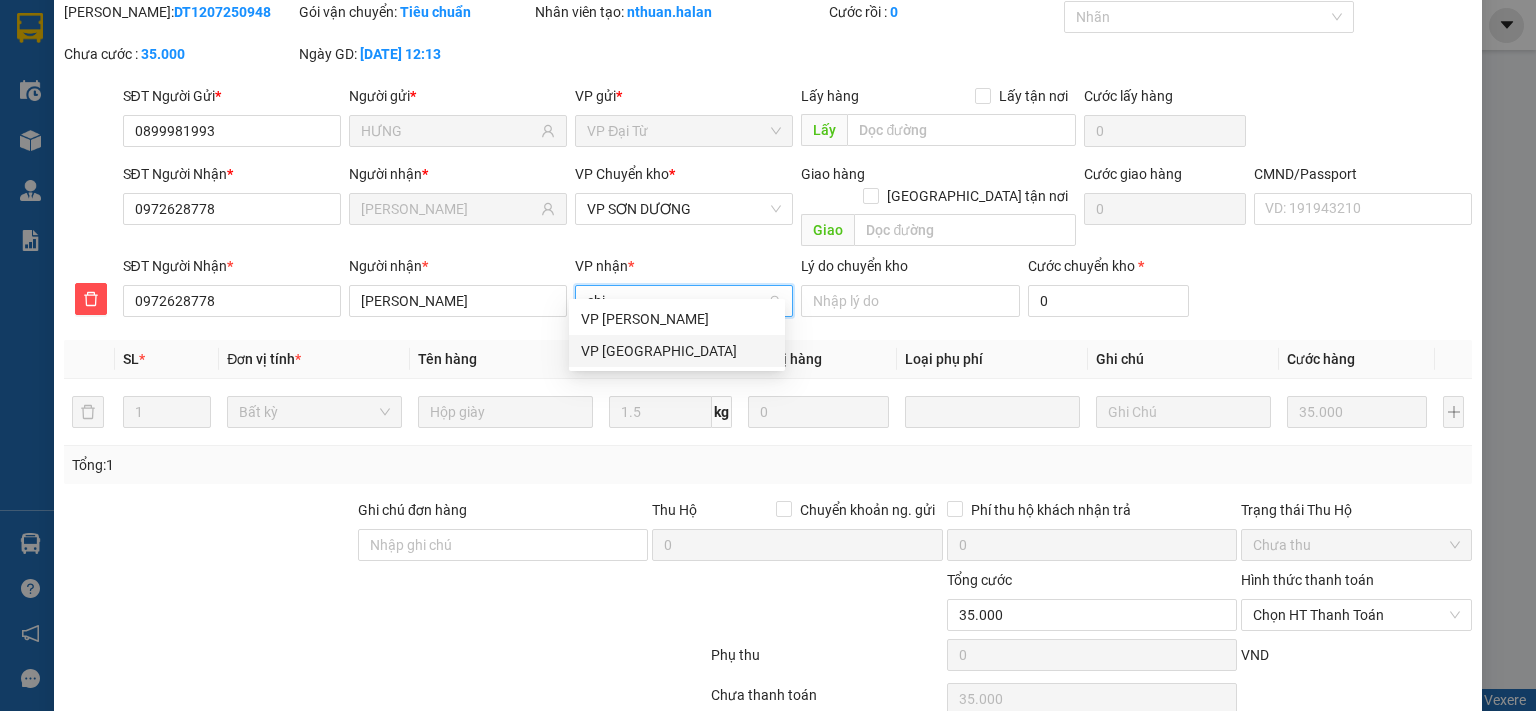 click on "VP [GEOGRAPHIC_DATA]" at bounding box center [677, 351] 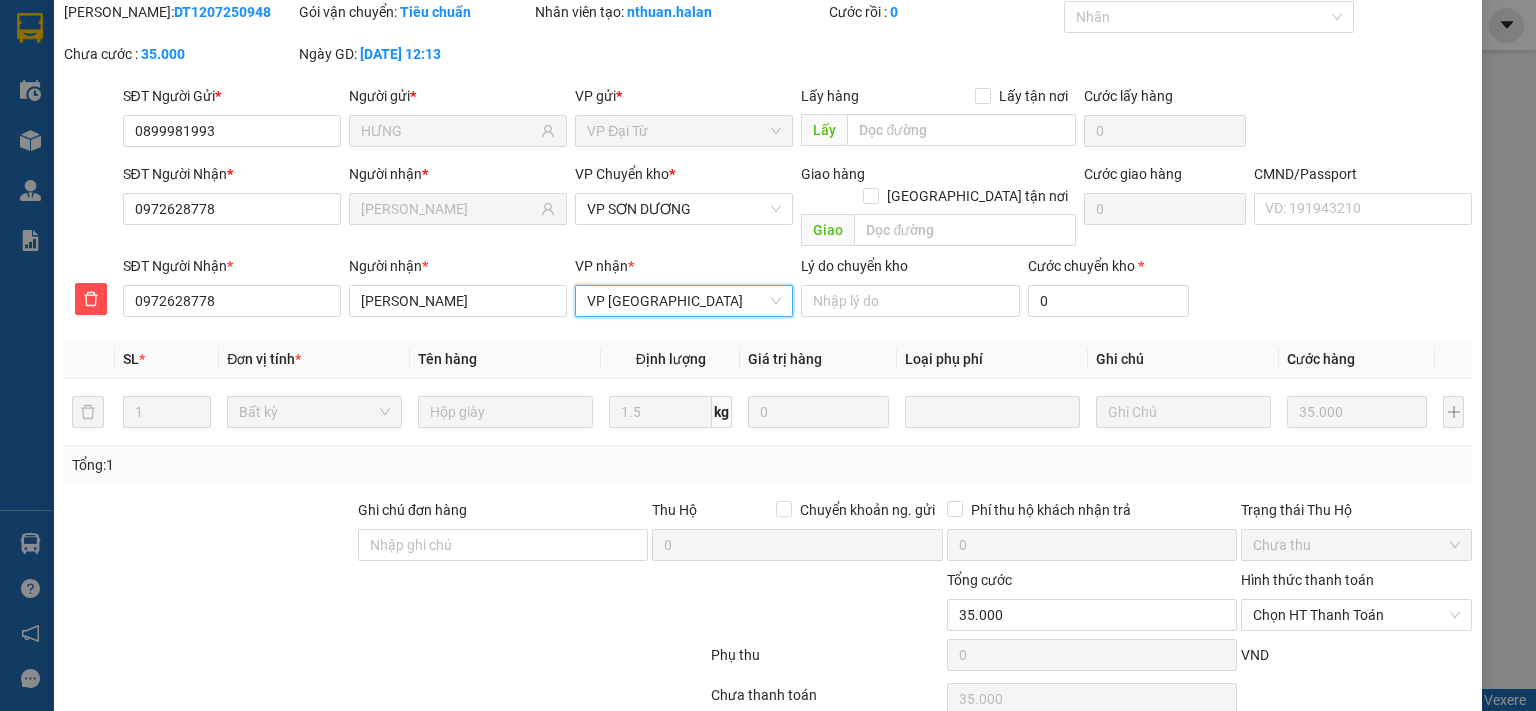 scroll, scrollTop: 141, scrollLeft: 0, axis: vertical 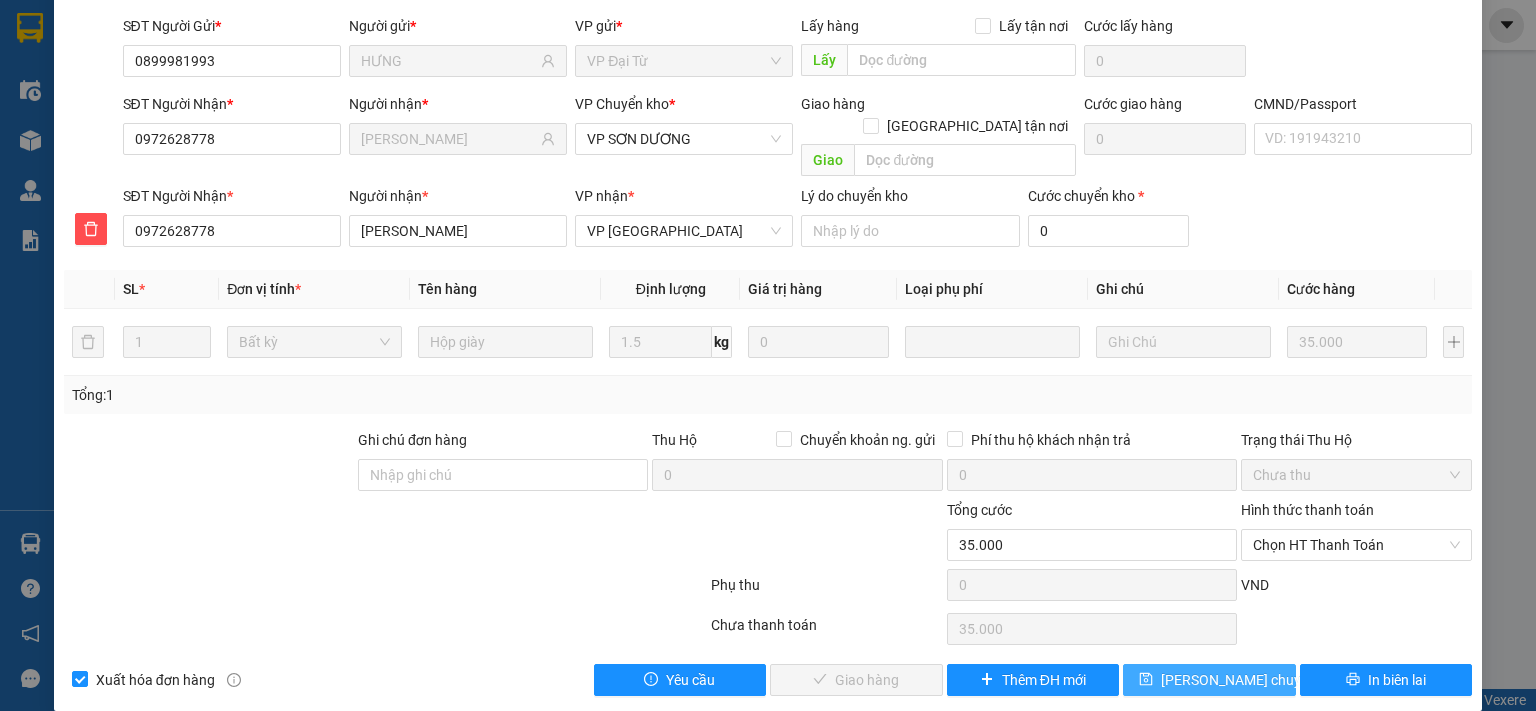 click on "Lưu chuyển hoàn" at bounding box center (1256, 680) 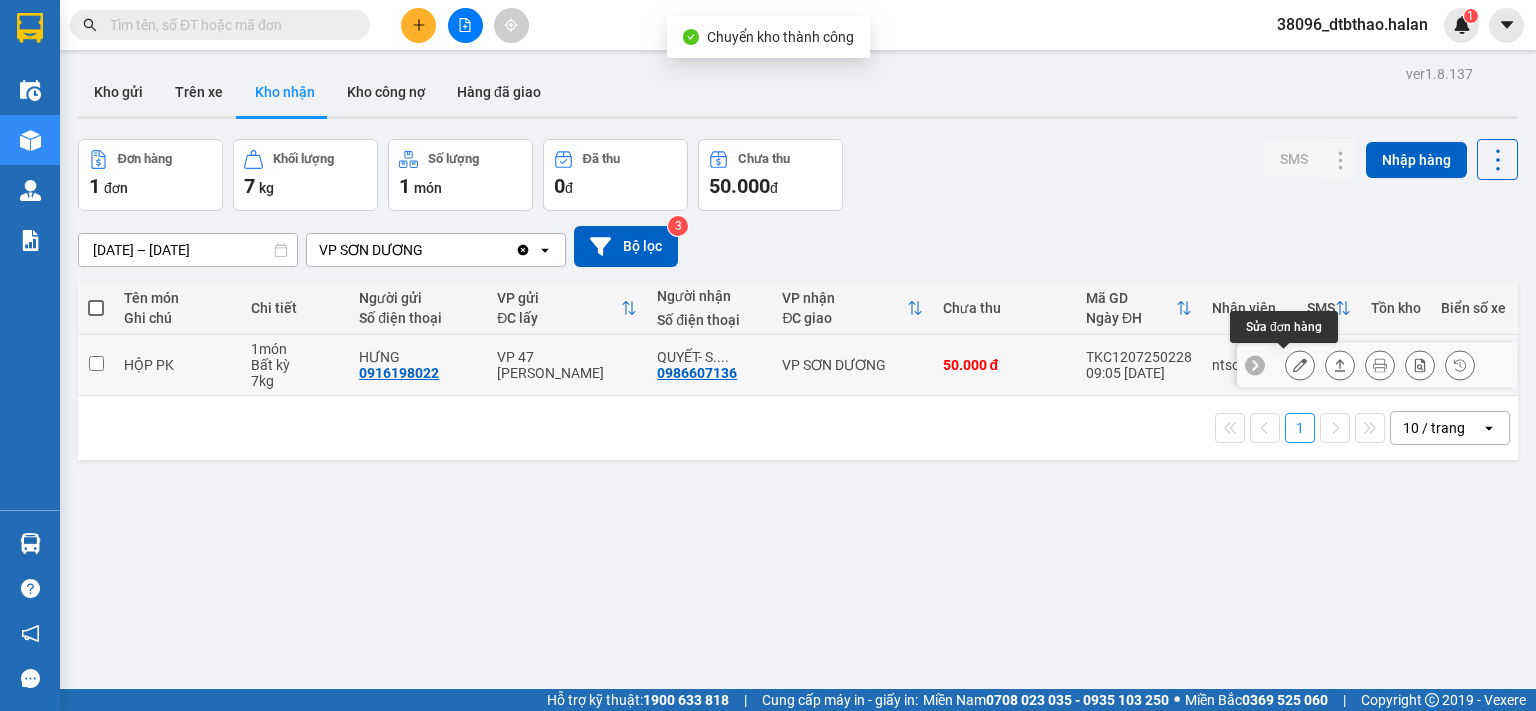 click 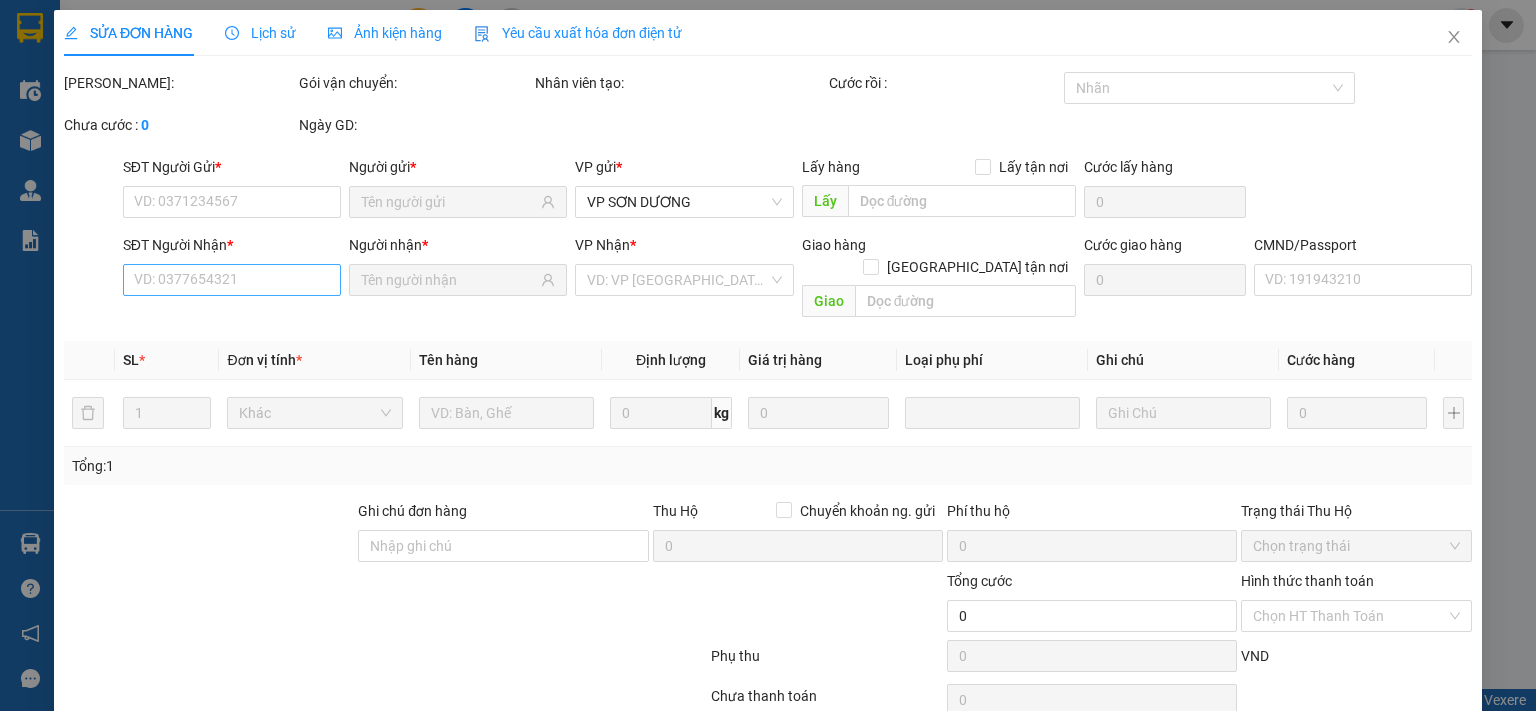 type on "0916198022" 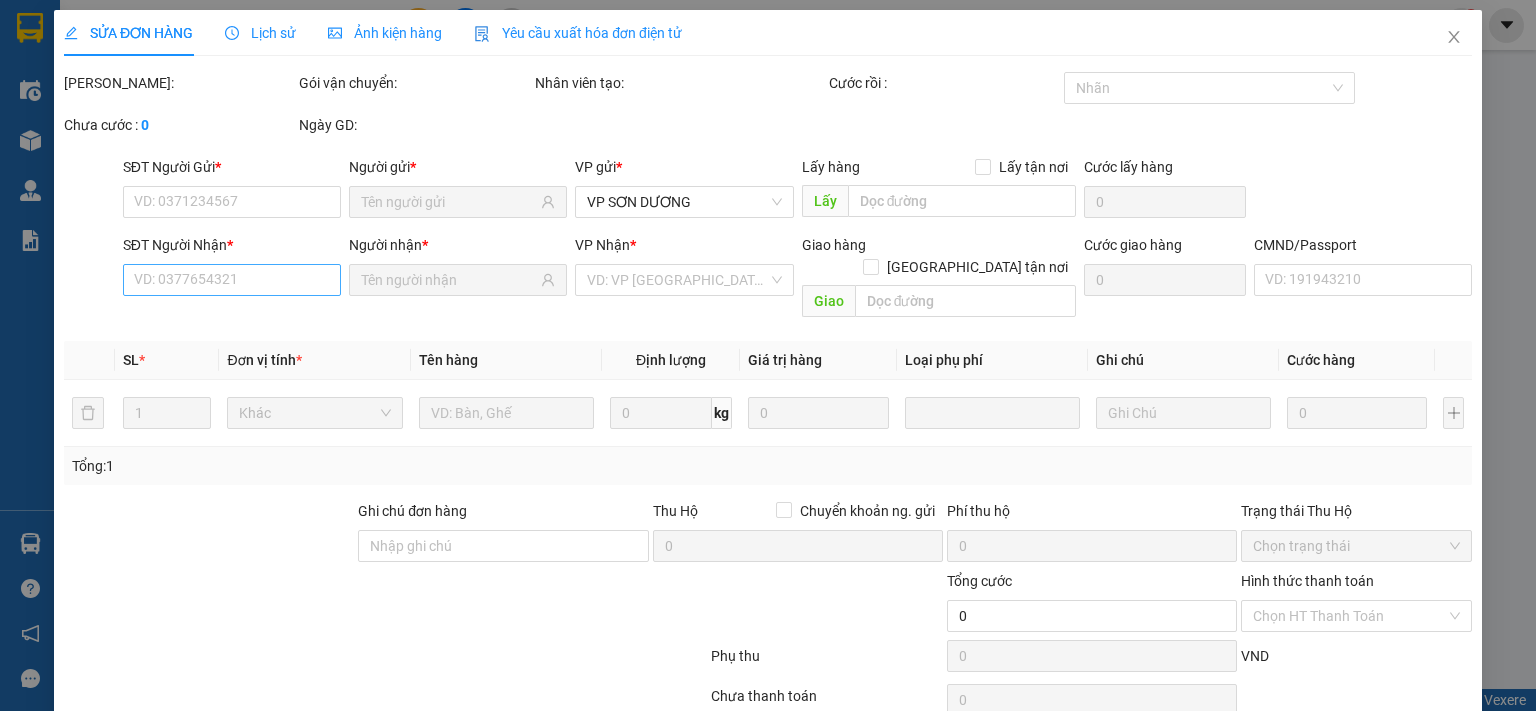 type on "QUYẾT- S. DƯƠNG" 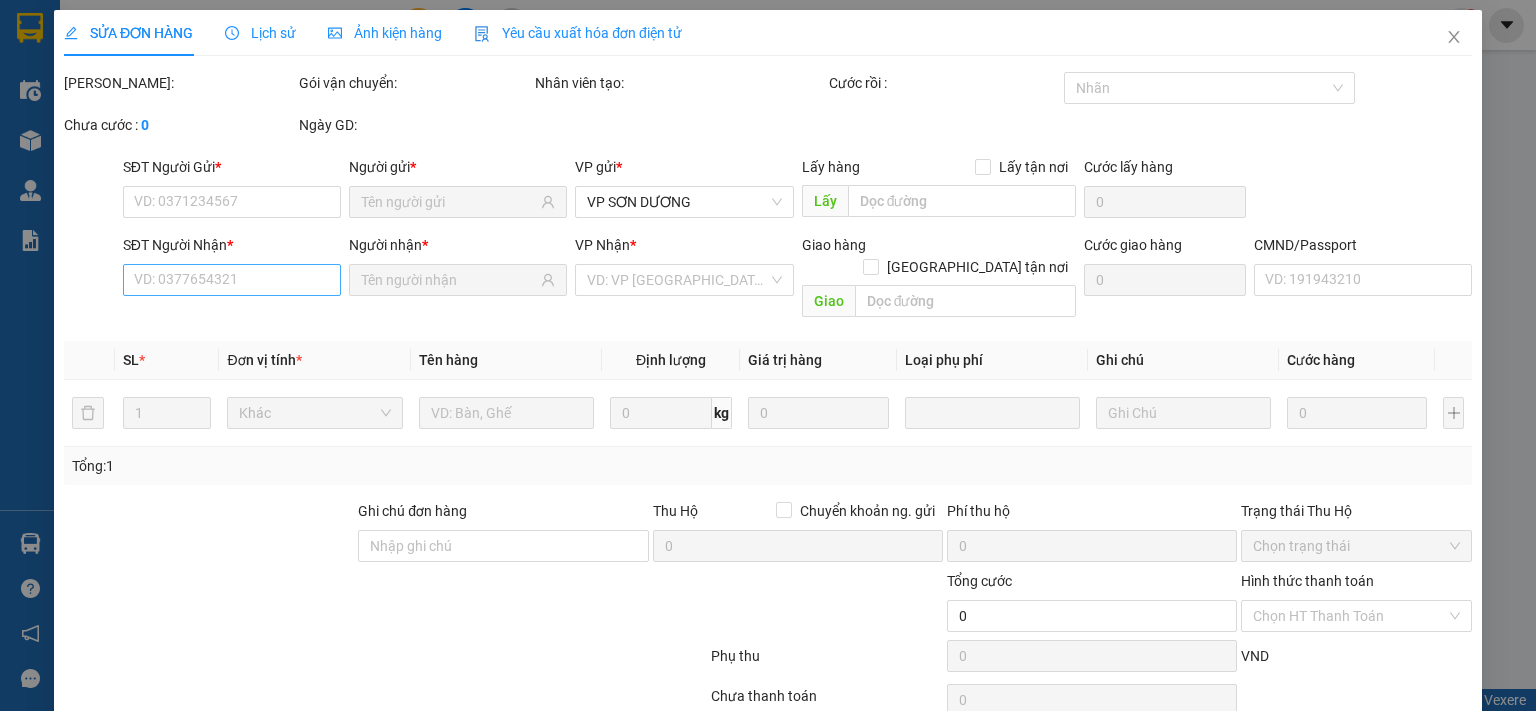 type on "50.000" 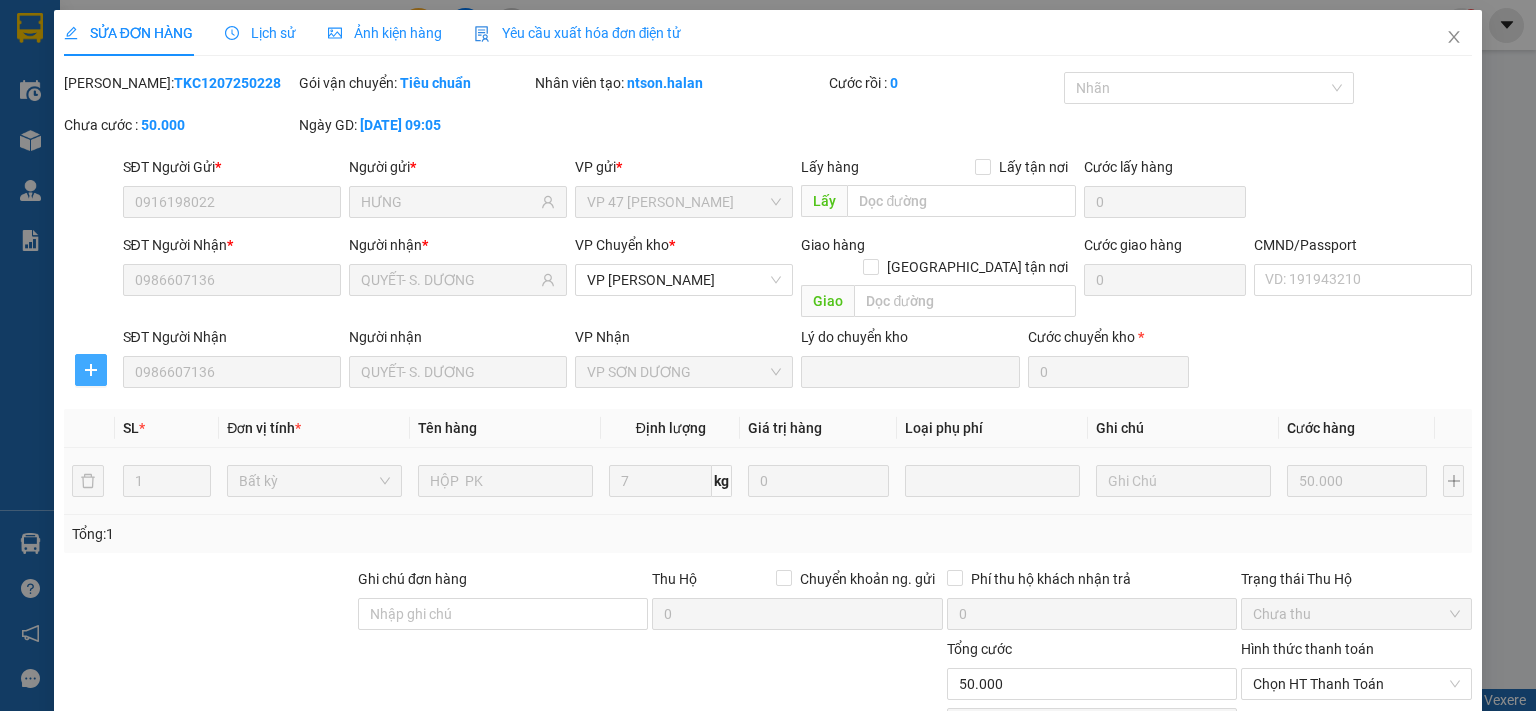 click at bounding box center (91, 370) 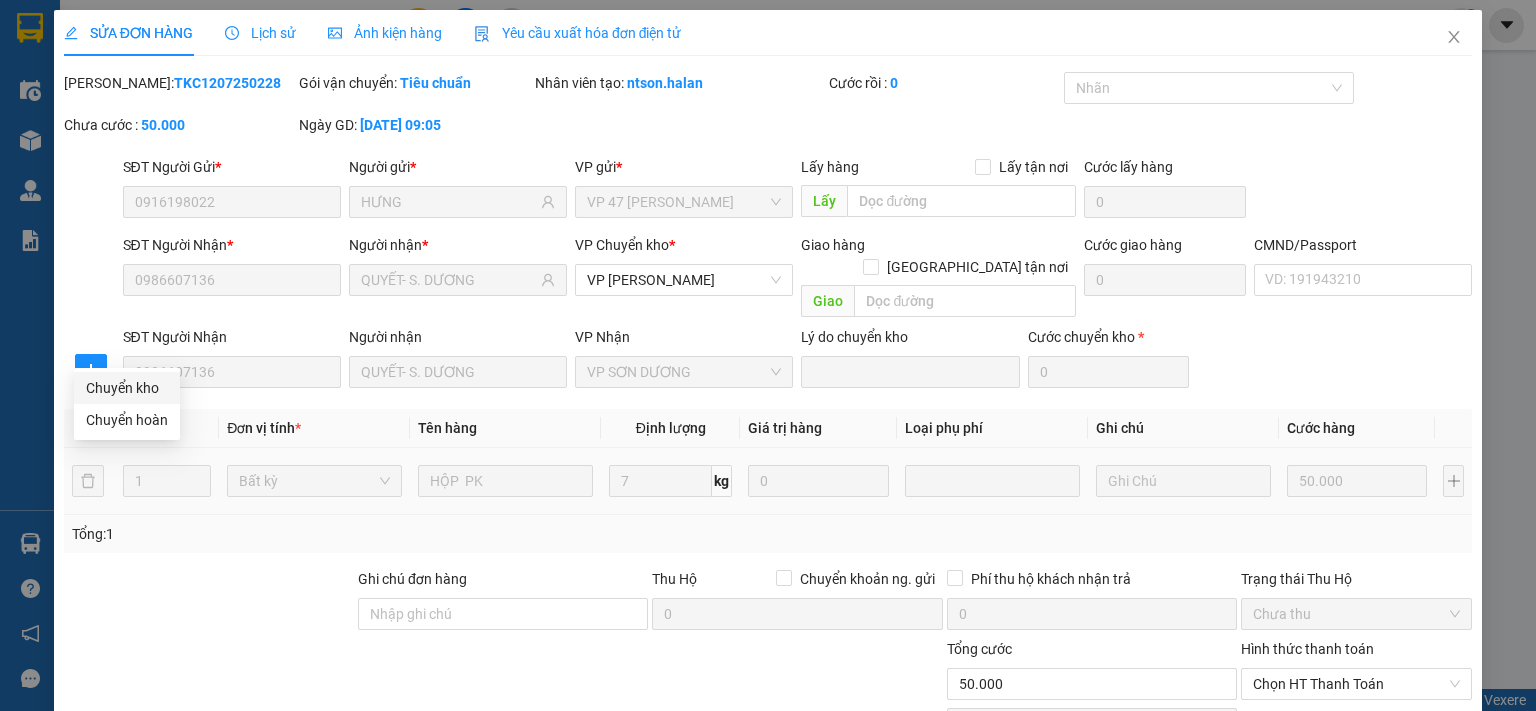 click on "Chuyển kho" at bounding box center (127, 388) 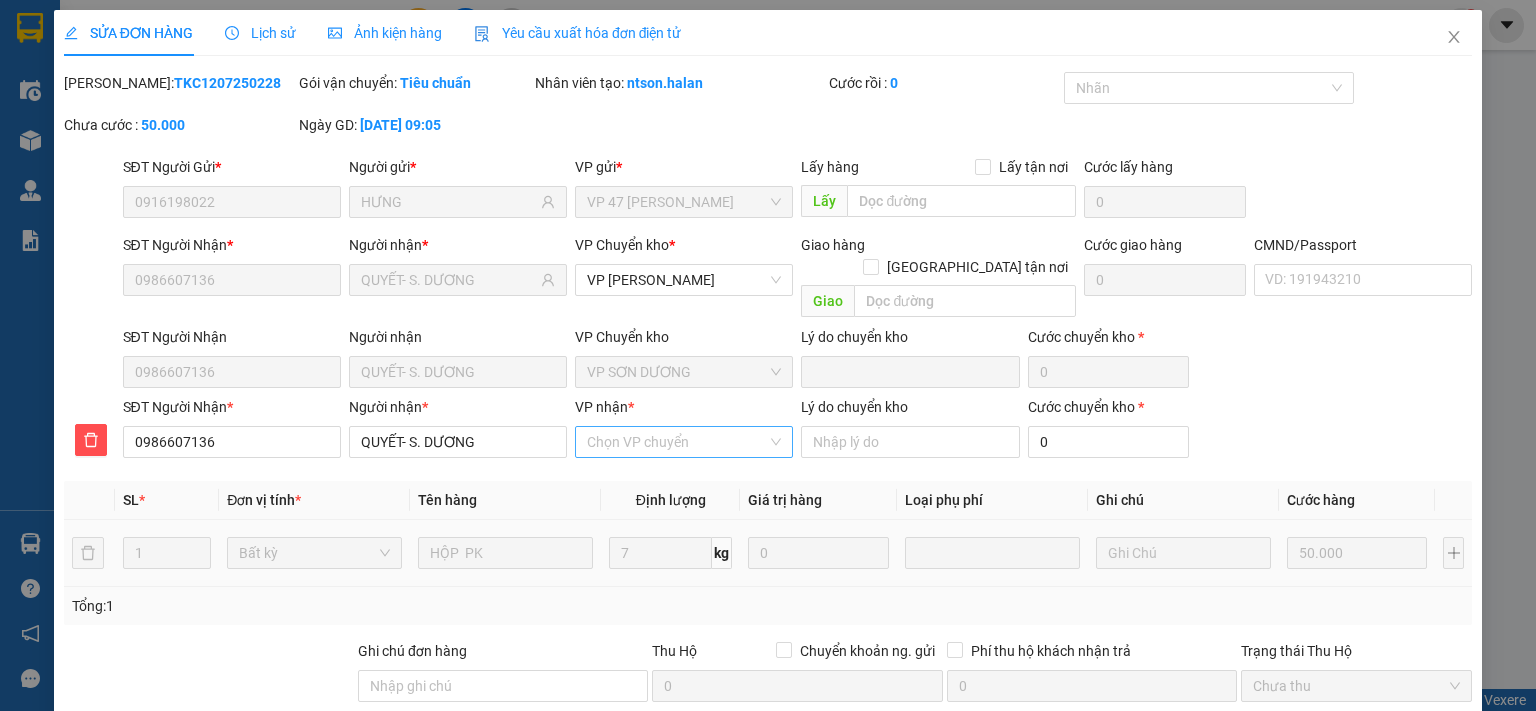 click on "VP nhận  *" at bounding box center [677, 442] 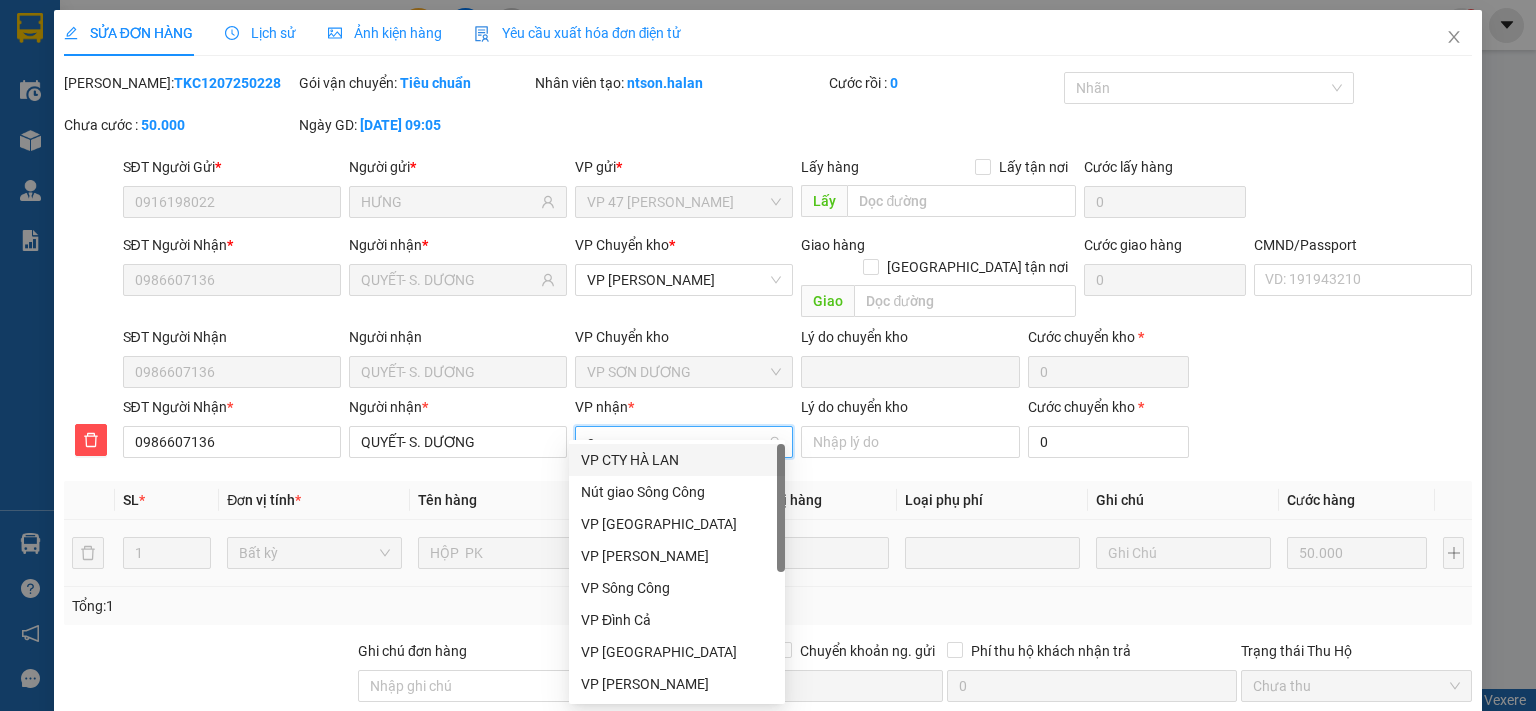 type on "ch" 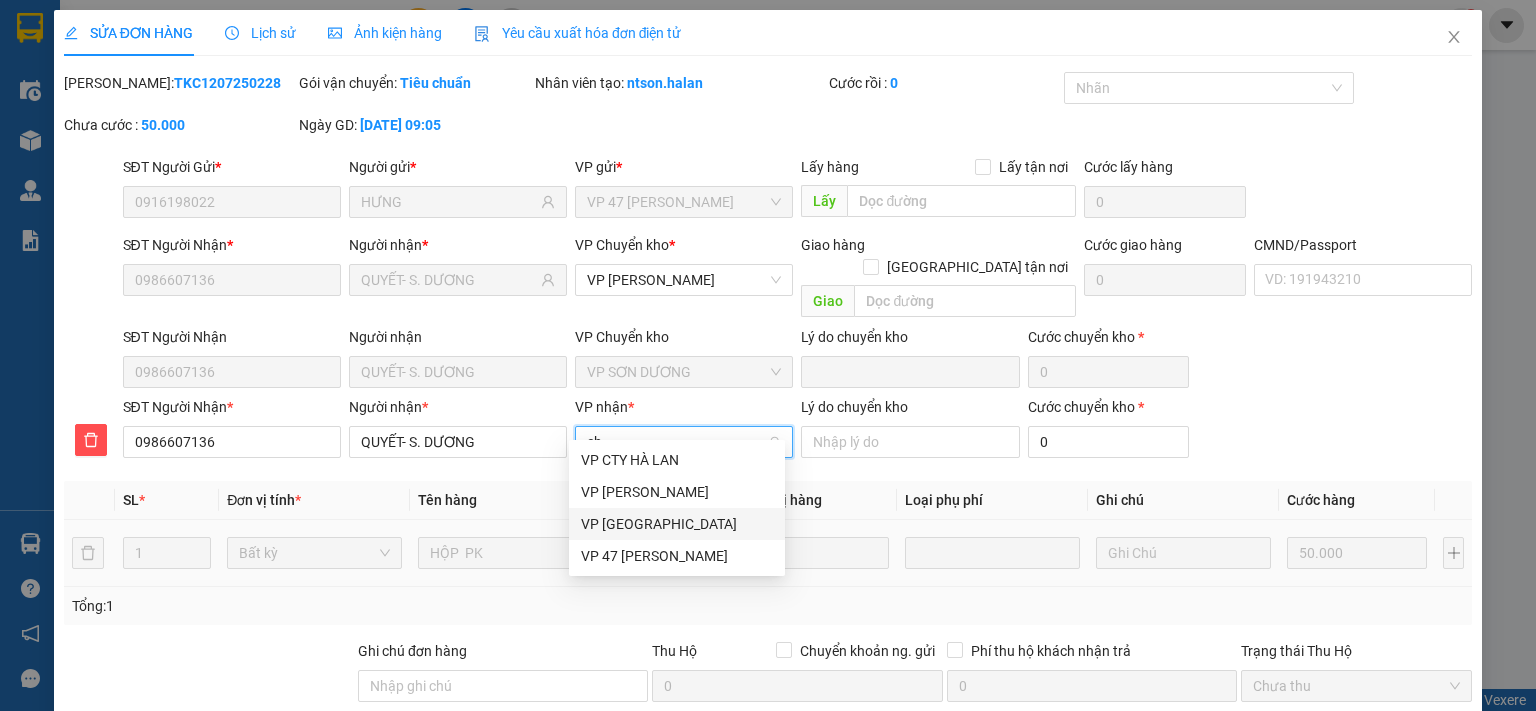 click on "VP [GEOGRAPHIC_DATA]" at bounding box center [677, 524] 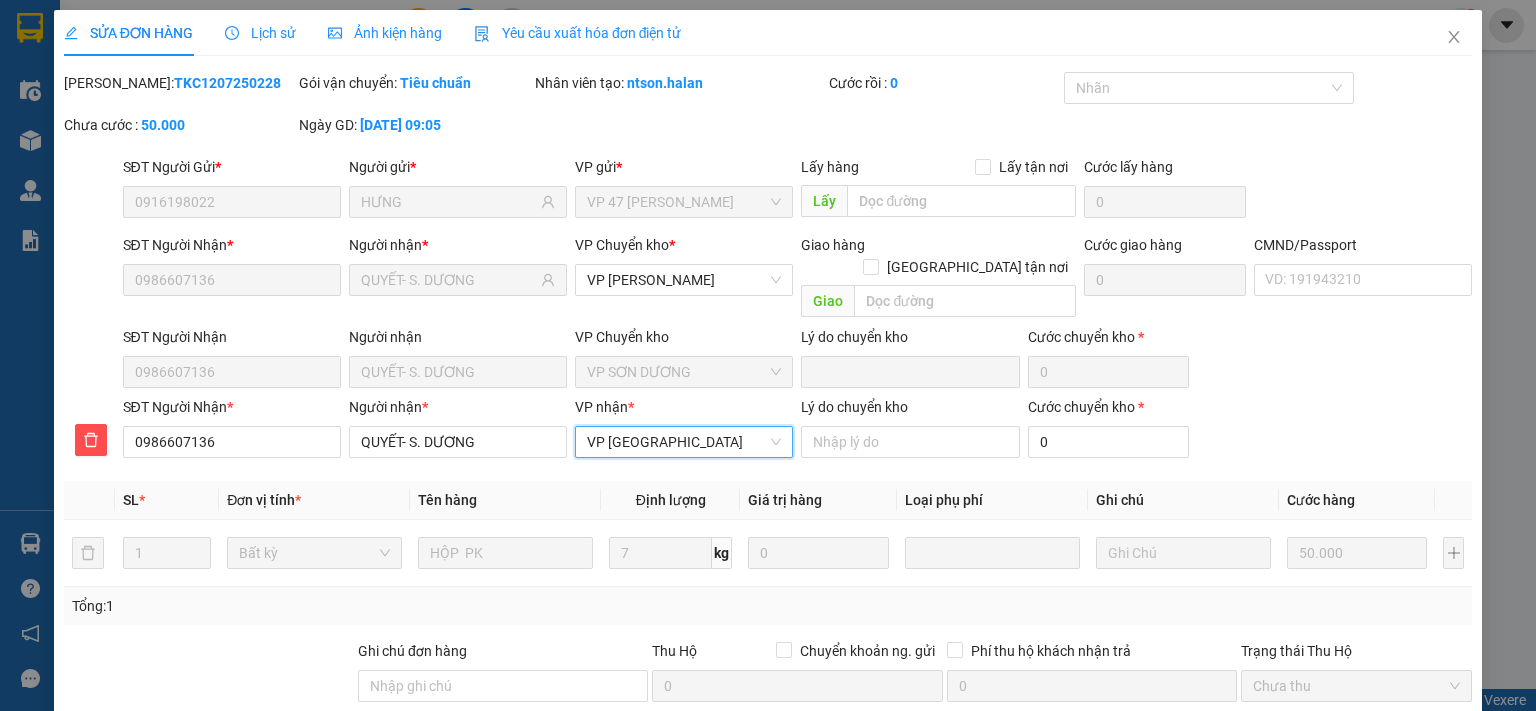 scroll, scrollTop: 211, scrollLeft: 0, axis: vertical 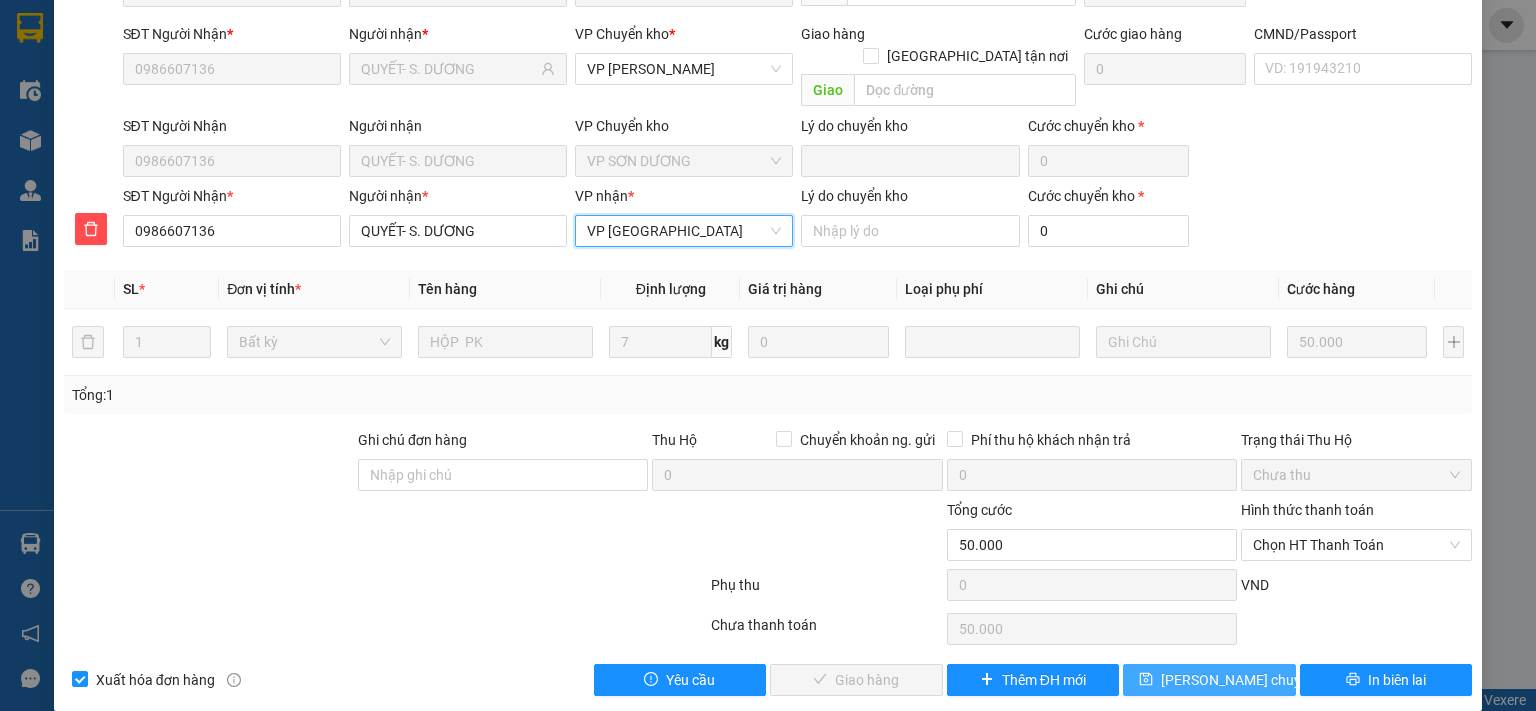 click on "Lưu chuyển hoàn" at bounding box center [1256, 680] 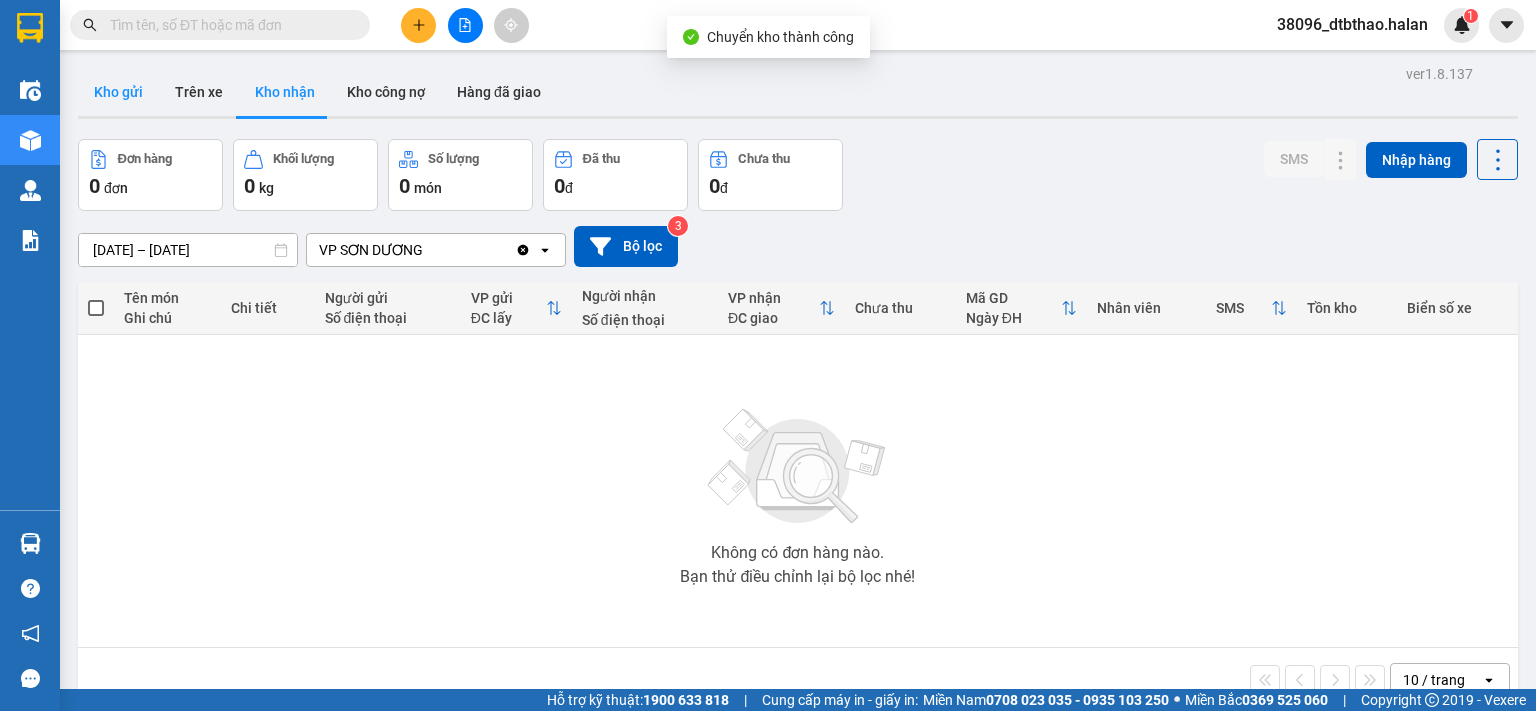 click on "Kho gửi" at bounding box center [118, 92] 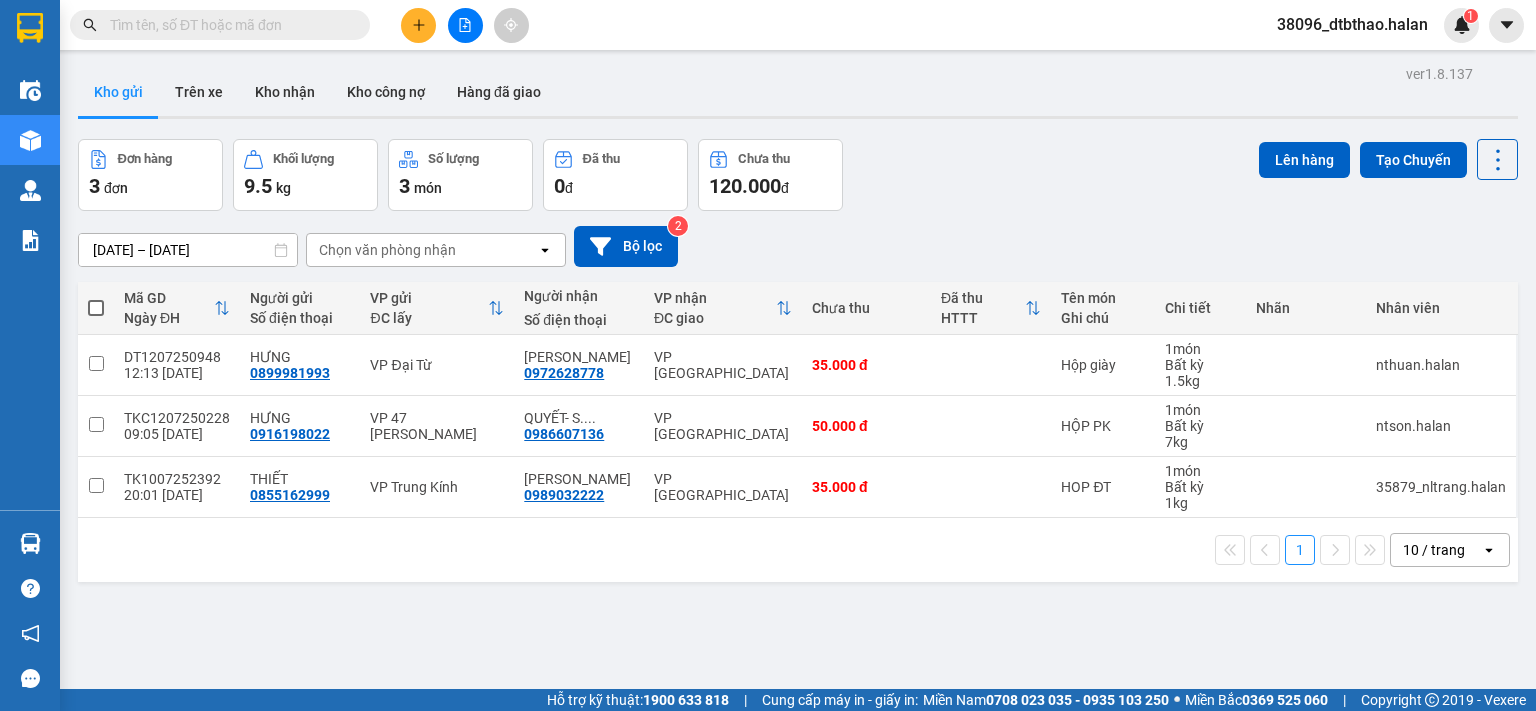 click at bounding box center [96, 308] 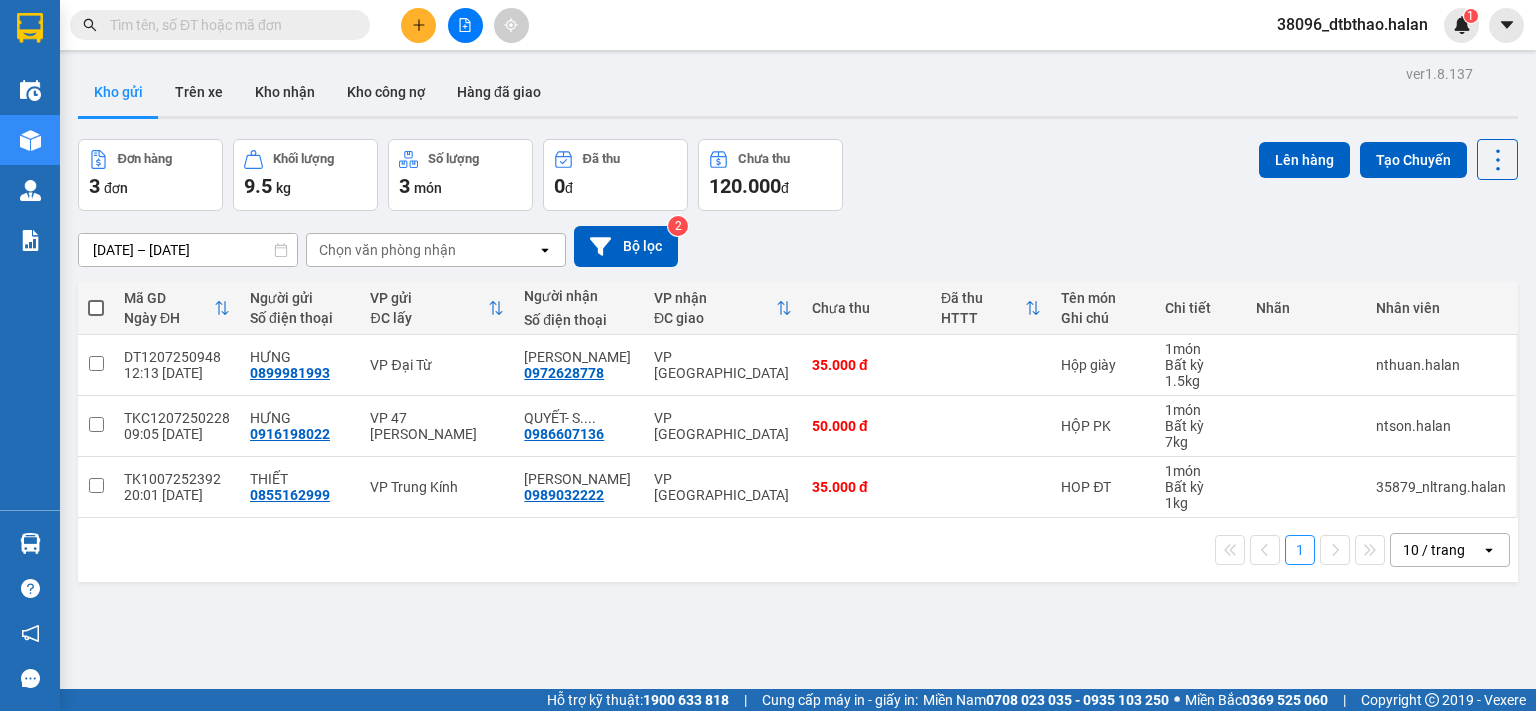 click at bounding box center (96, 298) 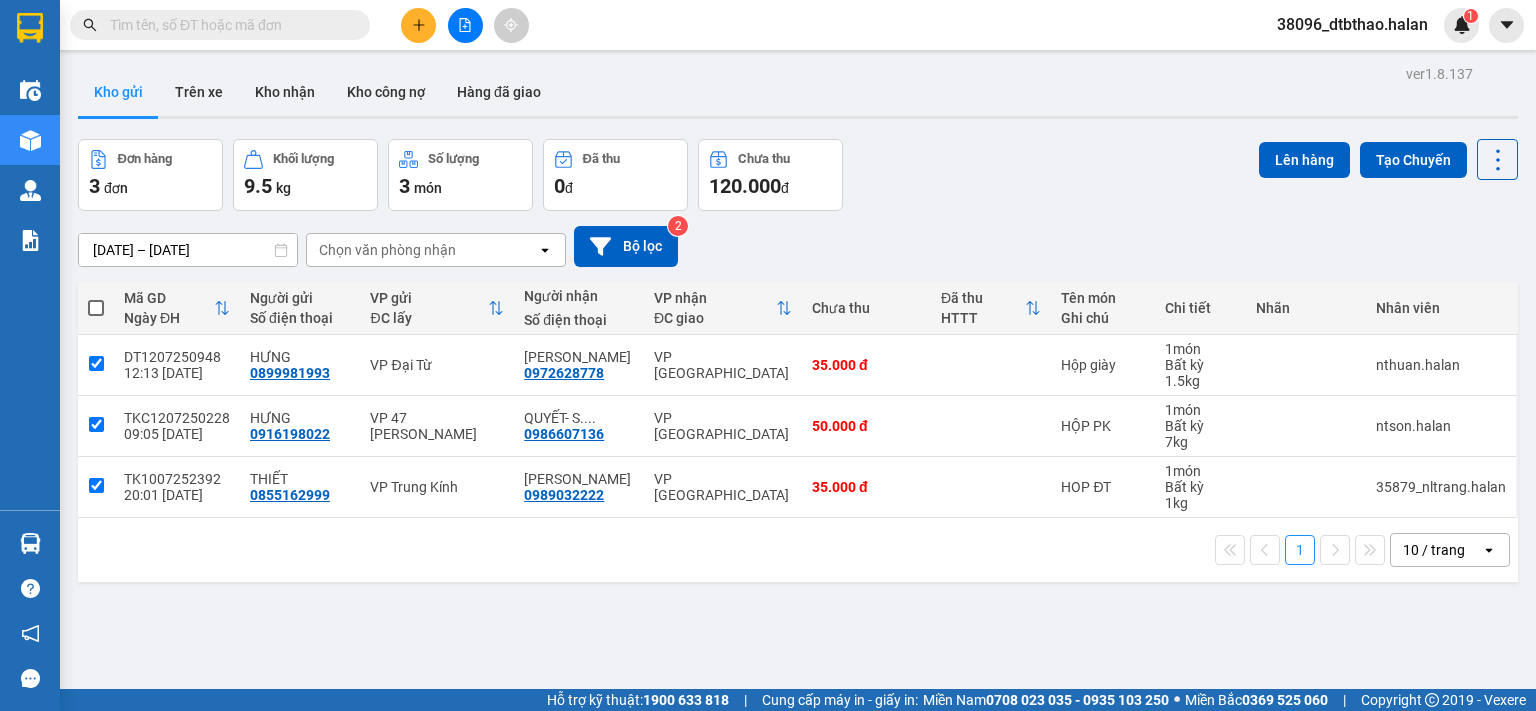 checkbox on "true" 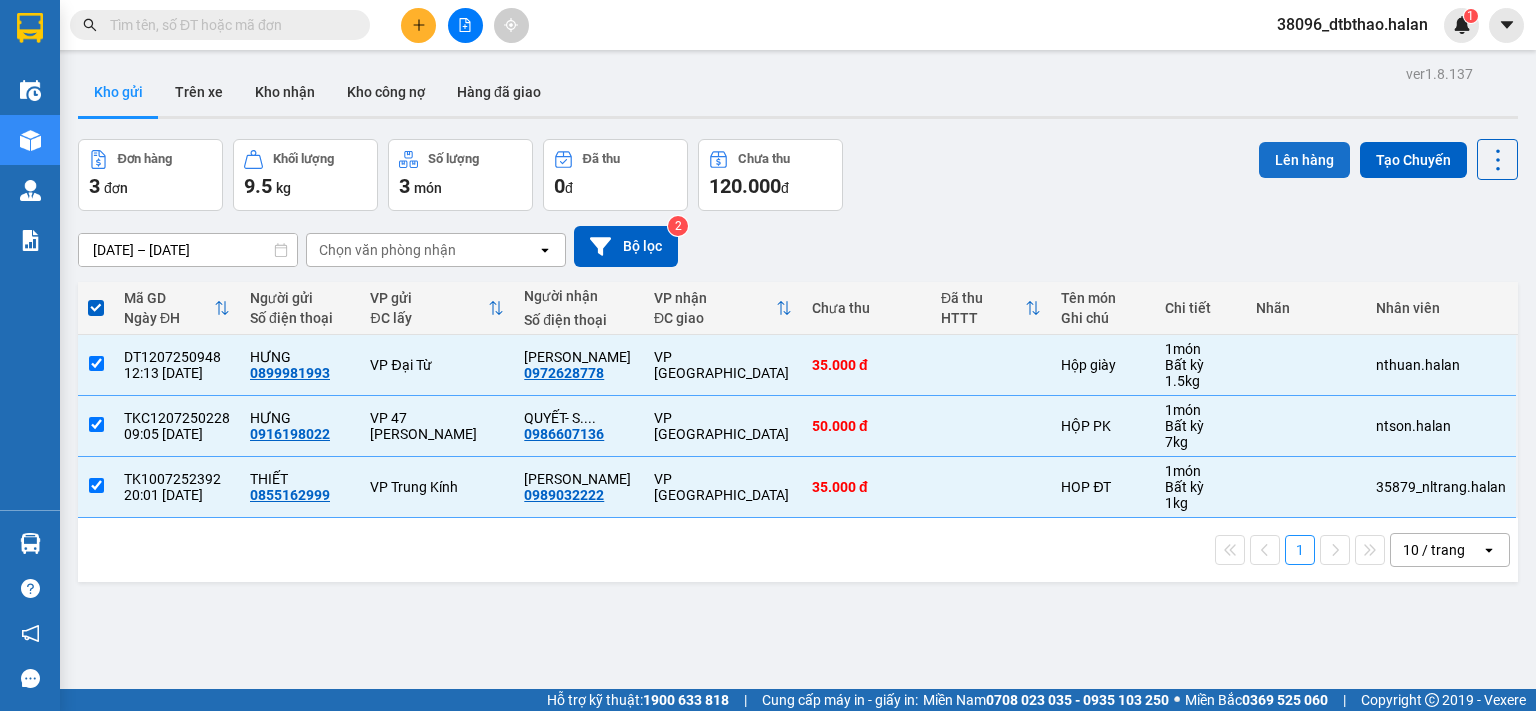 click on "Lên hàng" at bounding box center [1304, 160] 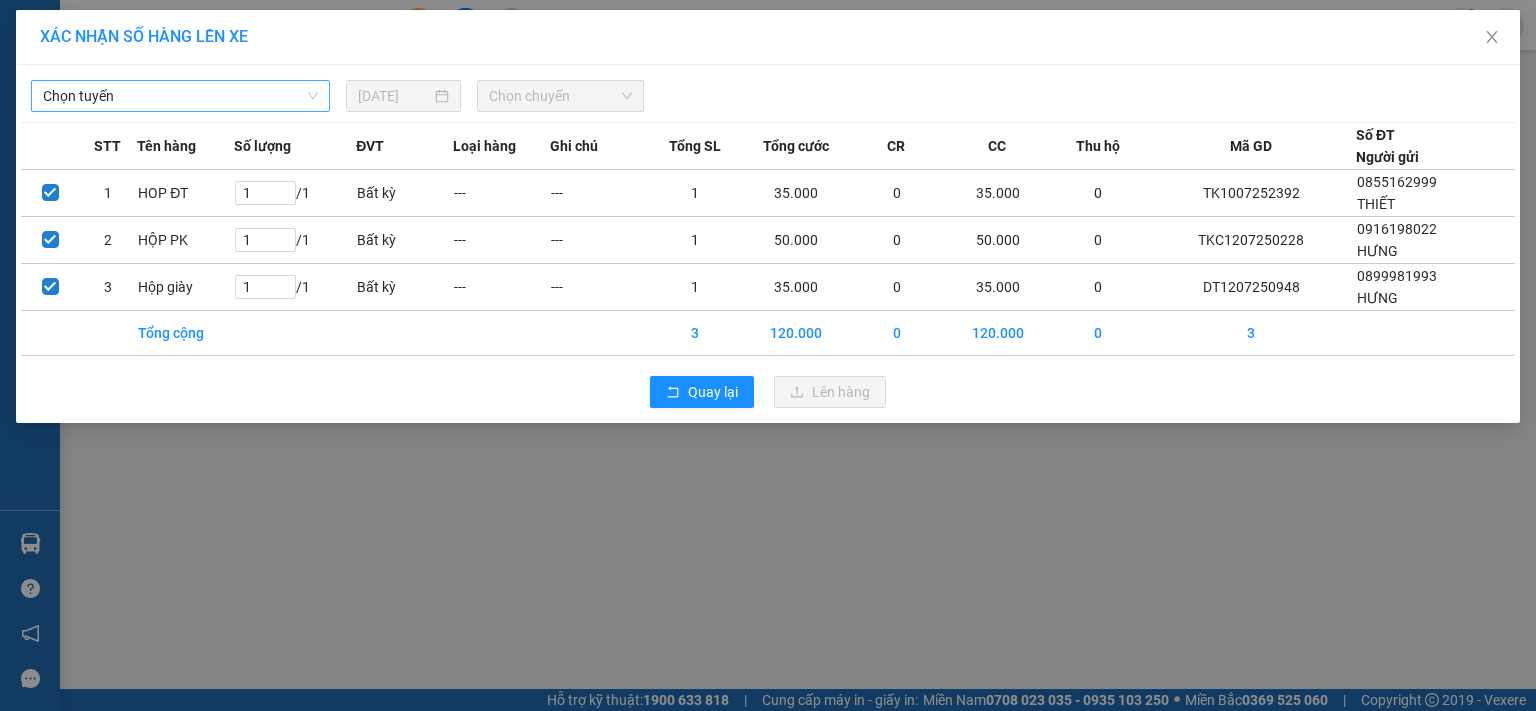 click on "Chọn tuyến" at bounding box center [180, 96] 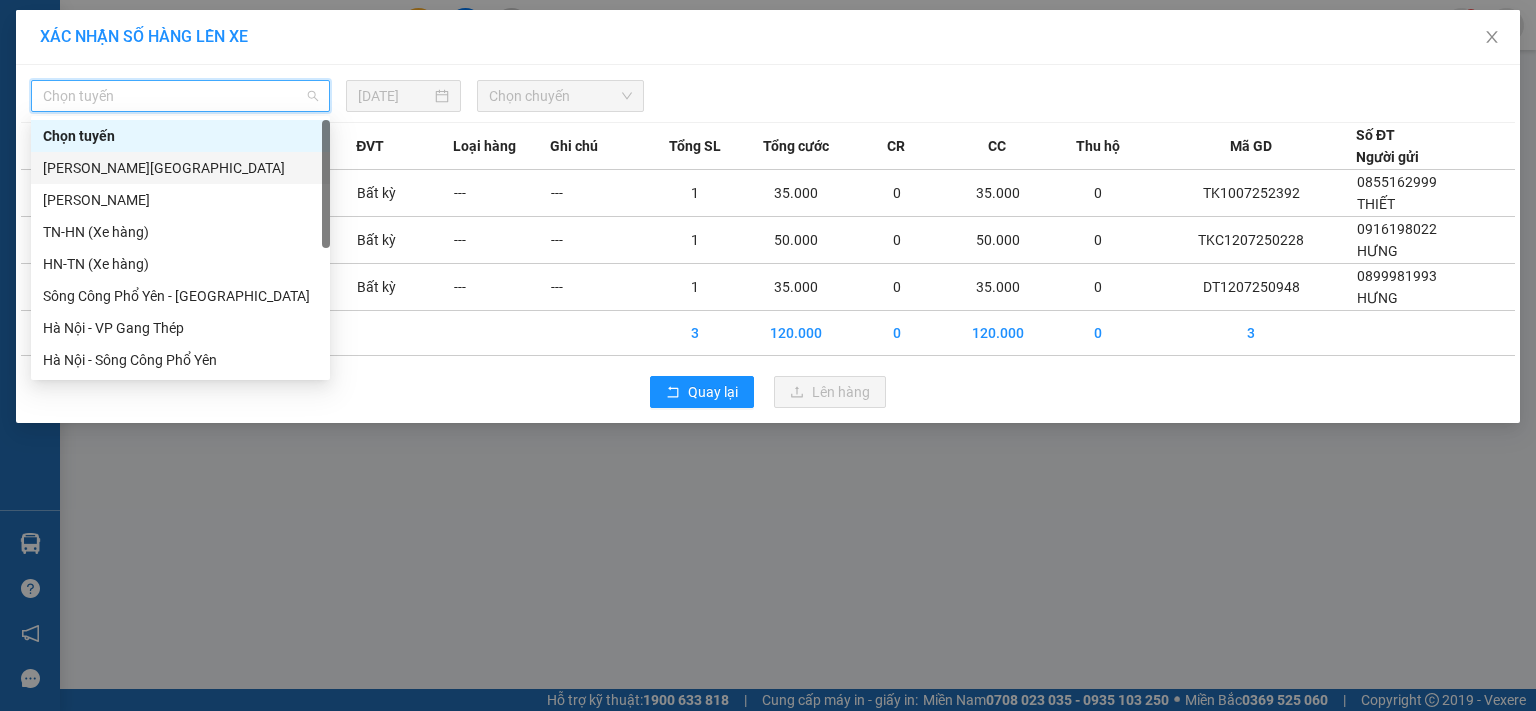click on "Tuyên Quang - Thái Nguyên" at bounding box center (180, 168) 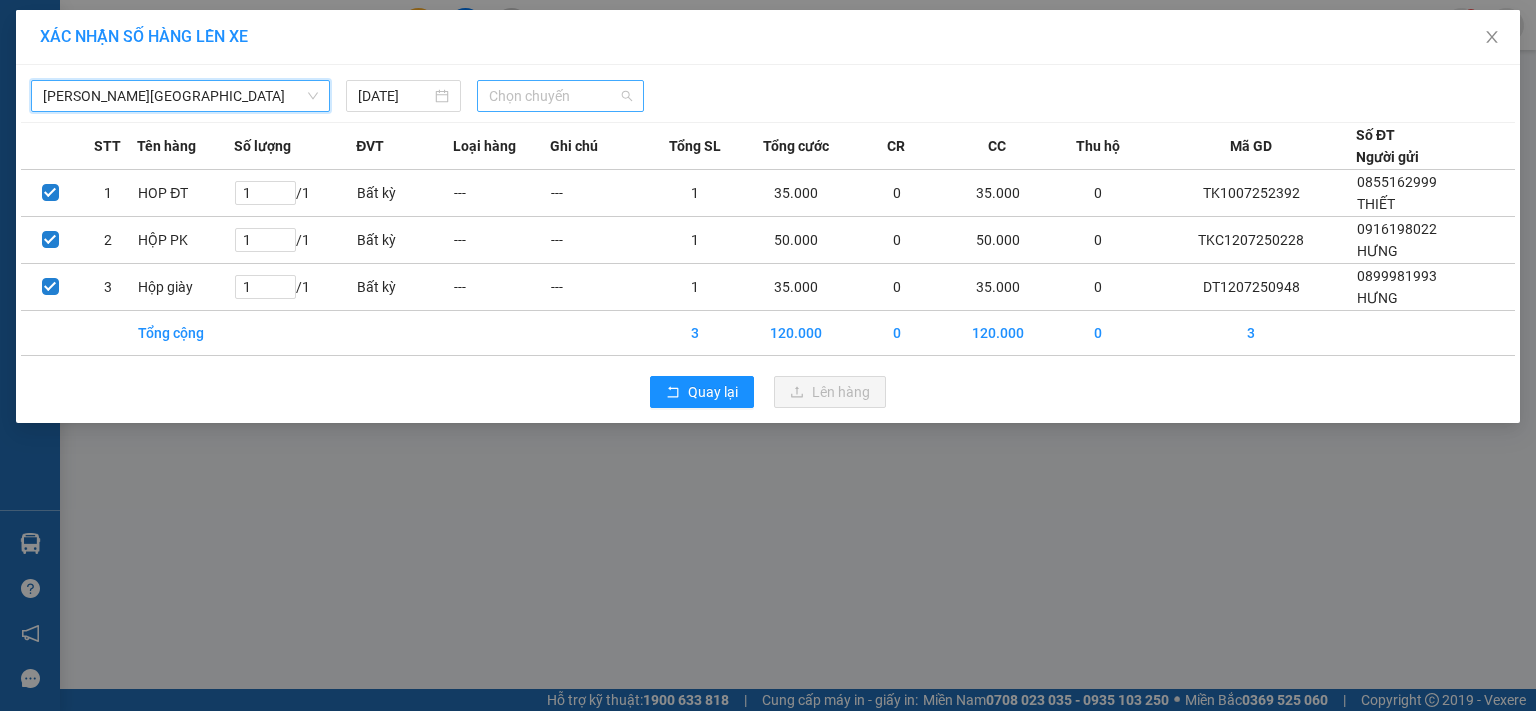 click on "Chọn chuyến" at bounding box center [561, 96] 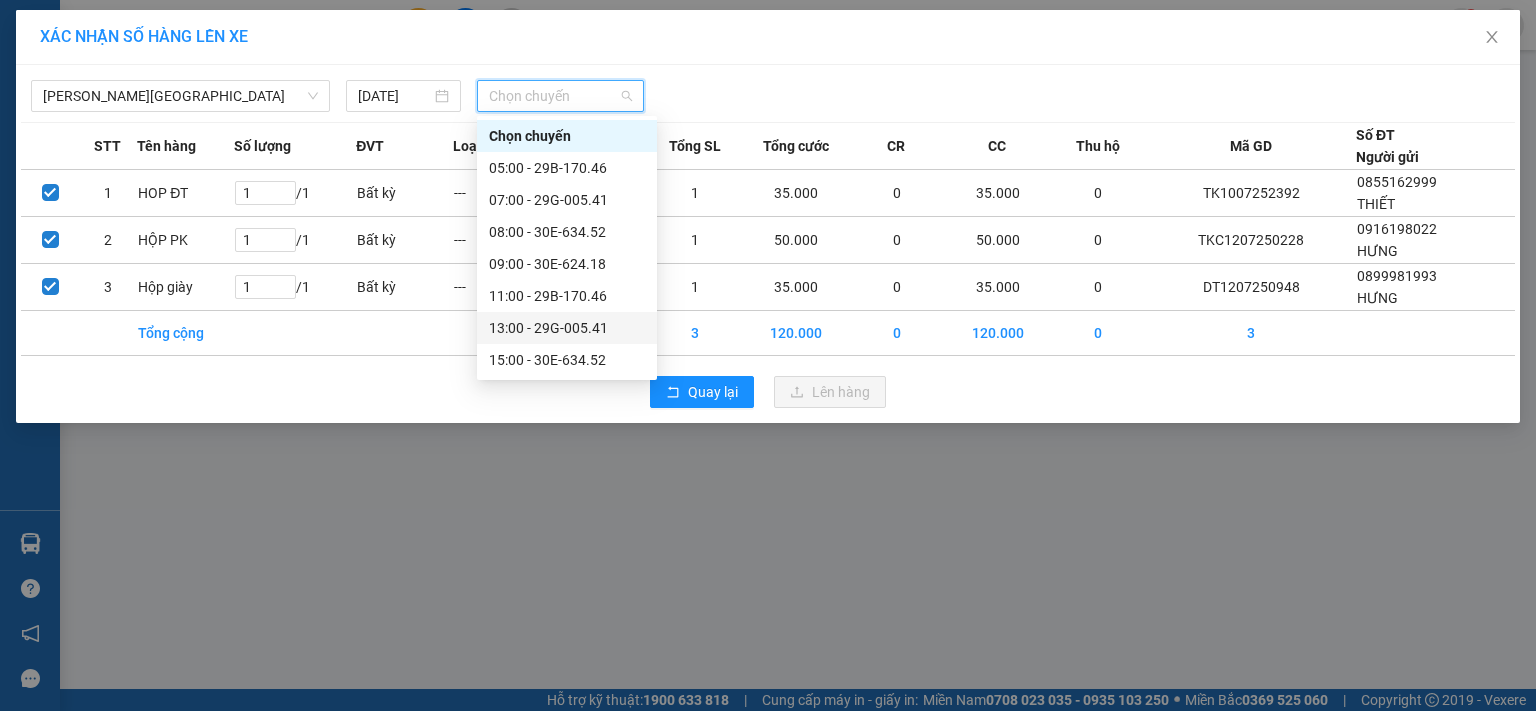 click on "13:00     - 29G-005.41" at bounding box center (567, 328) 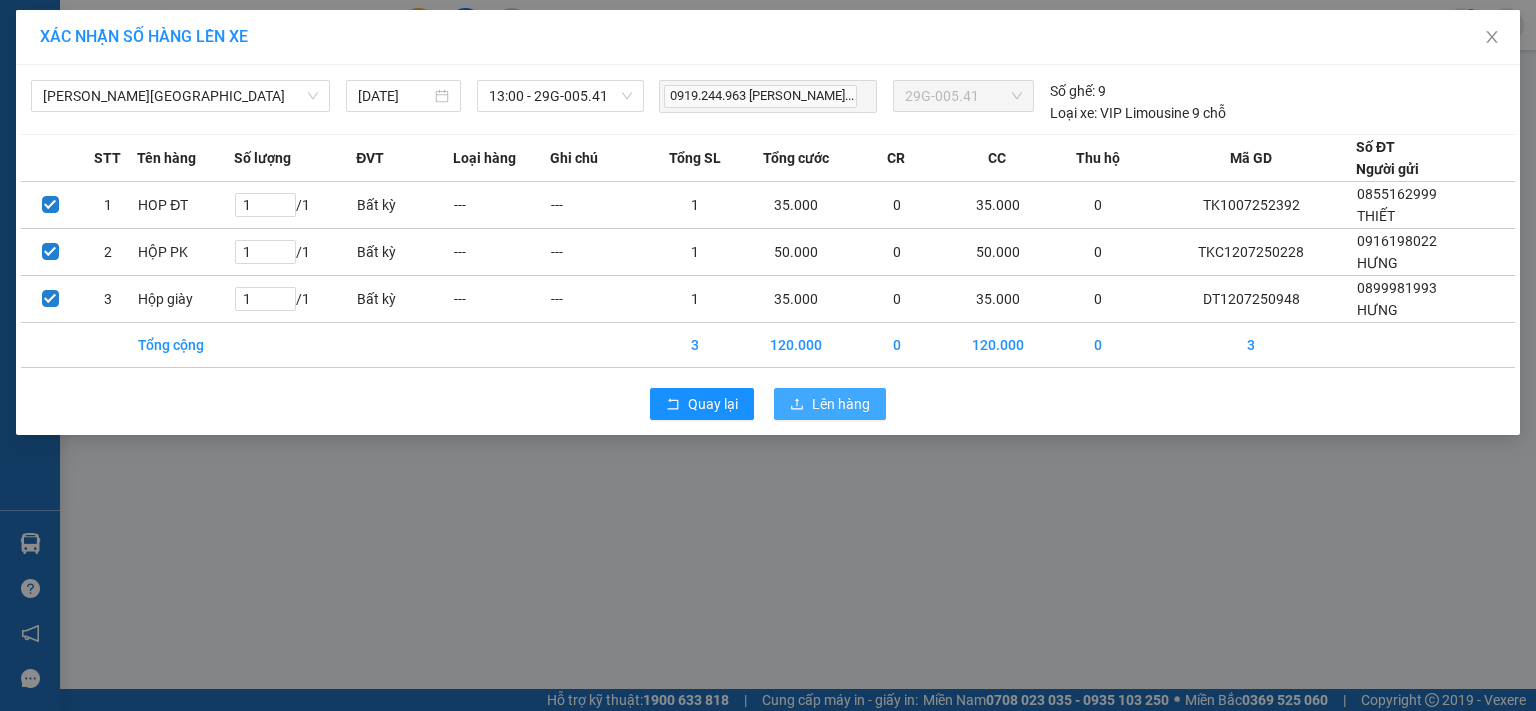 click on "Lên hàng" at bounding box center [841, 404] 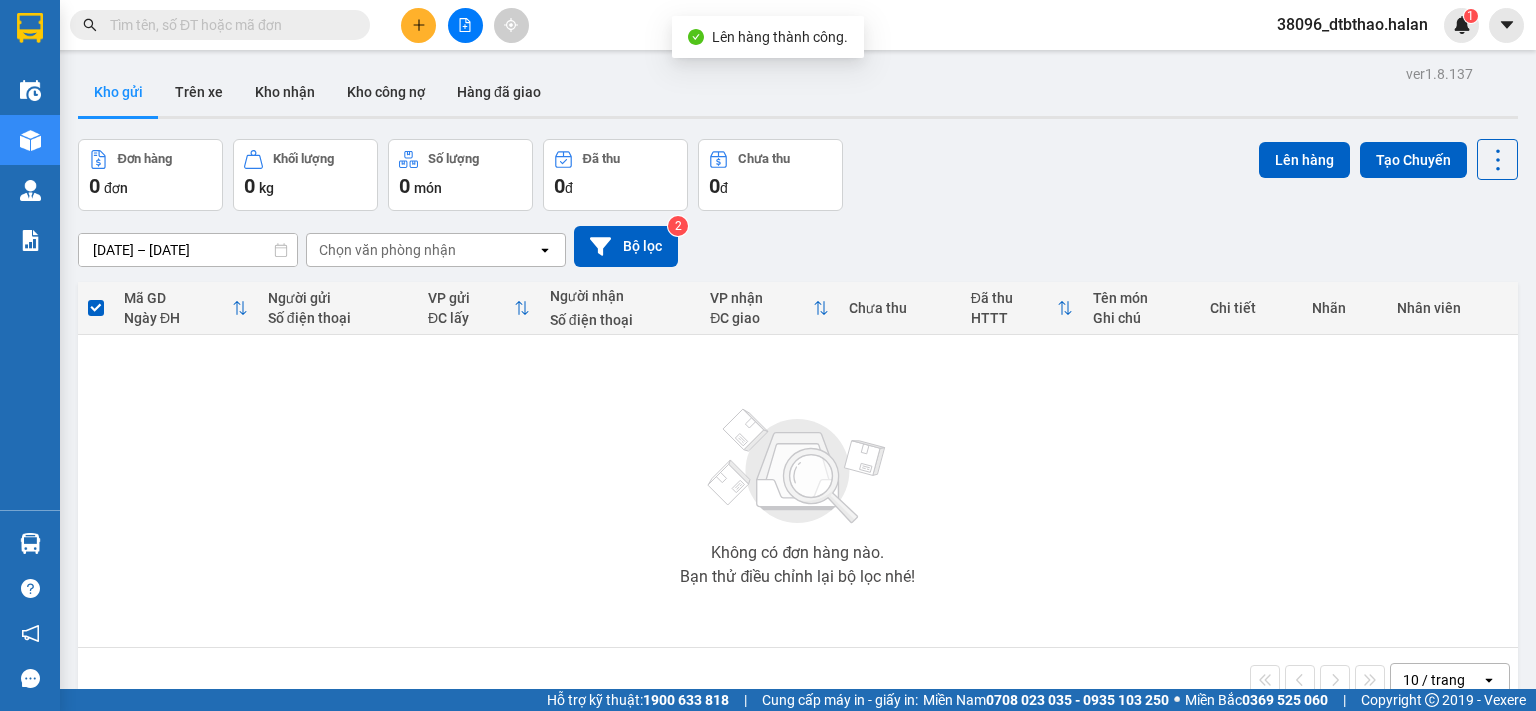 click on "38096_dtbthao.halan" at bounding box center [1352, 24] 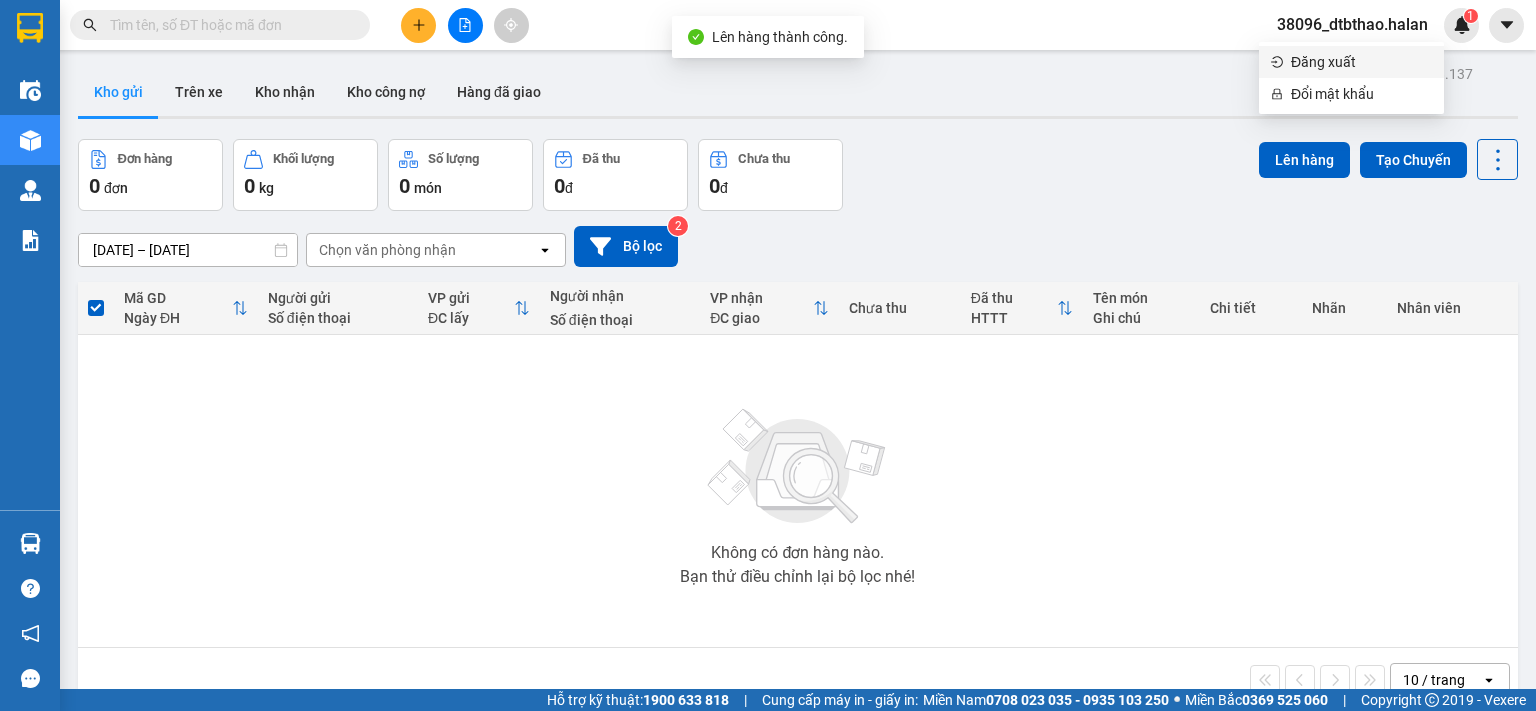 click on "Đăng xuất" at bounding box center [1361, 62] 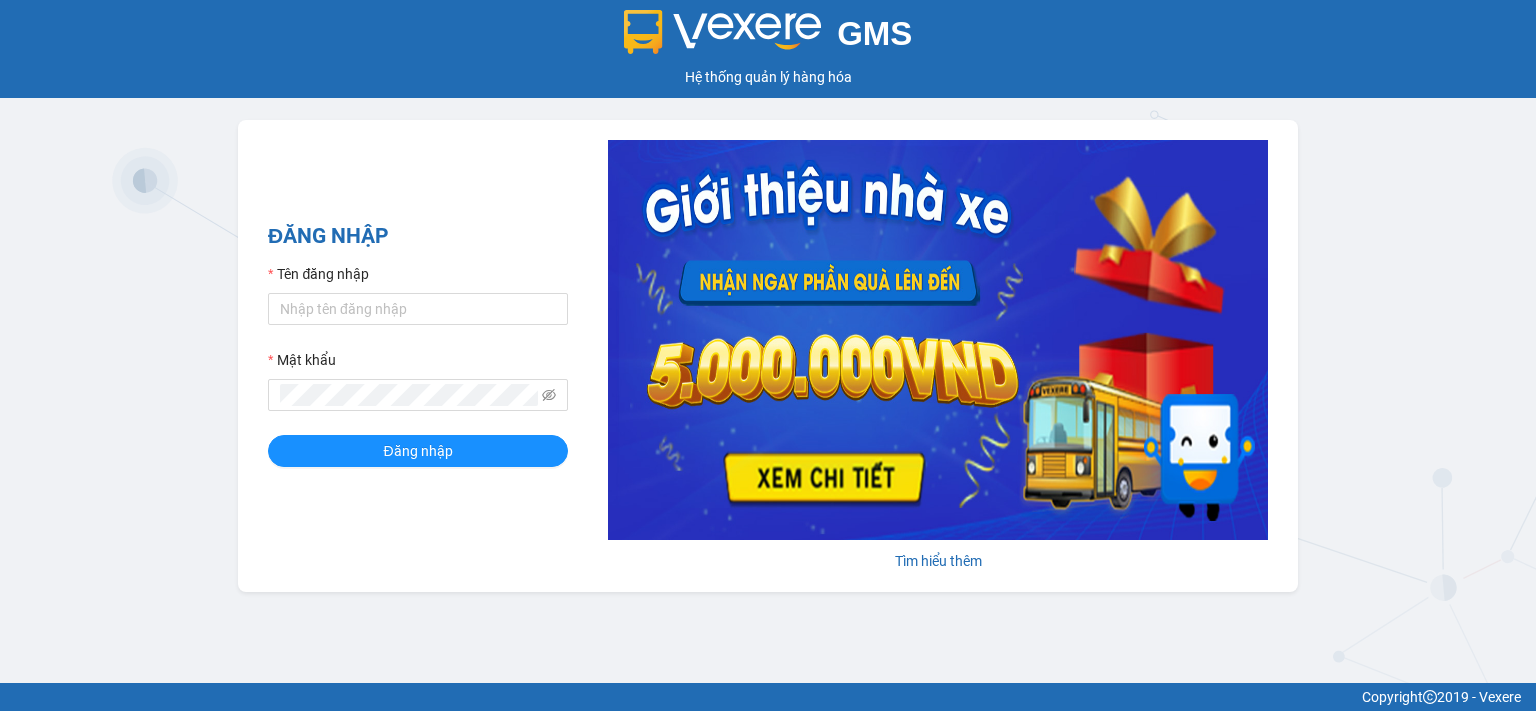 scroll, scrollTop: 0, scrollLeft: 0, axis: both 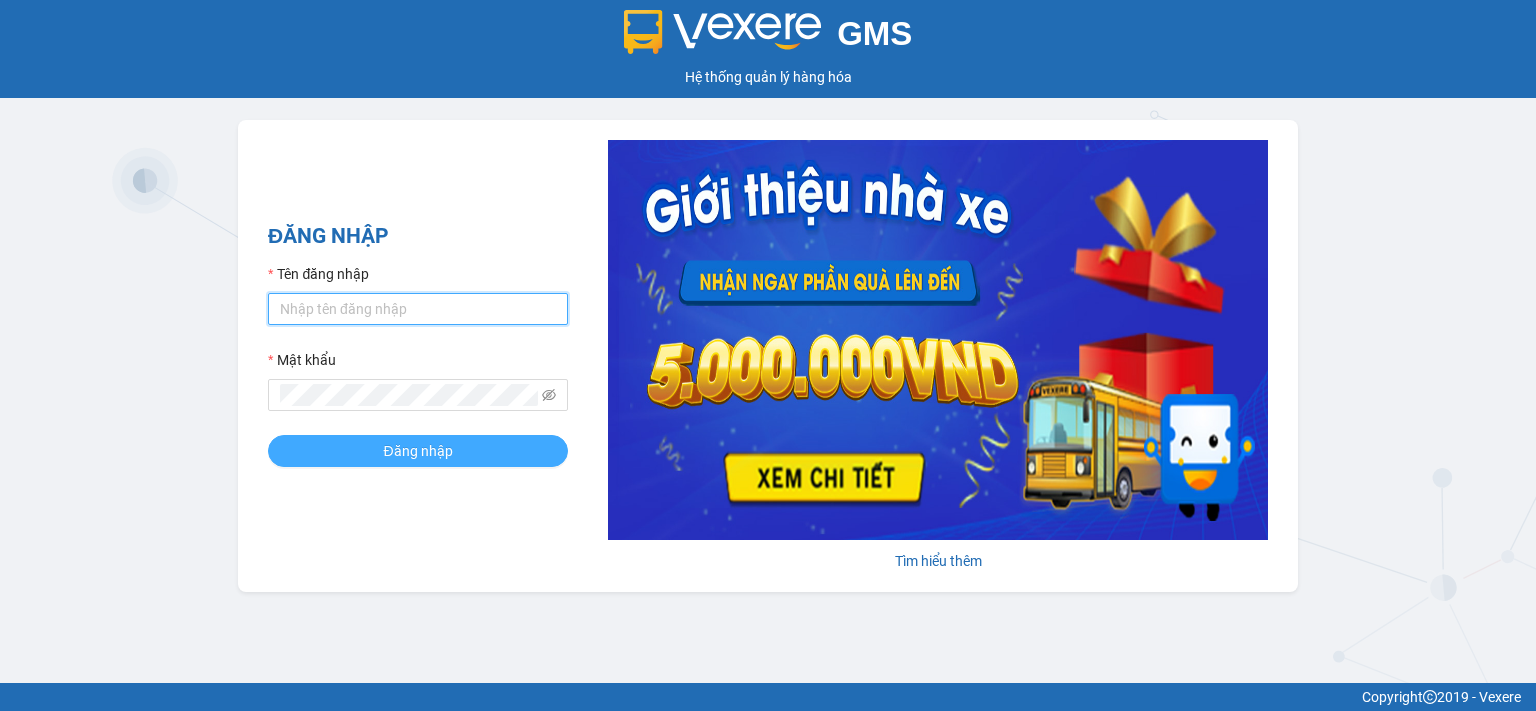 type on "dtbthao.halan" 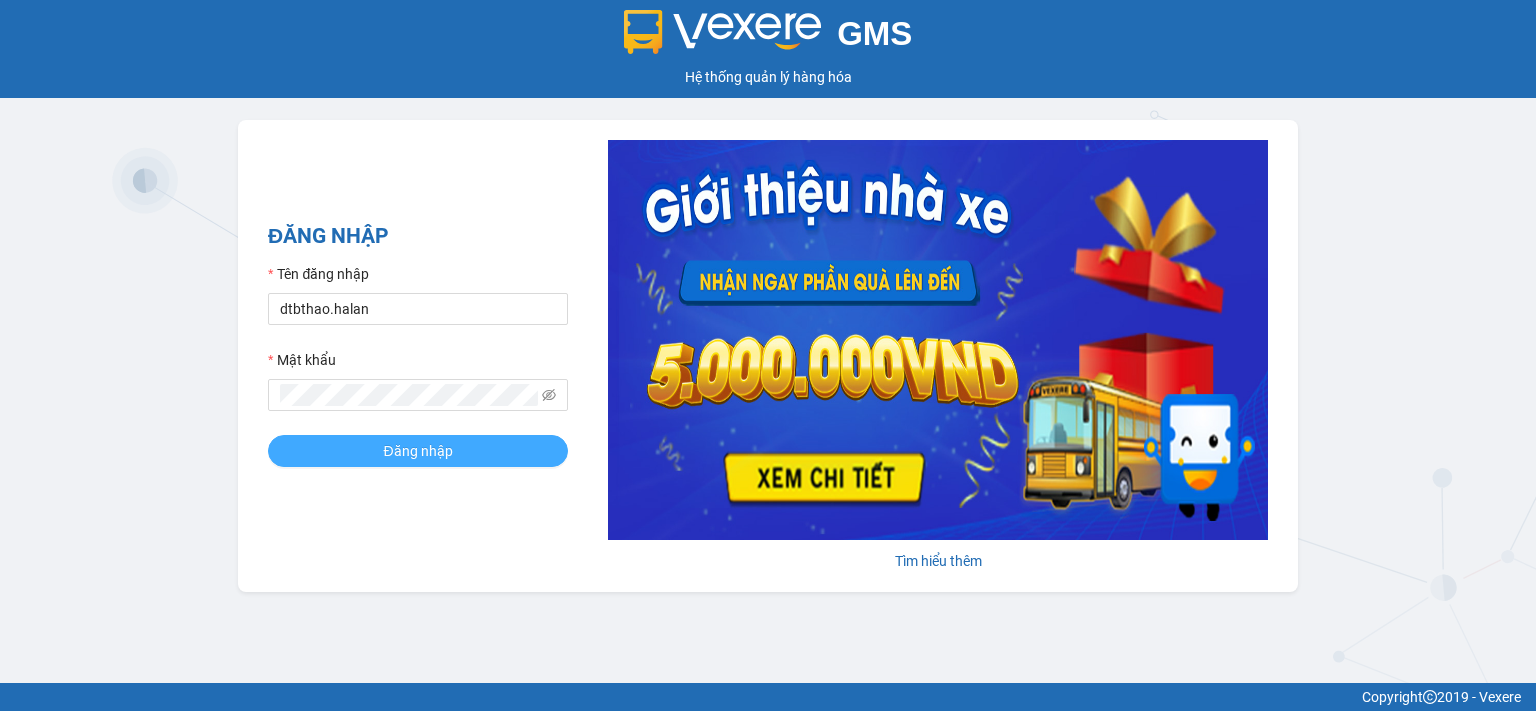 click on "Đăng nhập" at bounding box center [417, 451] 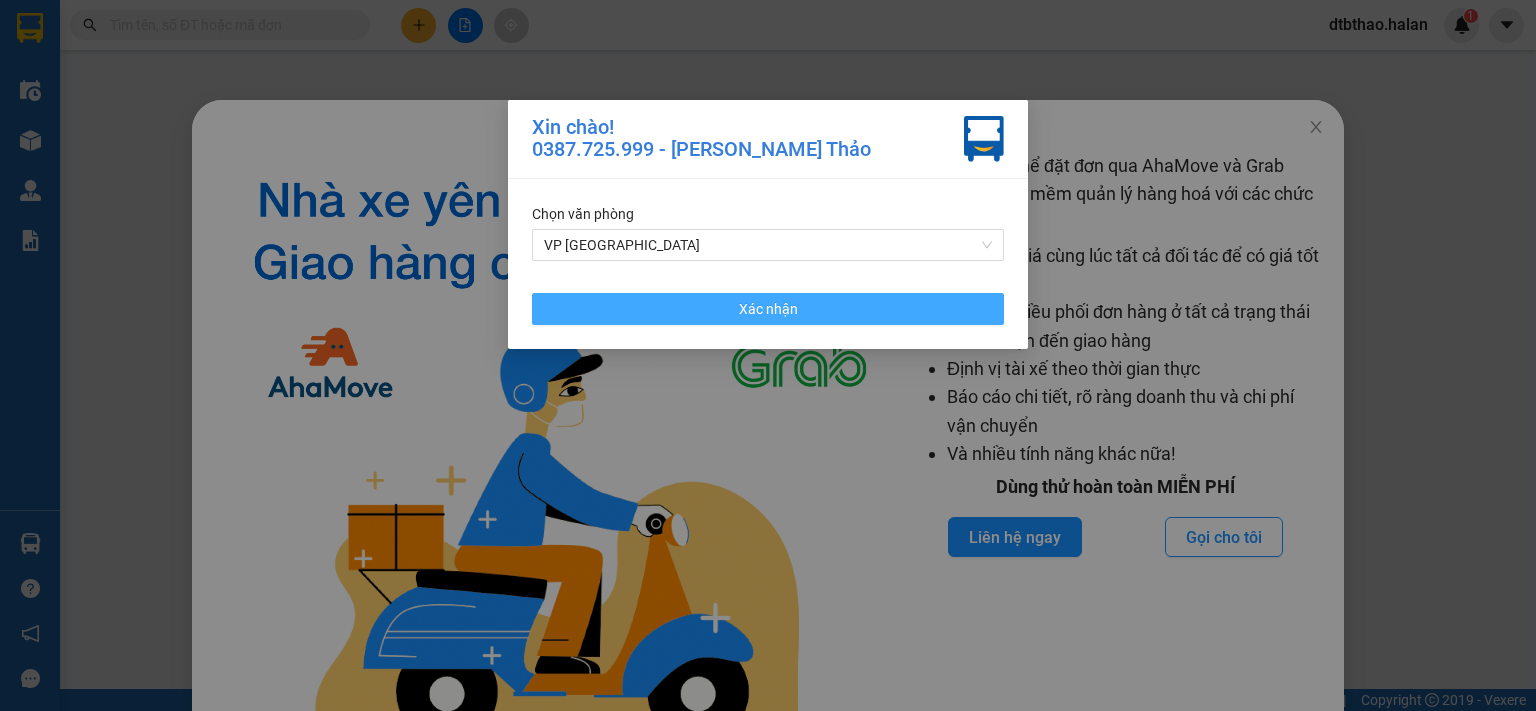 click on "Xác nhận" at bounding box center (768, 309) 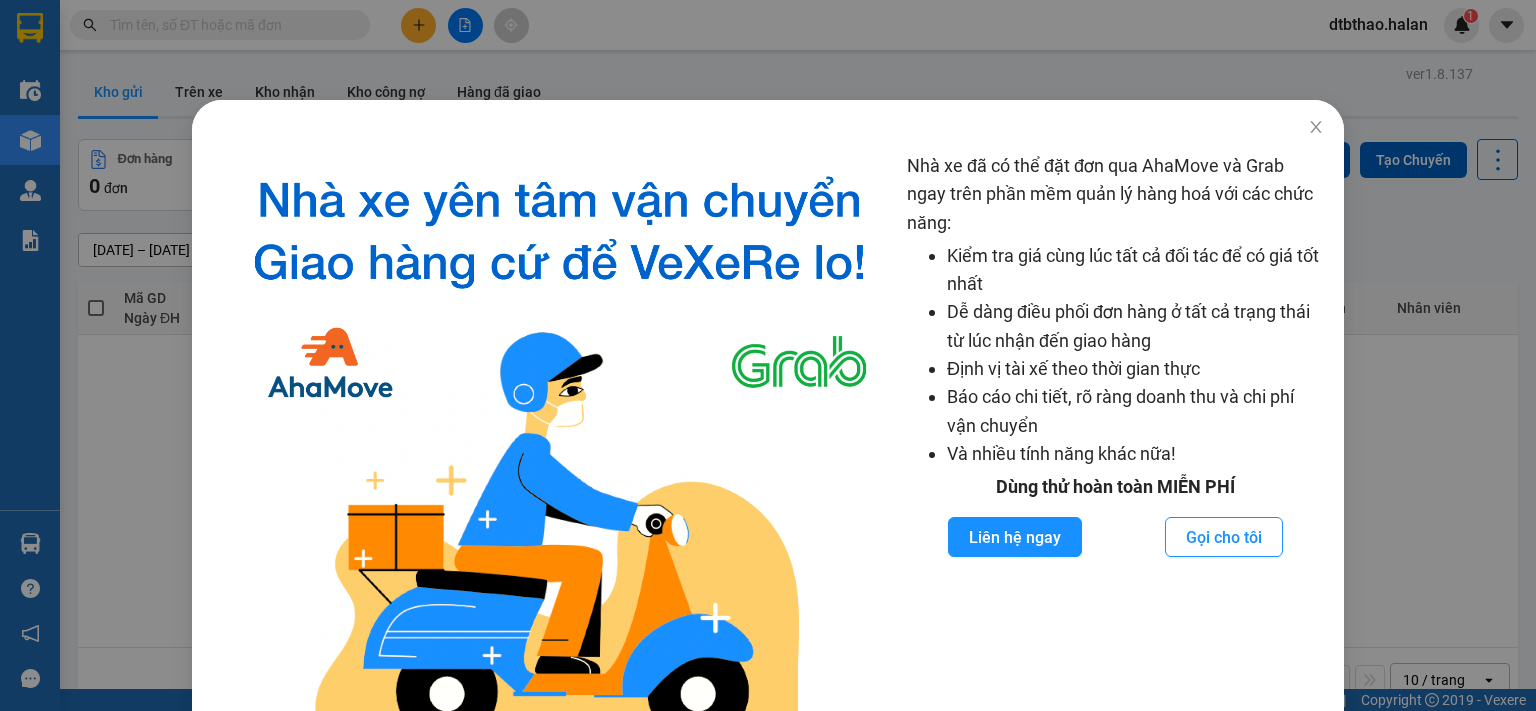 click on "Nhà xe đã có thể đặt đơn qua AhaMove và Grab ngay trên phần mềm quản lý hàng hoá với các chức năng: Kiểm tra giá cùng lúc tất cả đối tác để có giá tốt nhất Dễ dàng điều phối đơn hàng ở tất cả trạng thái từ lúc nhận đến giao hàng Định vị tài xế theo thời gian thực Báo cáo chi tiết, rõ ràng doanh thu và chi phí vận chuyển Và nhiều tính năng khác nữa! Dùng thử hoàn toàn MIỄN PHÍ Liên hệ ngay Gọi cho tôi" at bounding box center (768, 355) 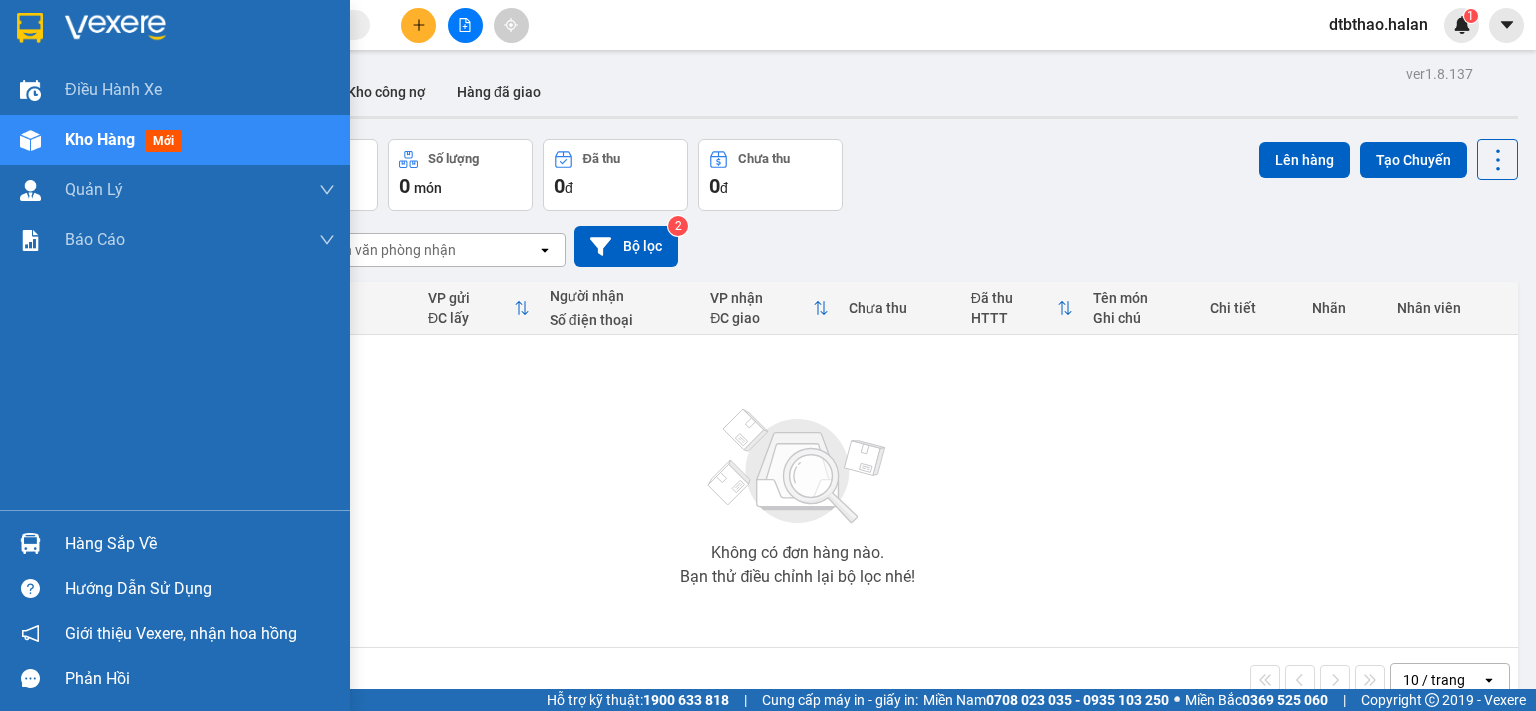 click on "Hàng sắp về" at bounding box center (175, 543) 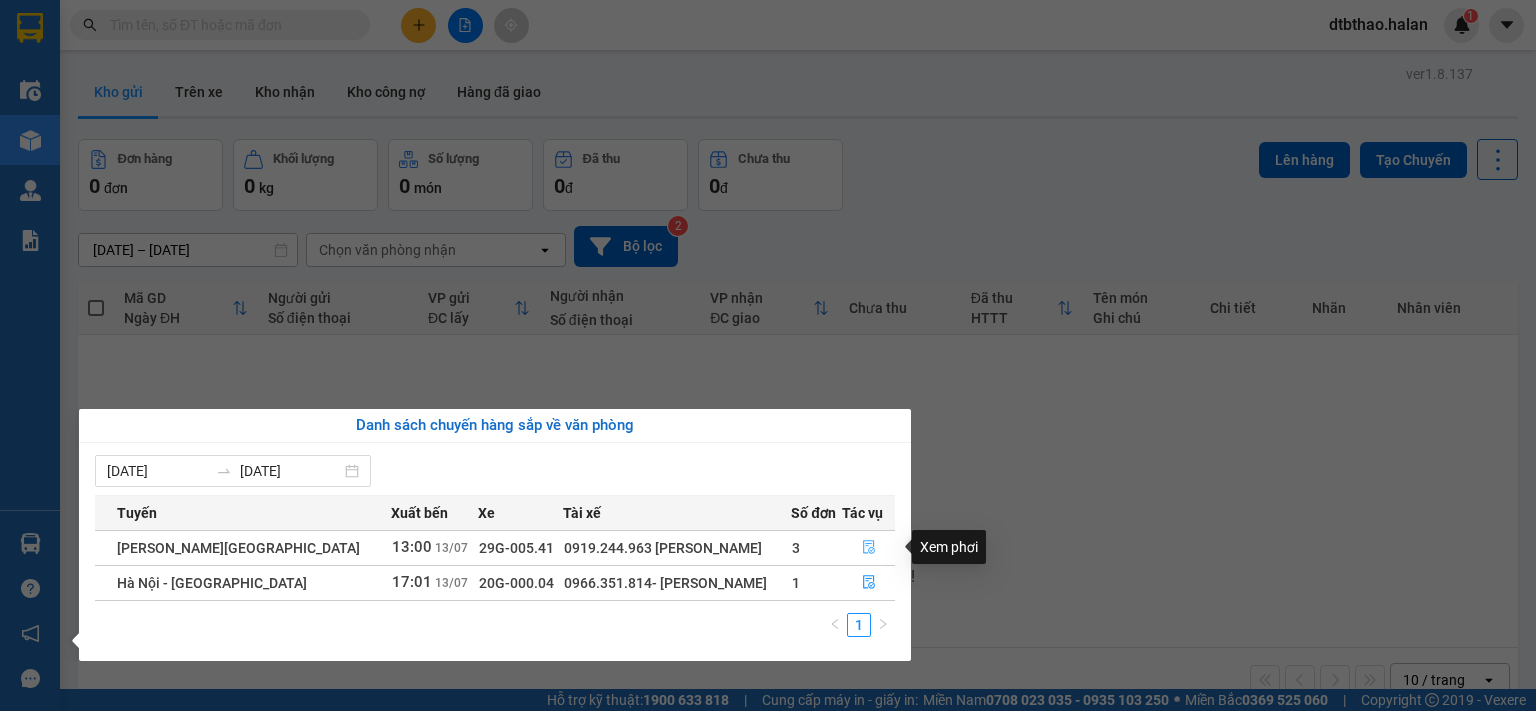 click 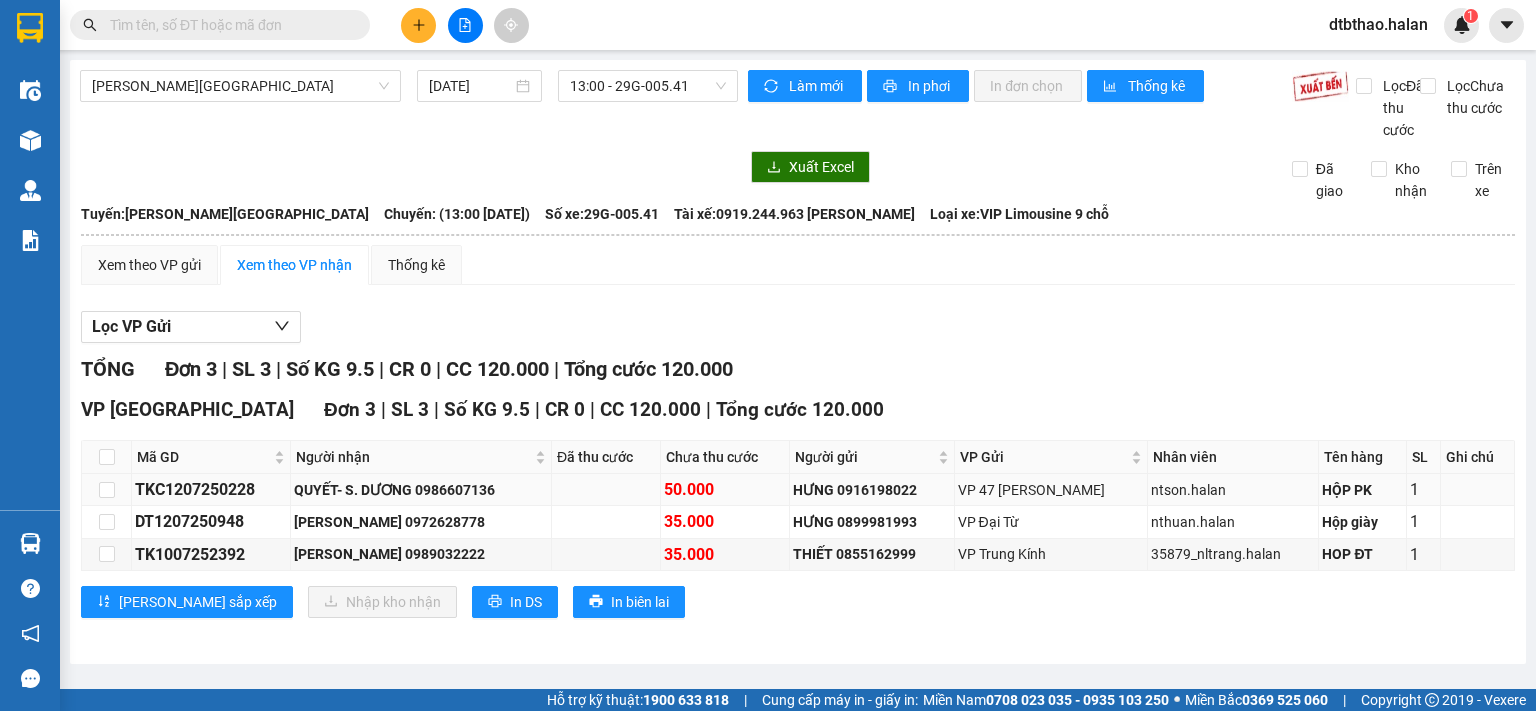 scroll, scrollTop: 4, scrollLeft: 0, axis: vertical 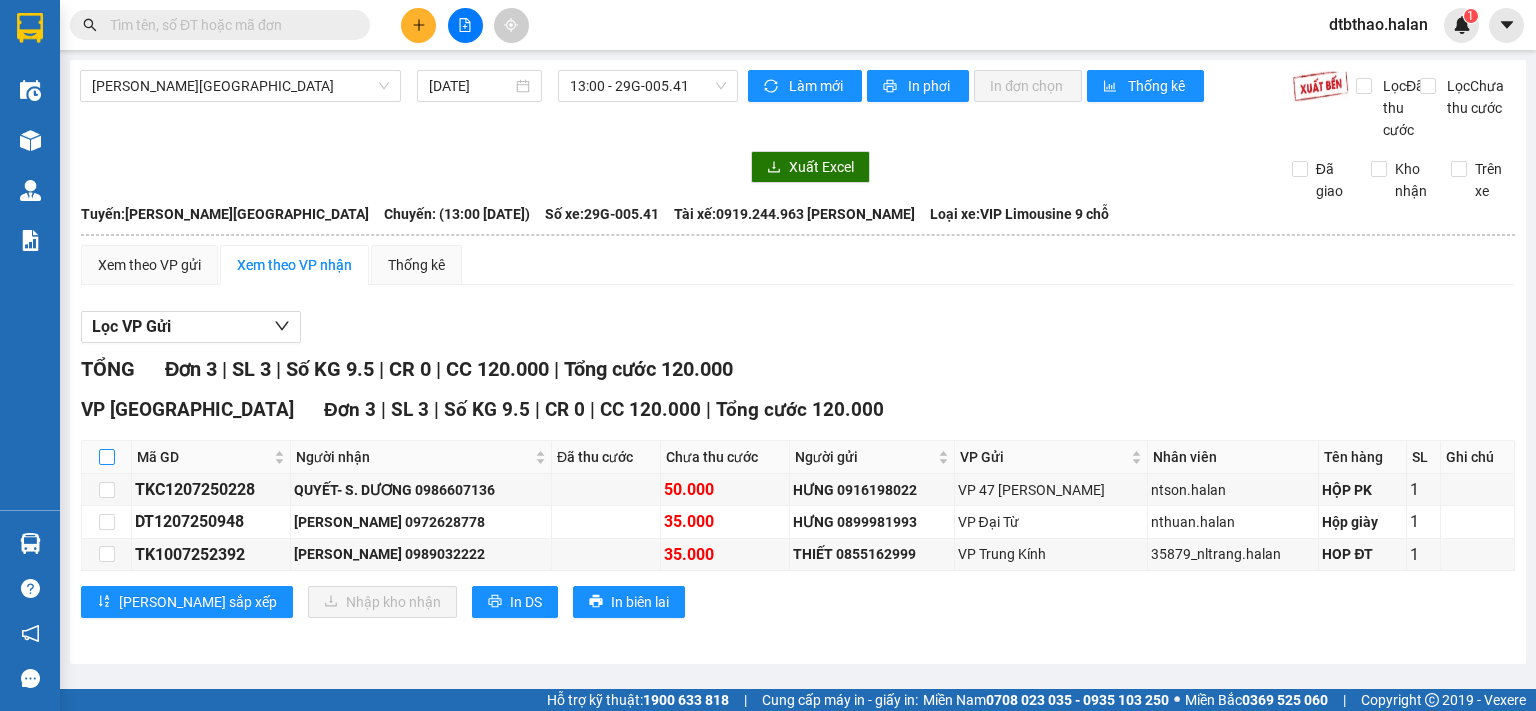 click at bounding box center [107, 457] 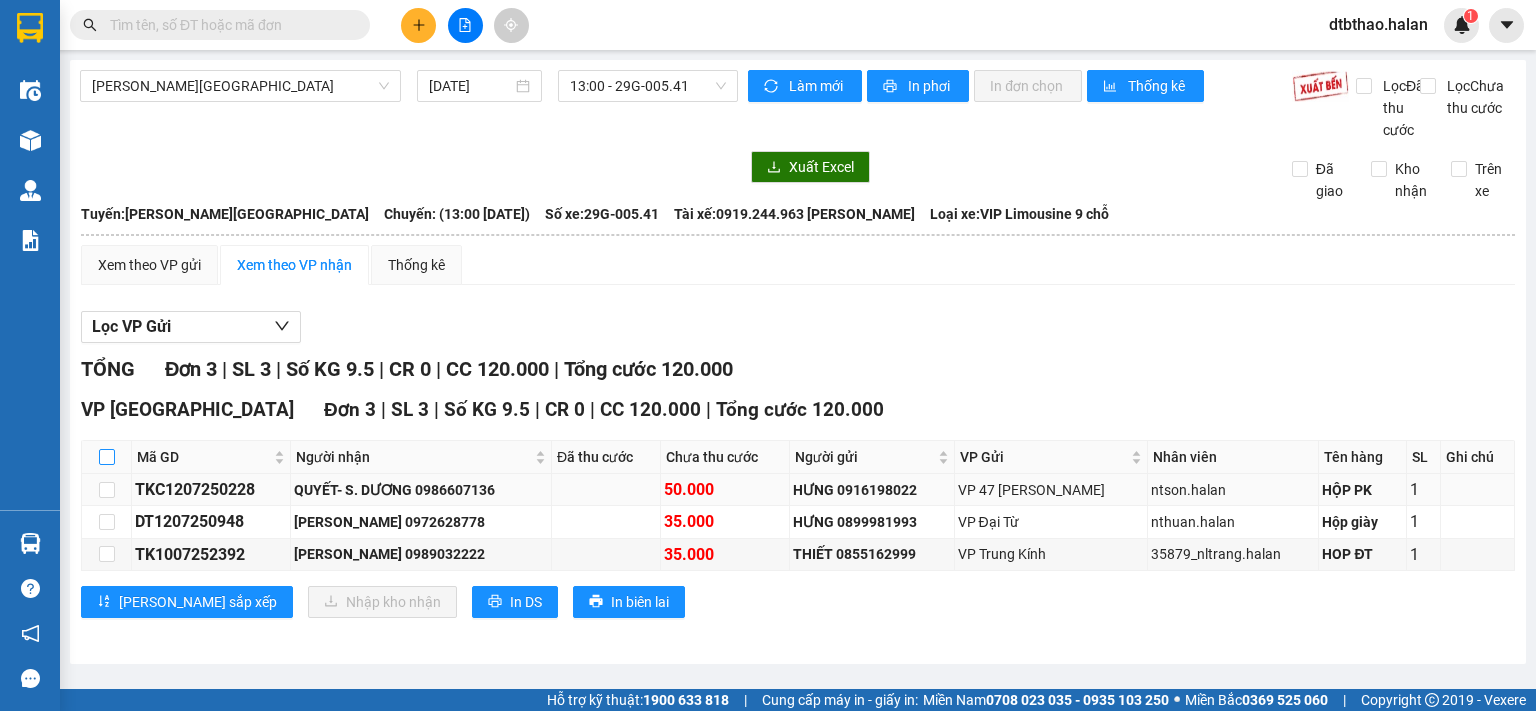 checkbox on "true" 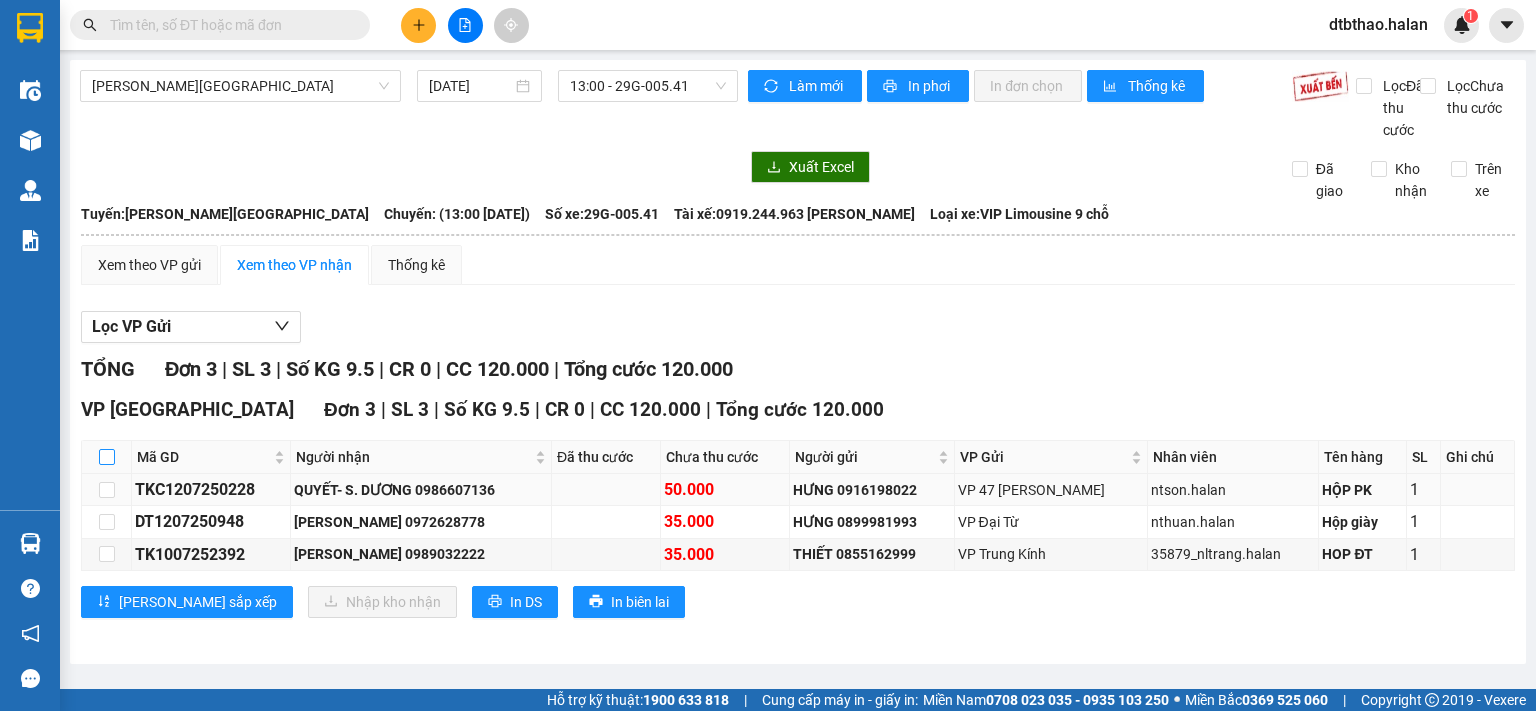 checkbox on "true" 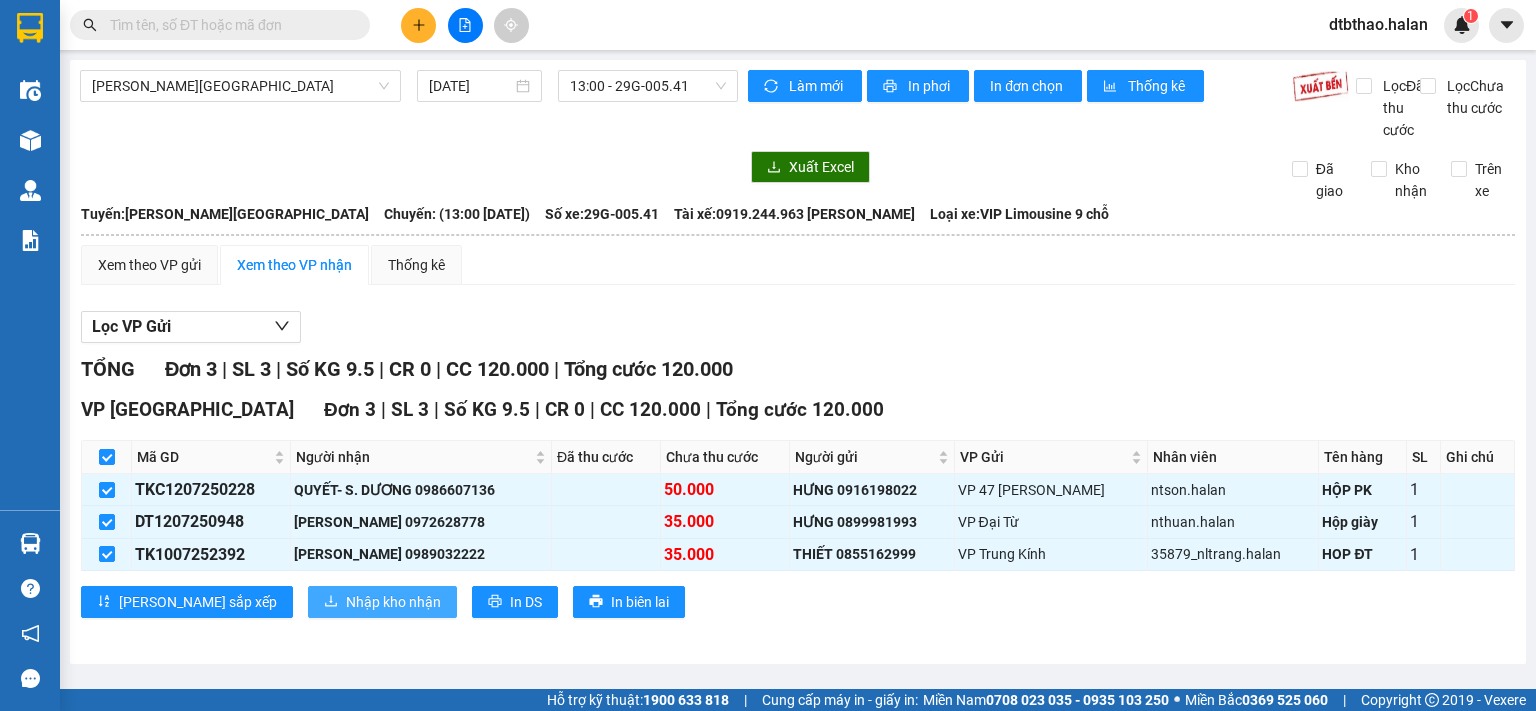 click on "Nhập kho nhận" at bounding box center [382, 602] 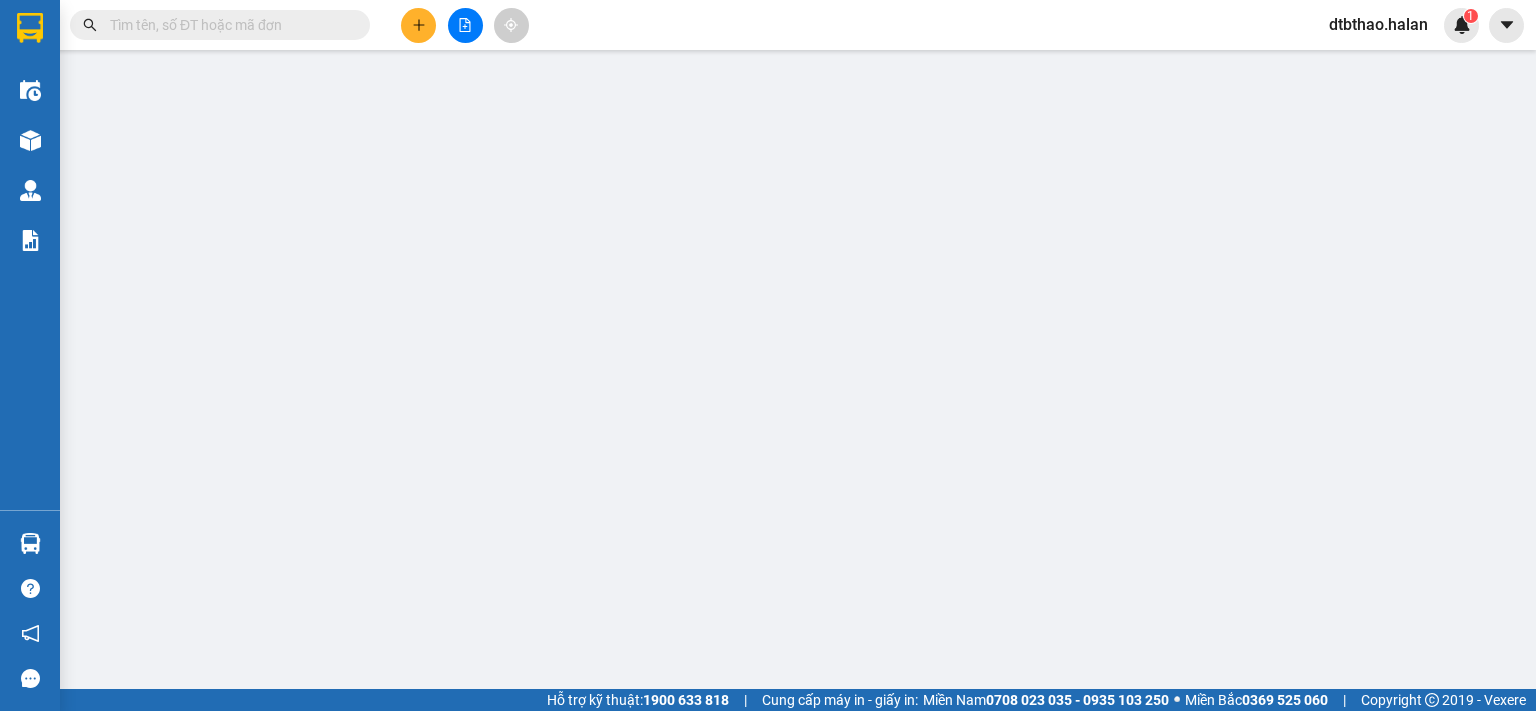 scroll, scrollTop: 0, scrollLeft: 0, axis: both 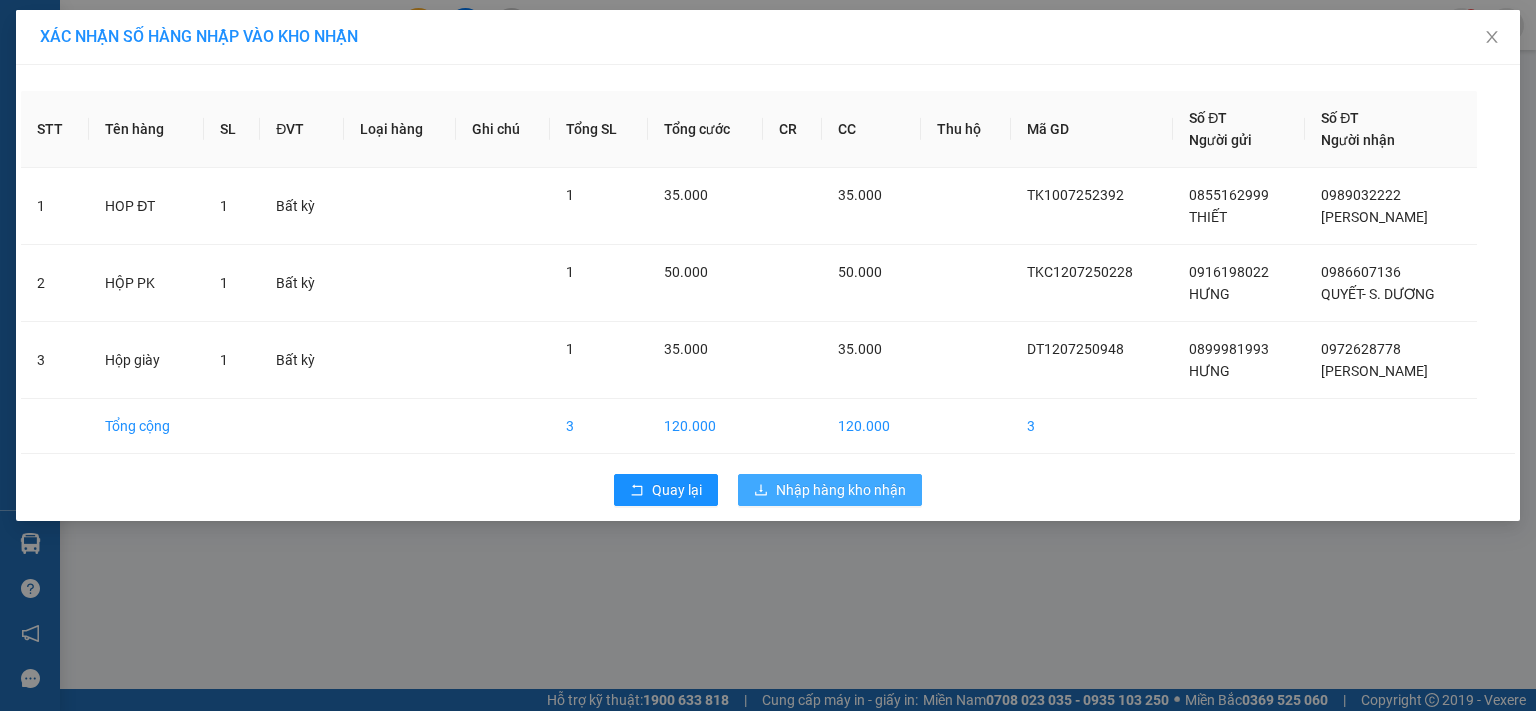 click on "Nhập hàng kho nhận" at bounding box center (841, 490) 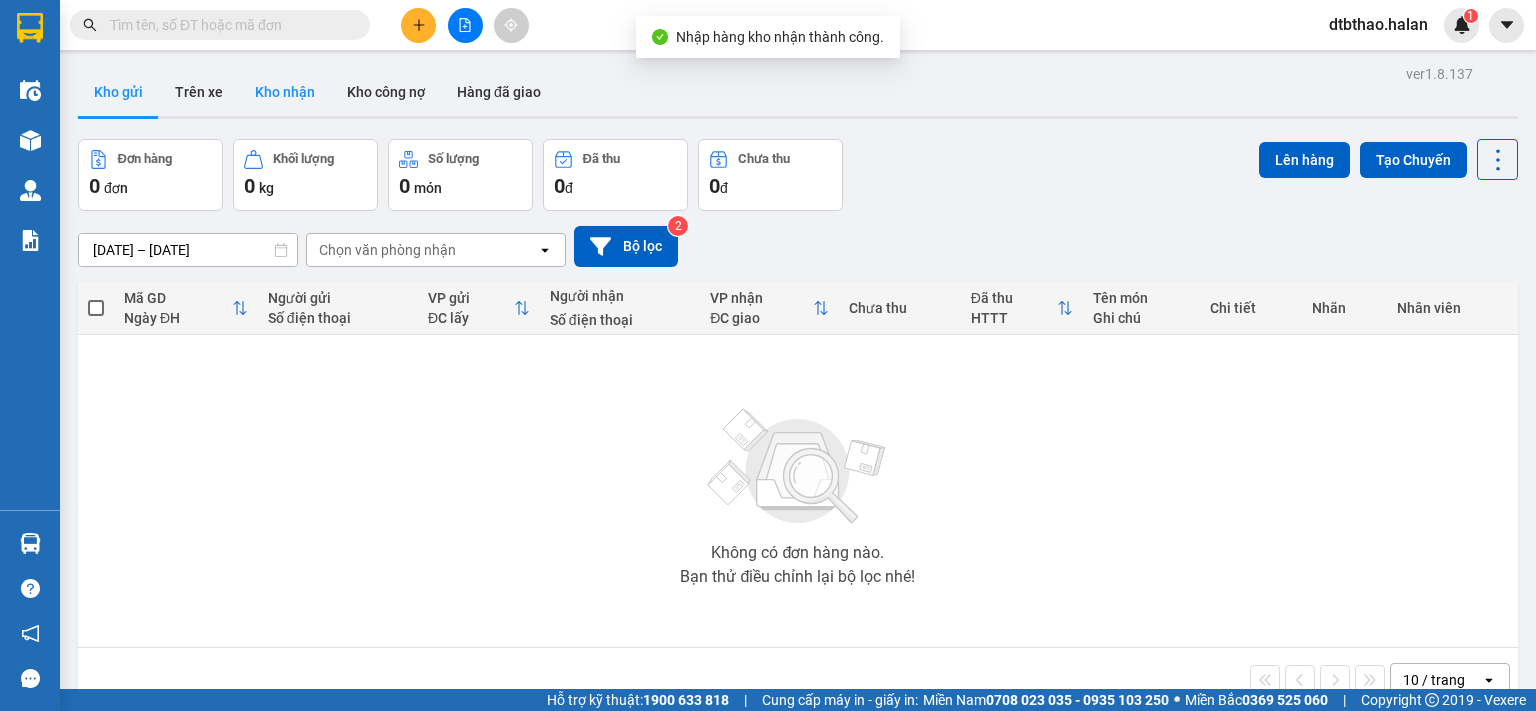 click on "Kho nhận" at bounding box center [285, 92] 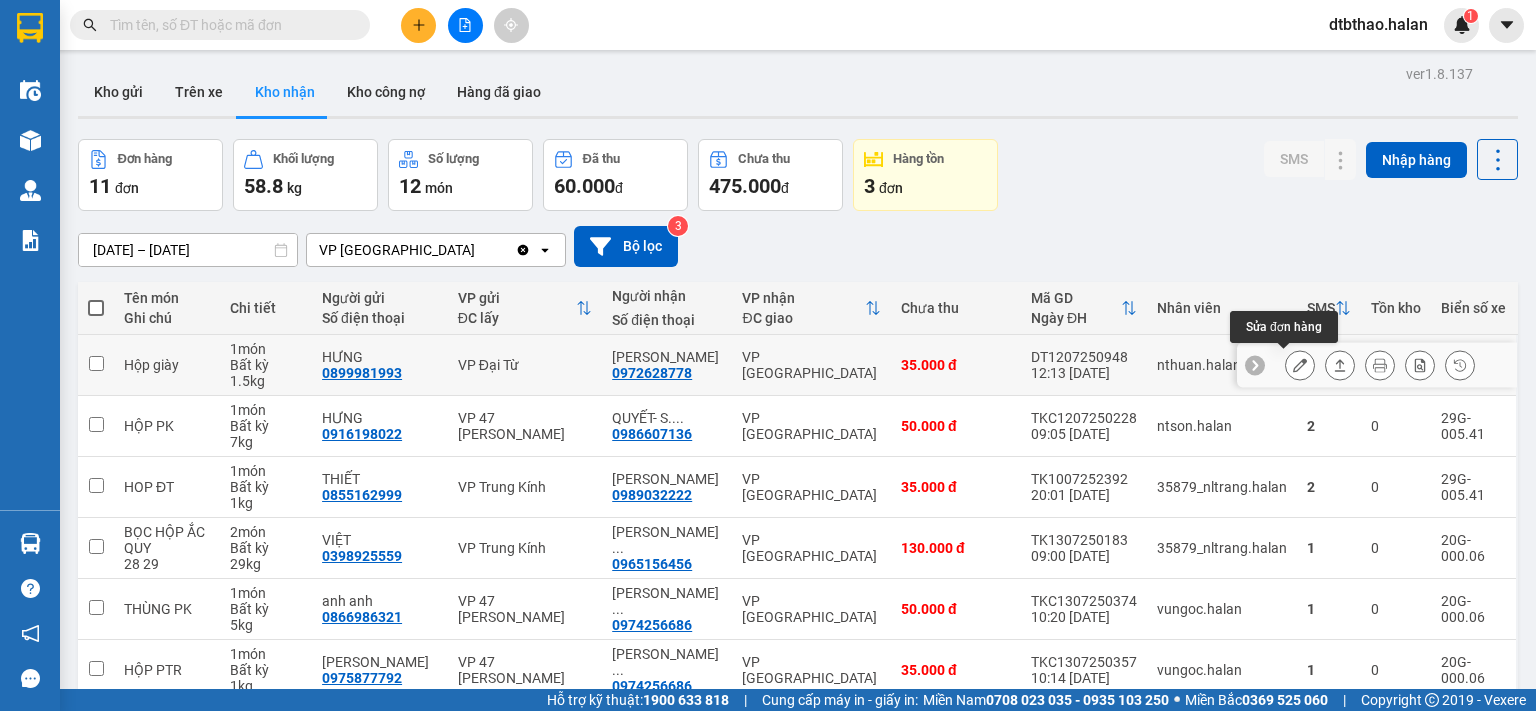 click 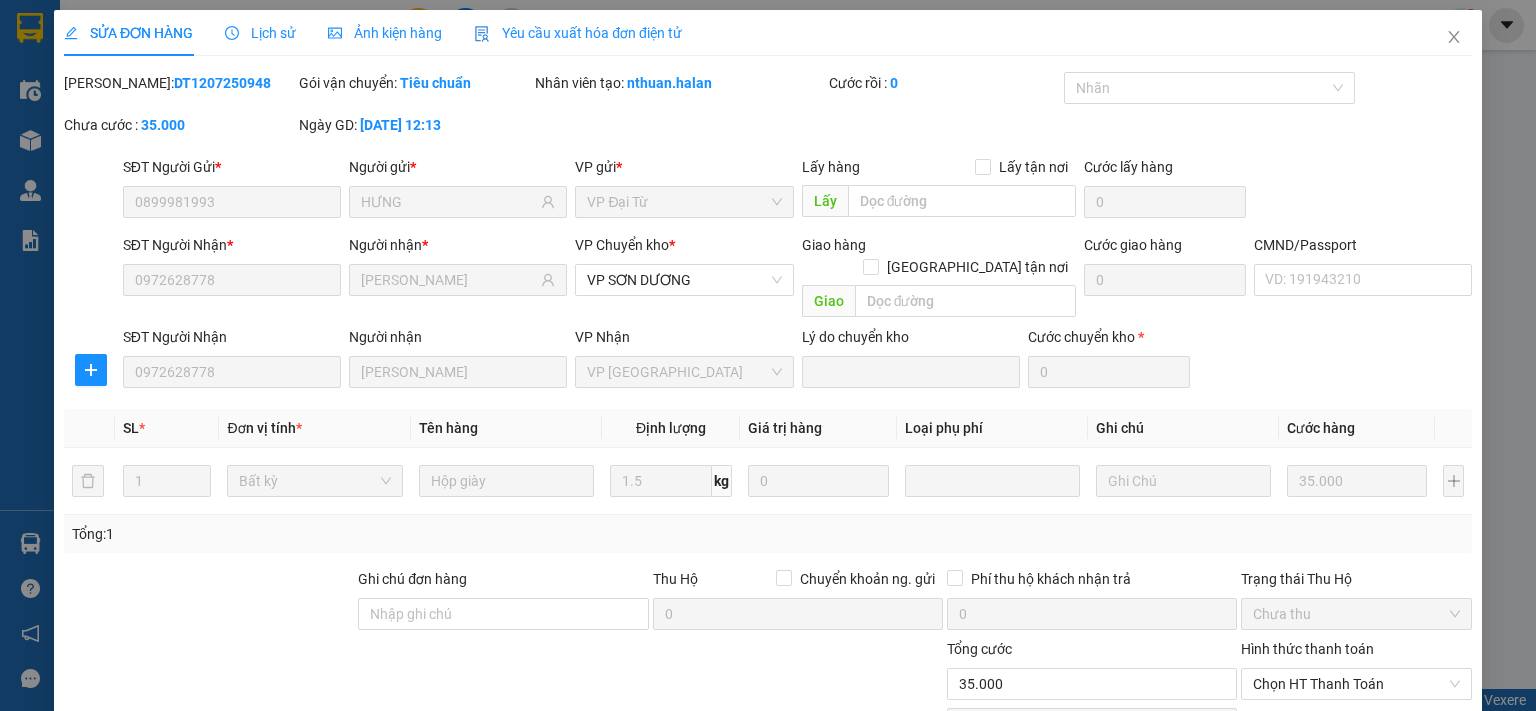 type on "0899981993" 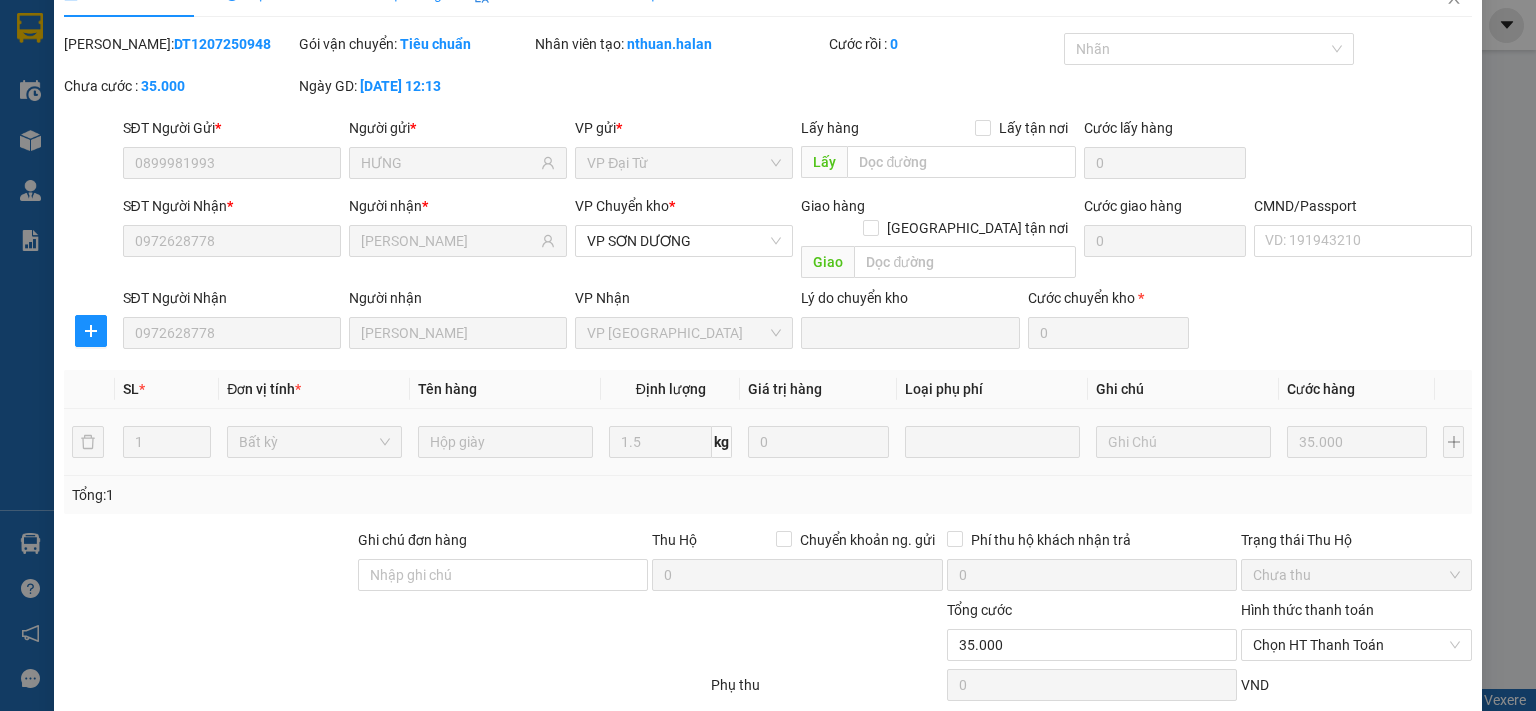 scroll, scrollTop: 139, scrollLeft: 0, axis: vertical 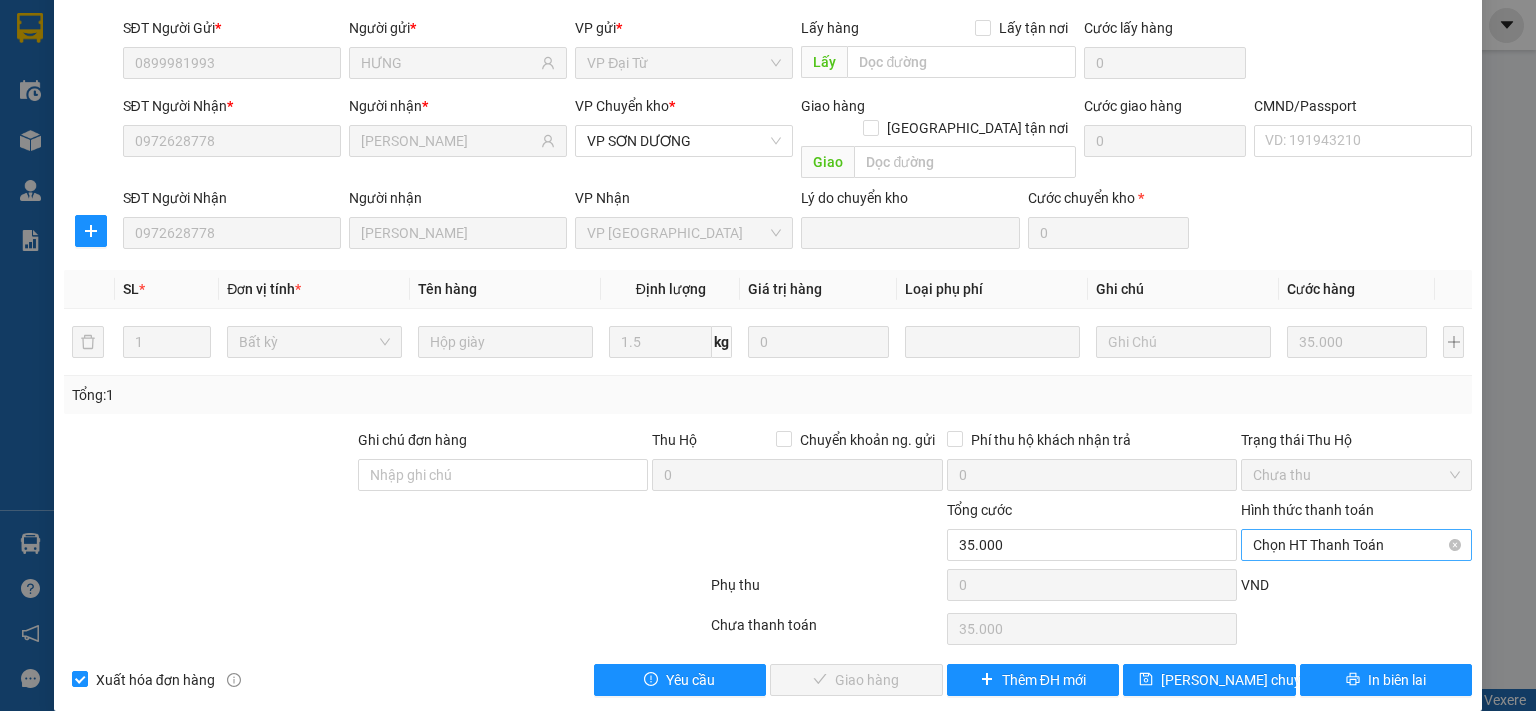 click on "Chọn HT Thanh Toán" at bounding box center (1356, 545) 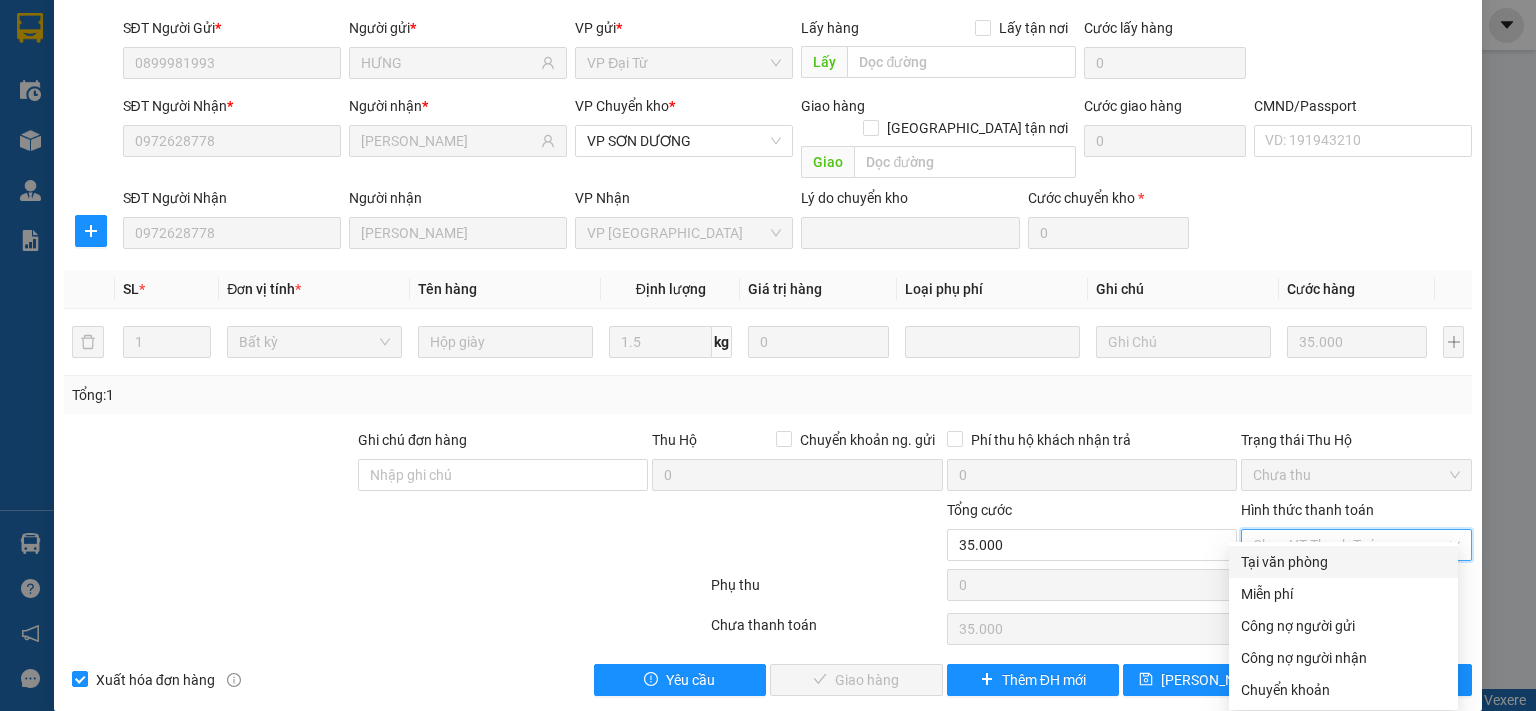 drag, startPoint x: 1302, startPoint y: 563, endPoint x: 1226, endPoint y: 613, distance: 90.97253 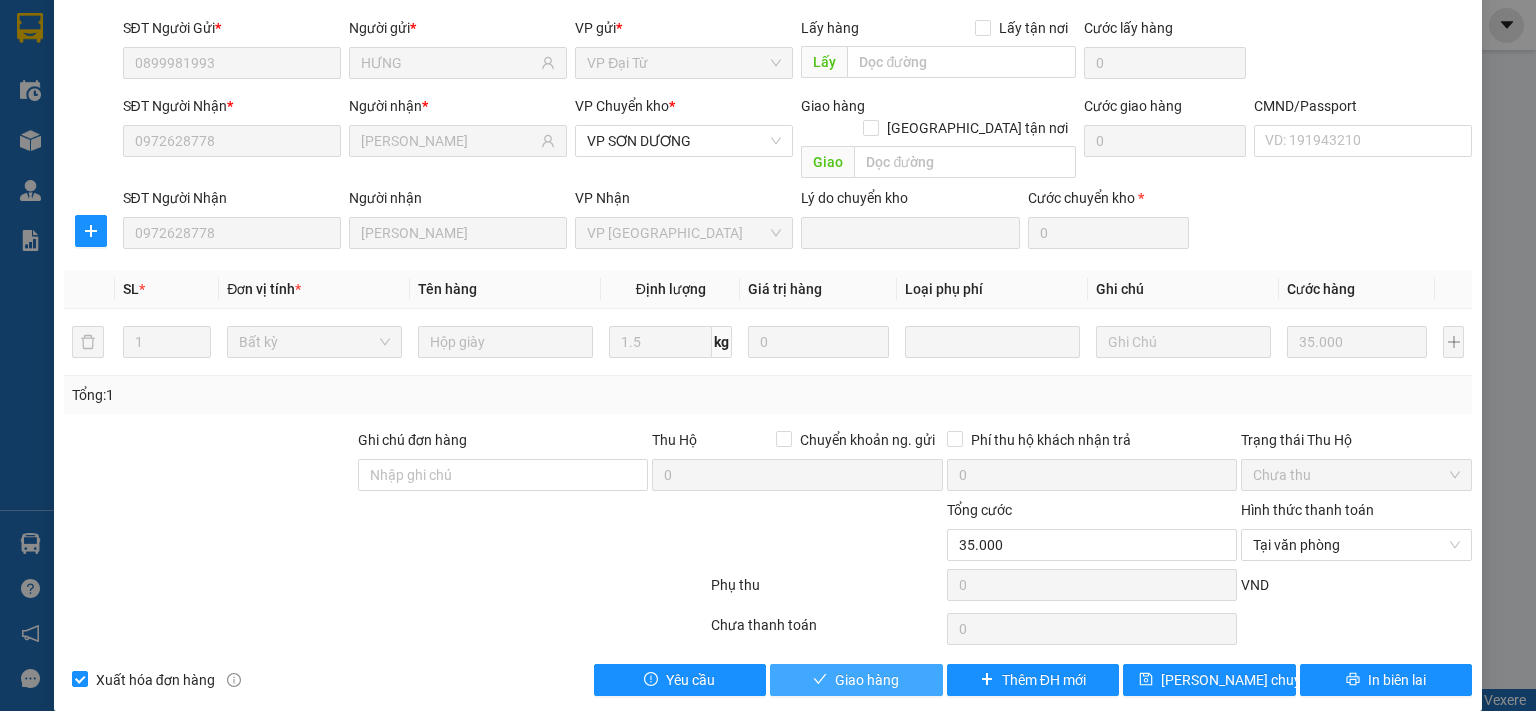 click on "Giao hàng" at bounding box center [867, 680] 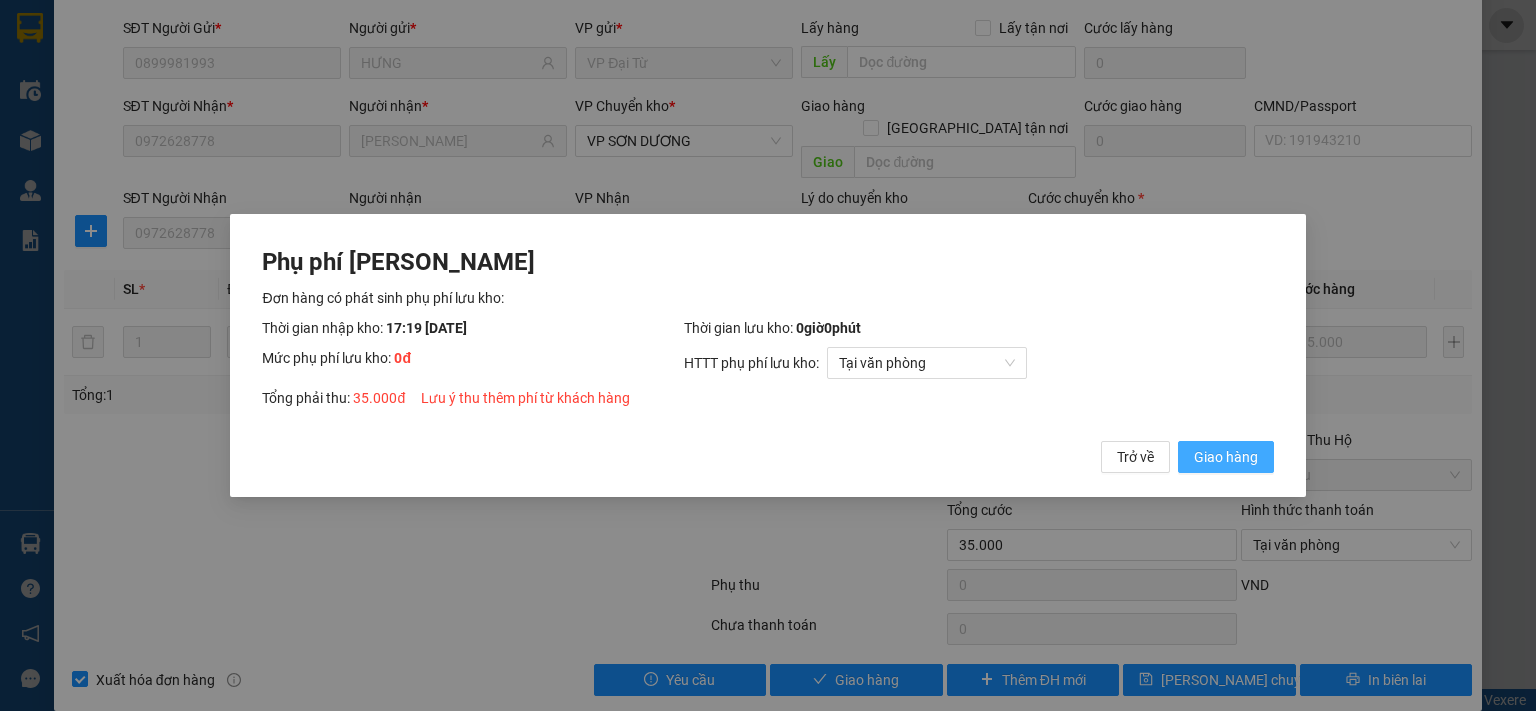 click on "Giao hàng" at bounding box center [1226, 457] 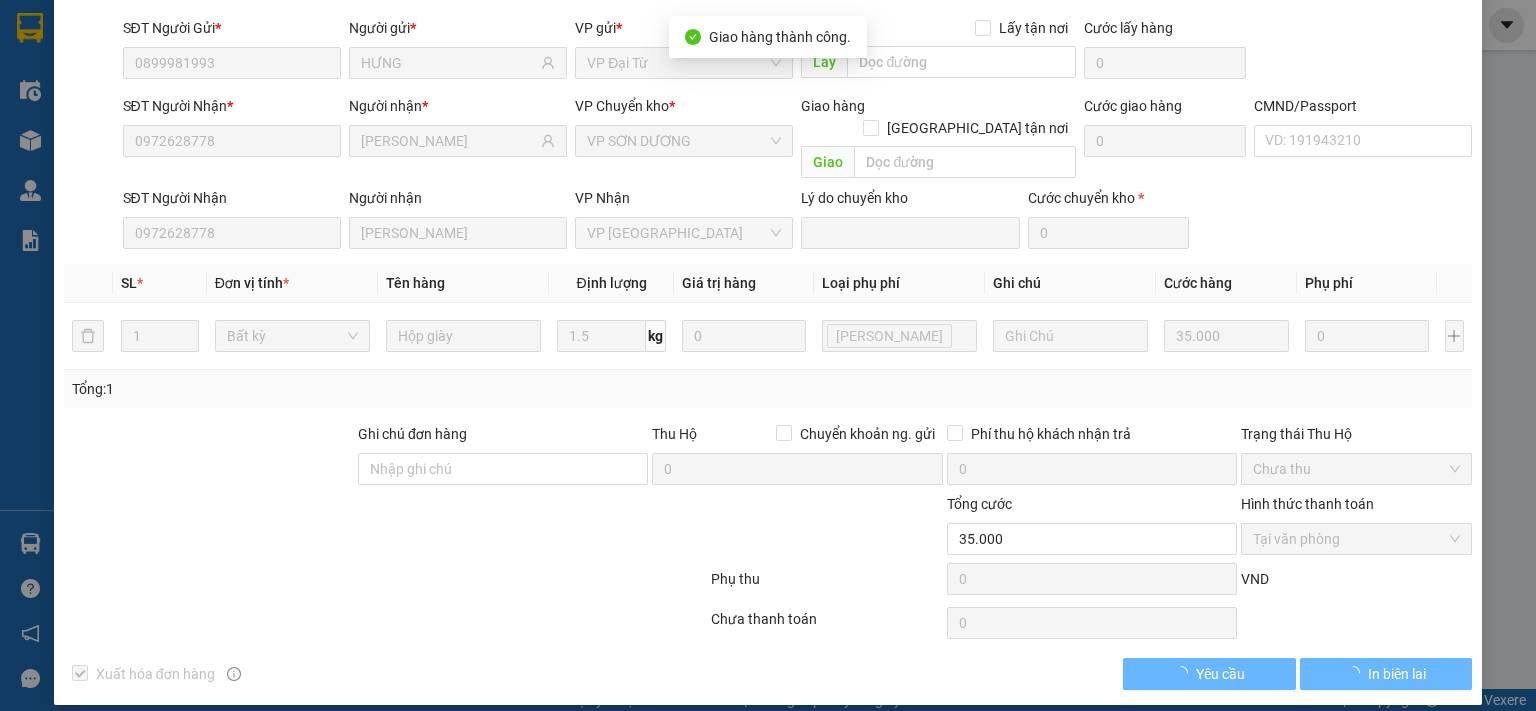 scroll, scrollTop: 0, scrollLeft: 0, axis: both 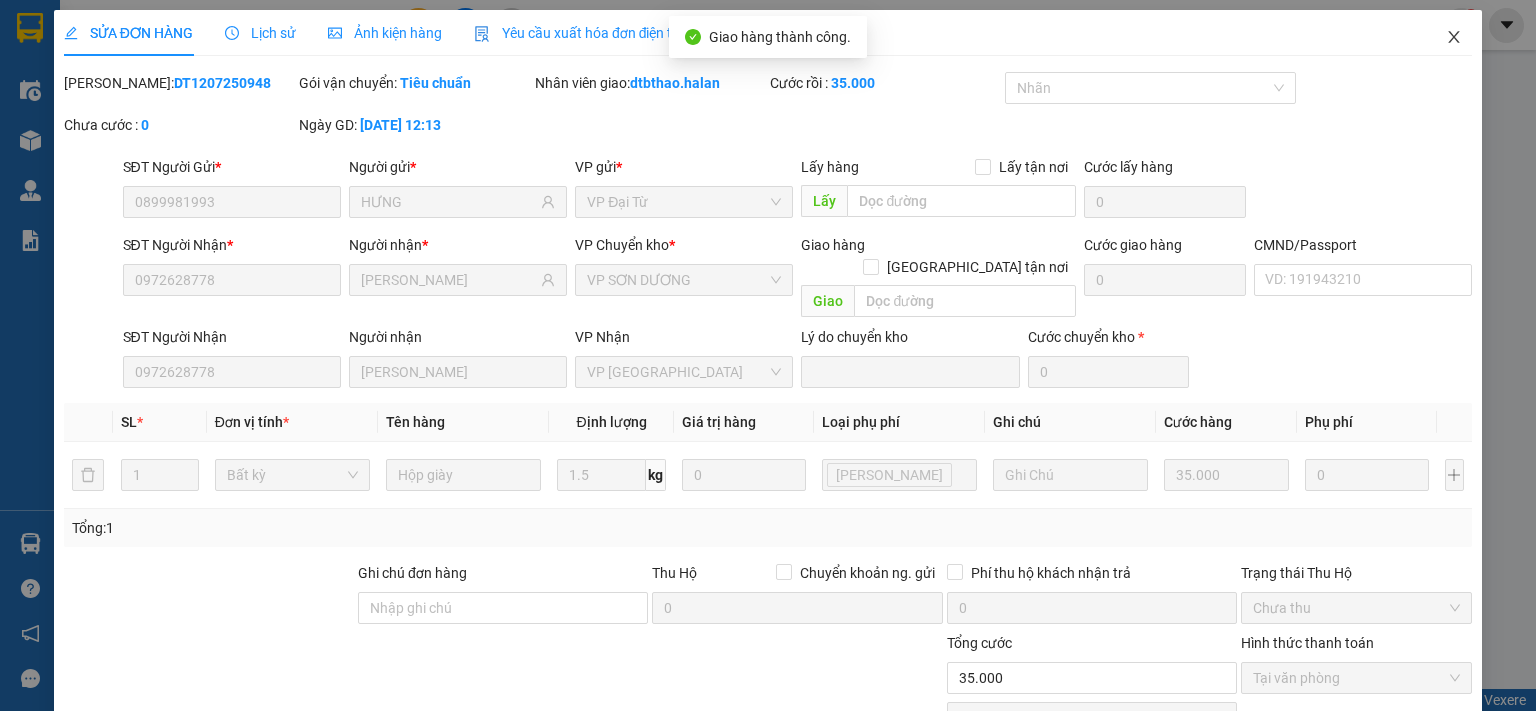 click 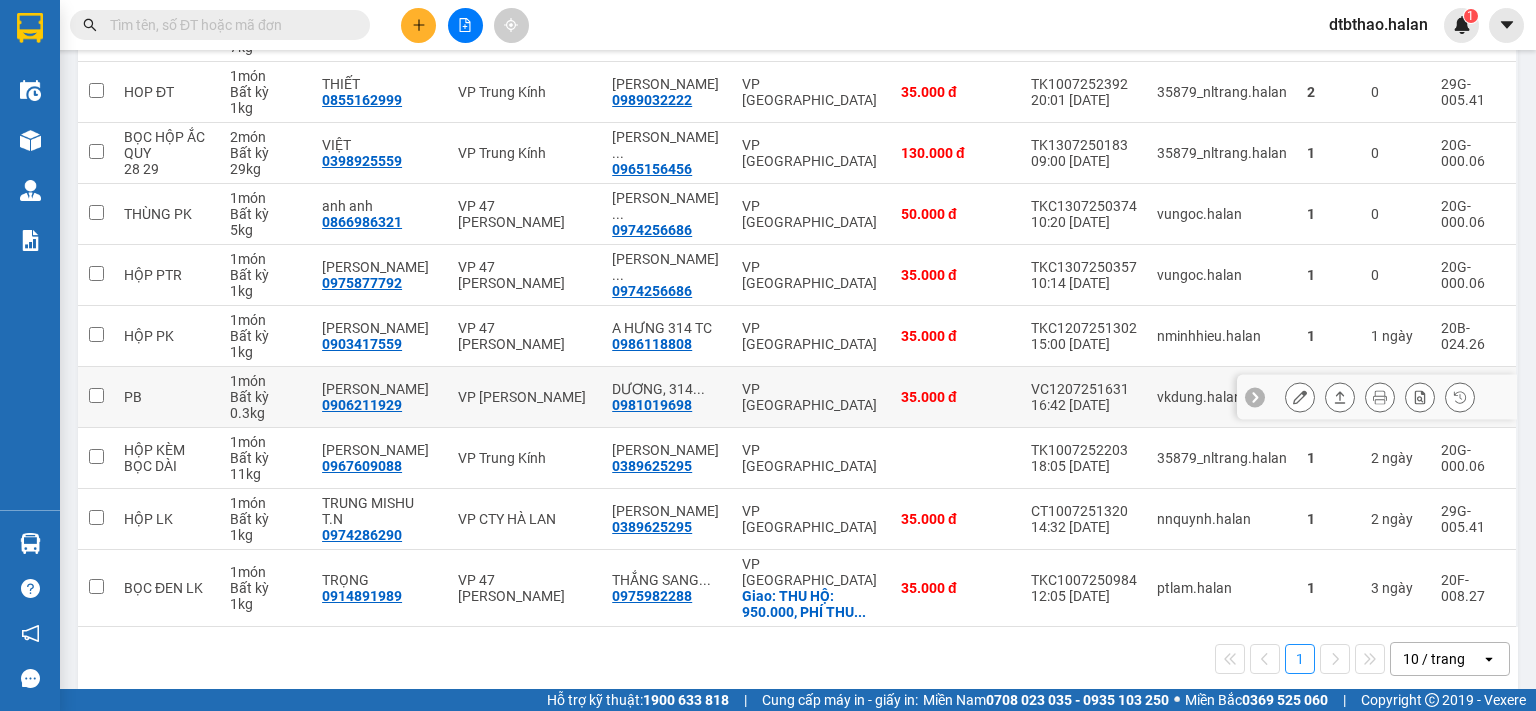 scroll, scrollTop: 0, scrollLeft: 0, axis: both 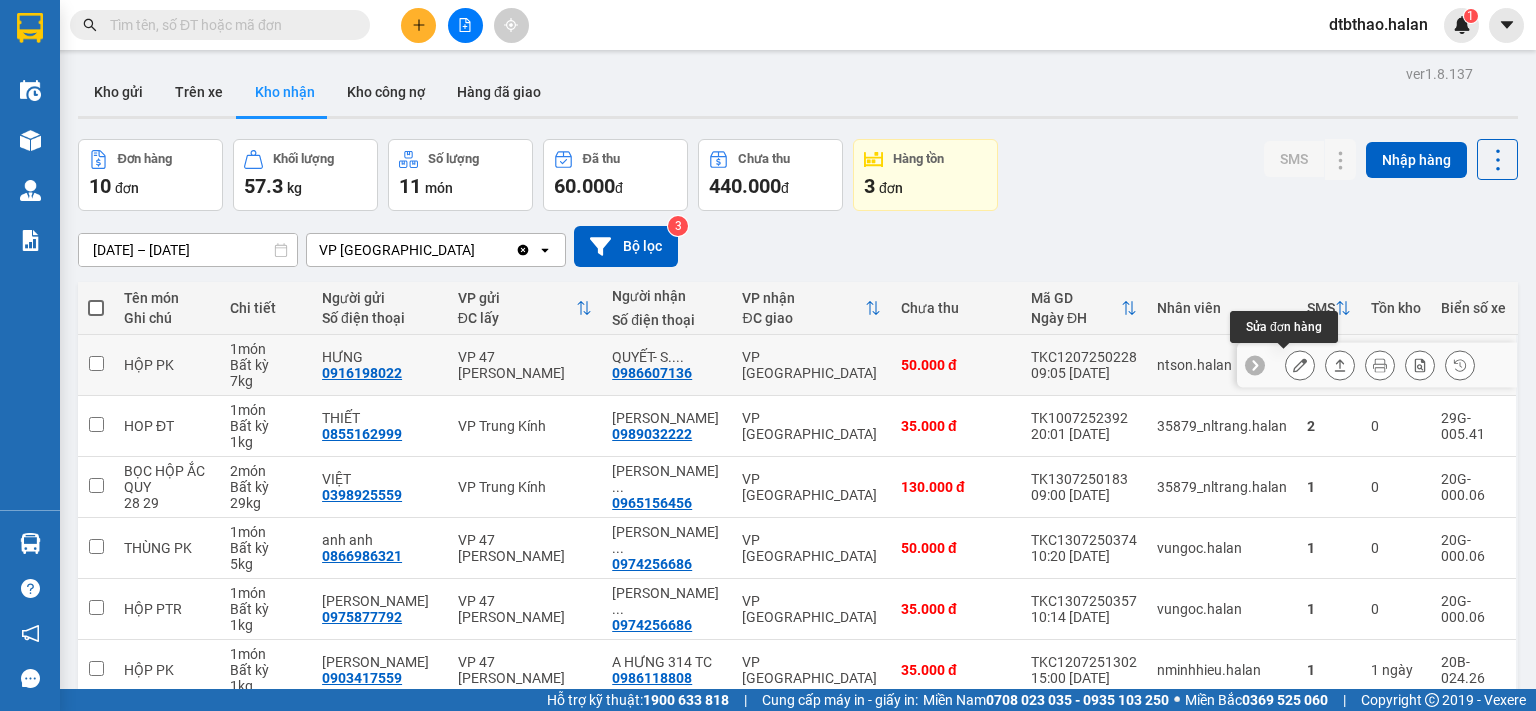 click at bounding box center (1300, 365) 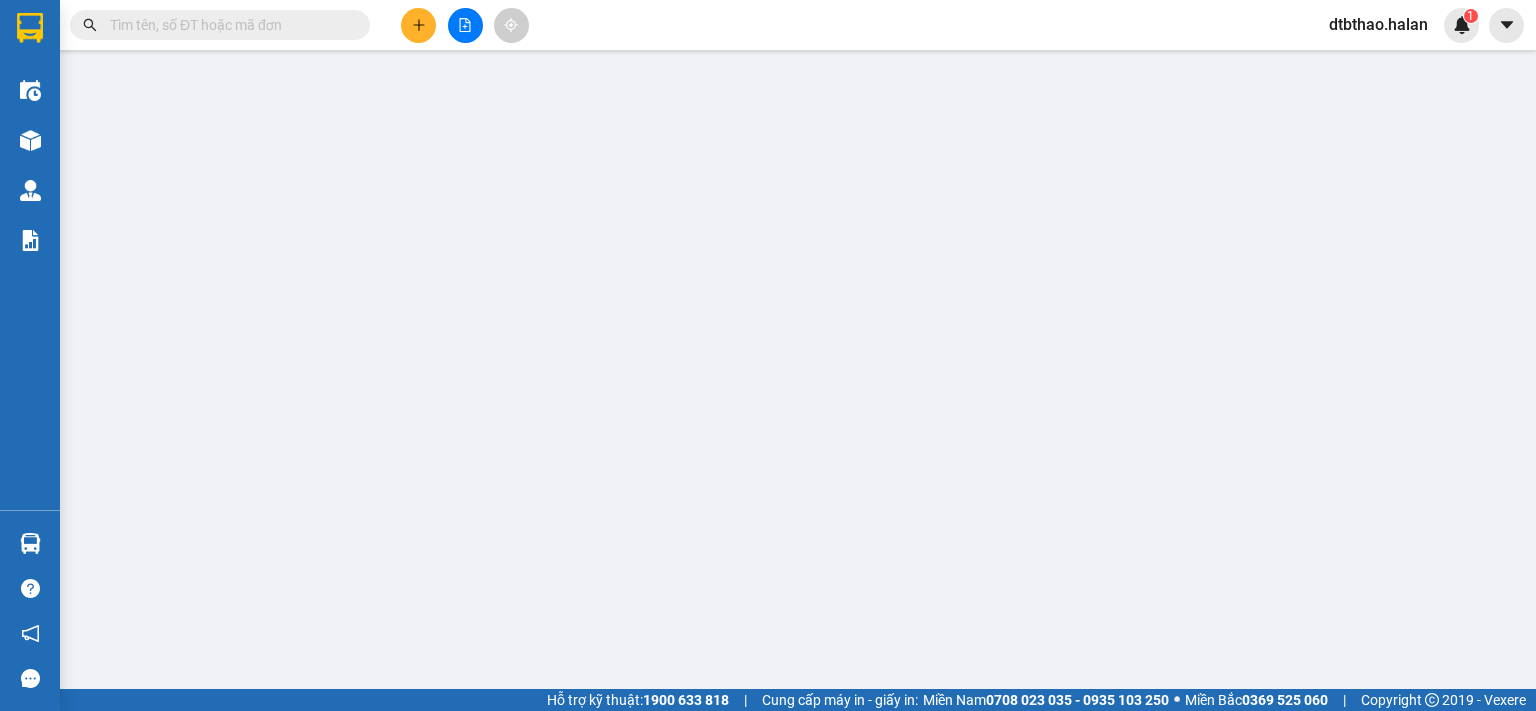 type on "0916198022" 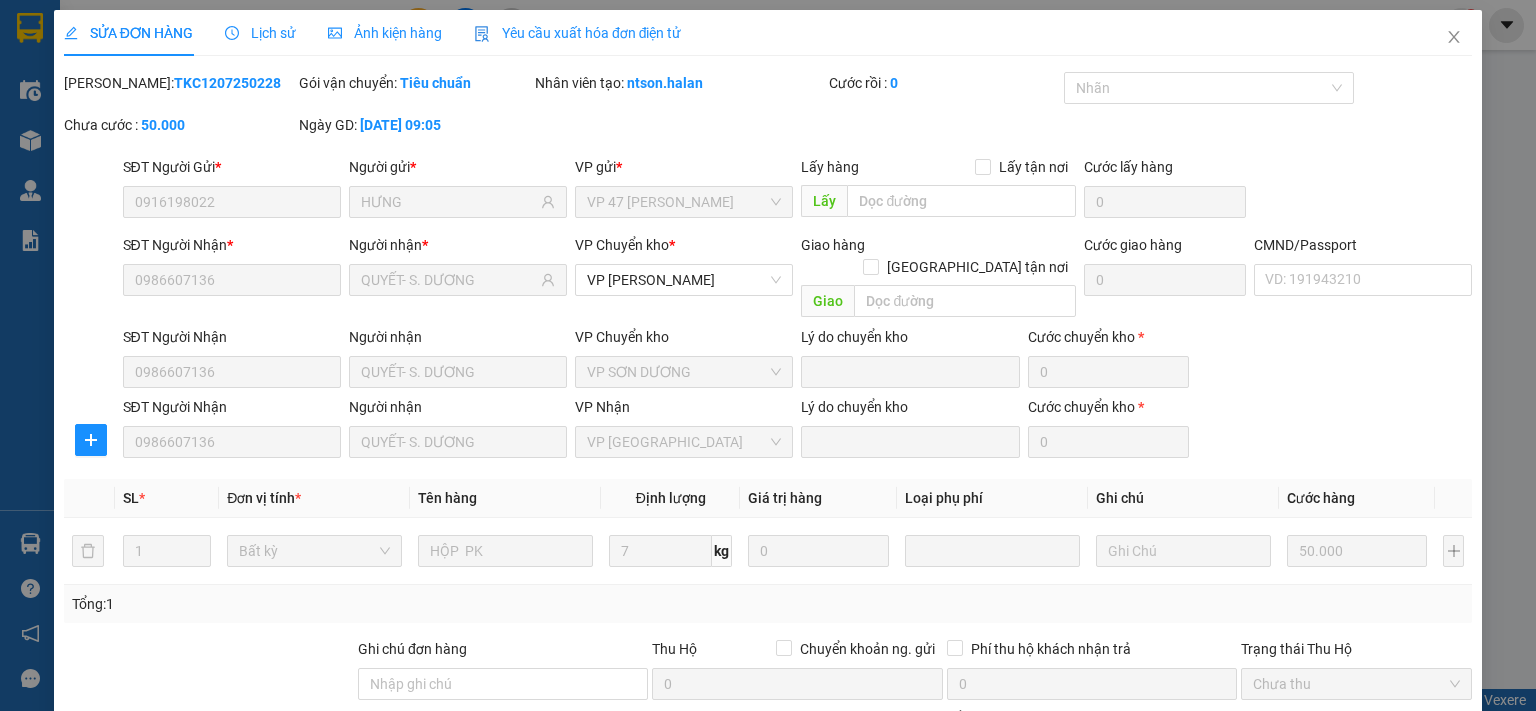 scroll, scrollTop: 209, scrollLeft: 0, axis: vertical 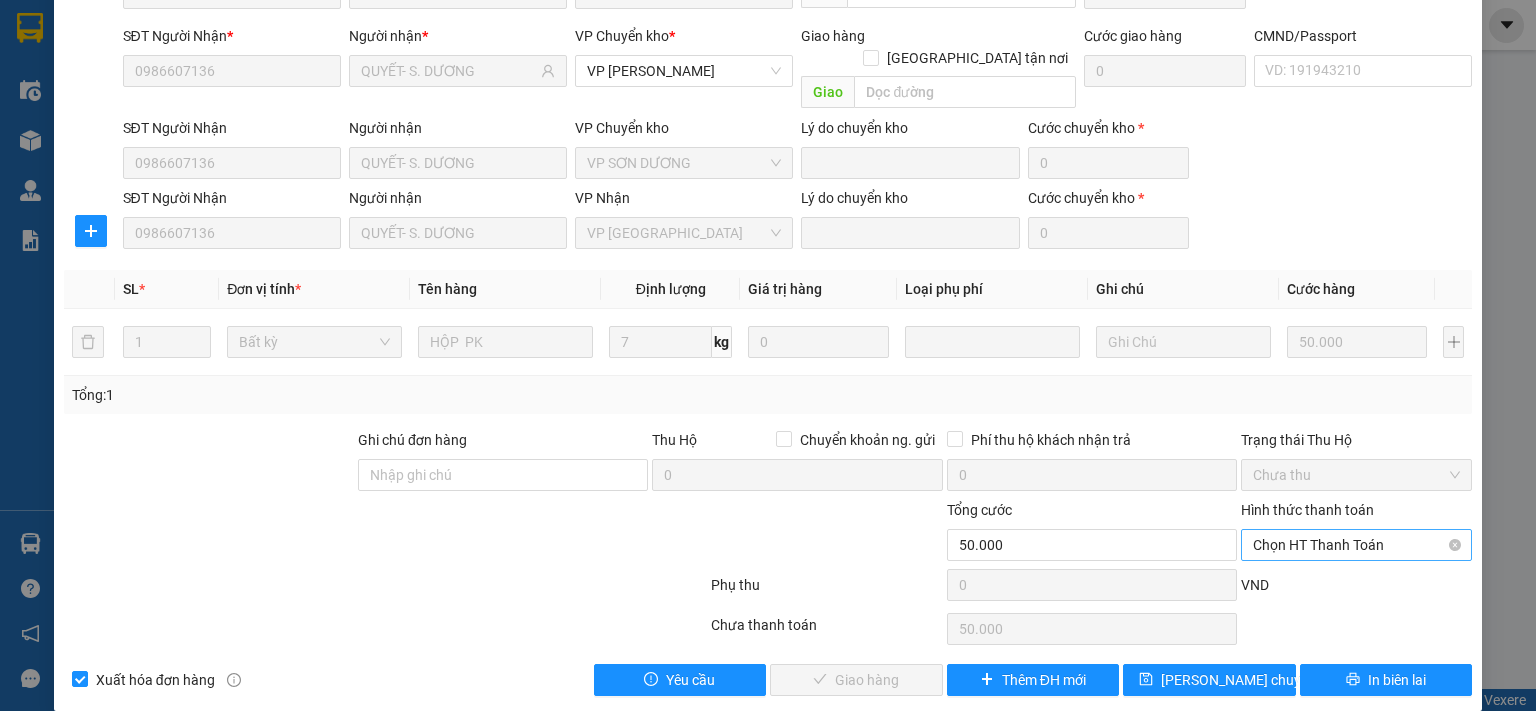 click on "Chọn HT Thanh Toán" at bounding box center (1356, 545) 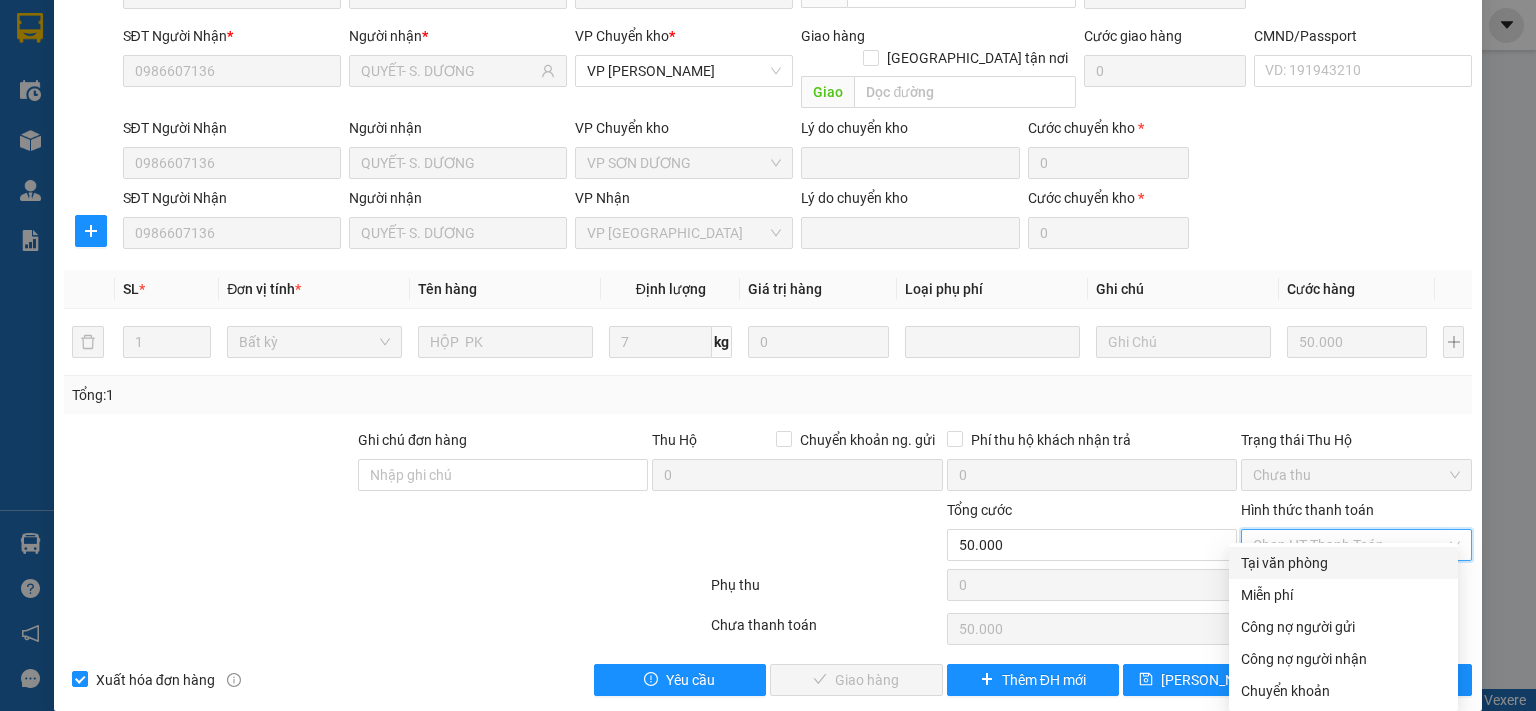 click on "Tại văn phòng" at bounding box center (1343, 563) 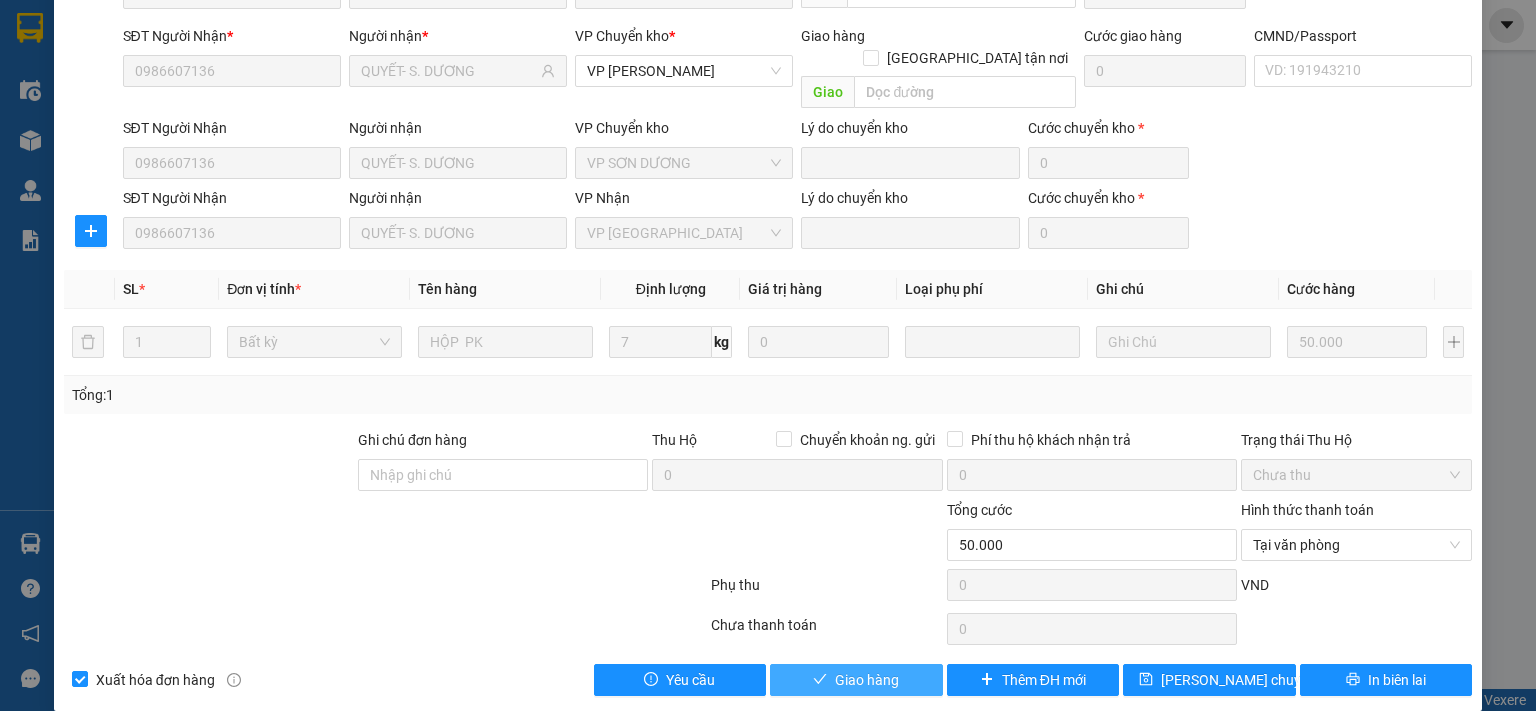 click on "Giao hàng" at bounding box center [867, 680] 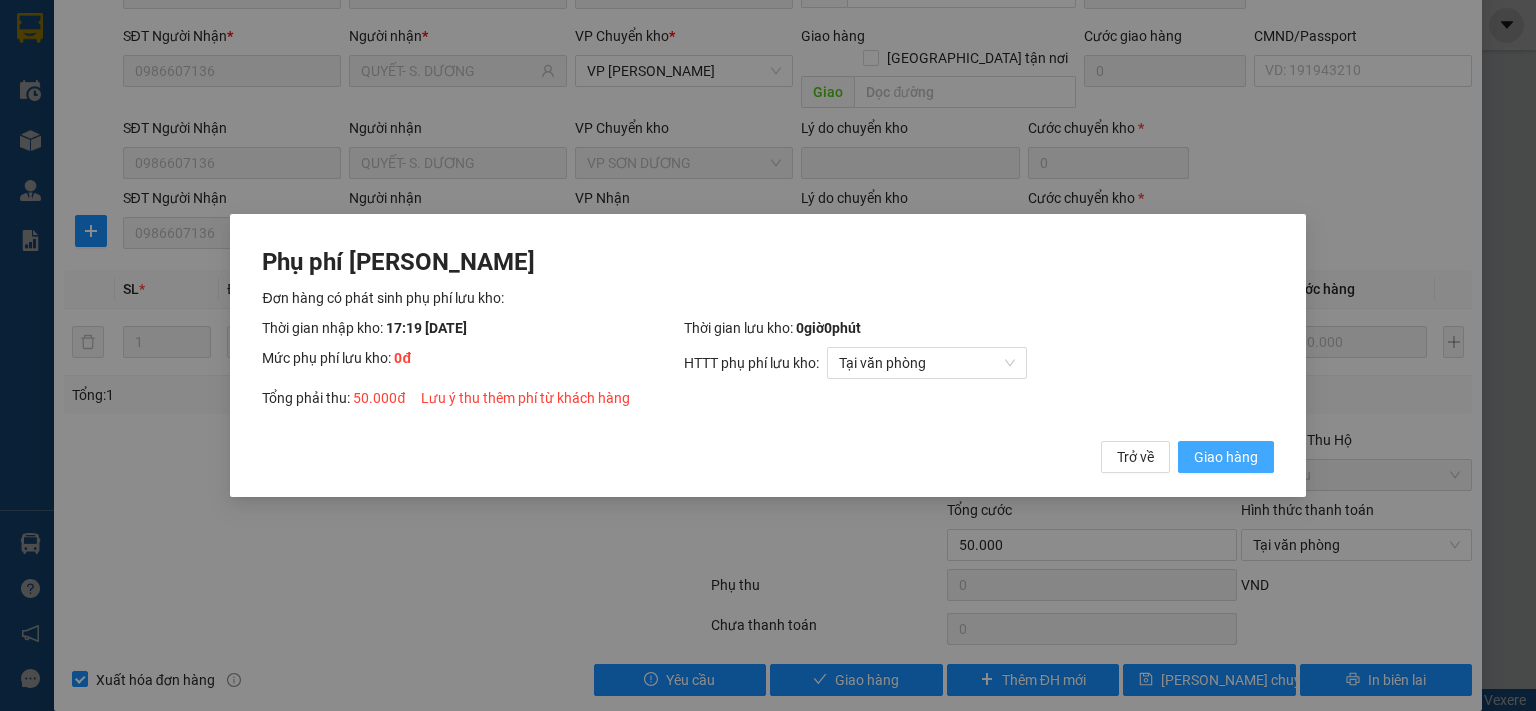 click on "Giao hàng" at bounding box center [1226, 457] 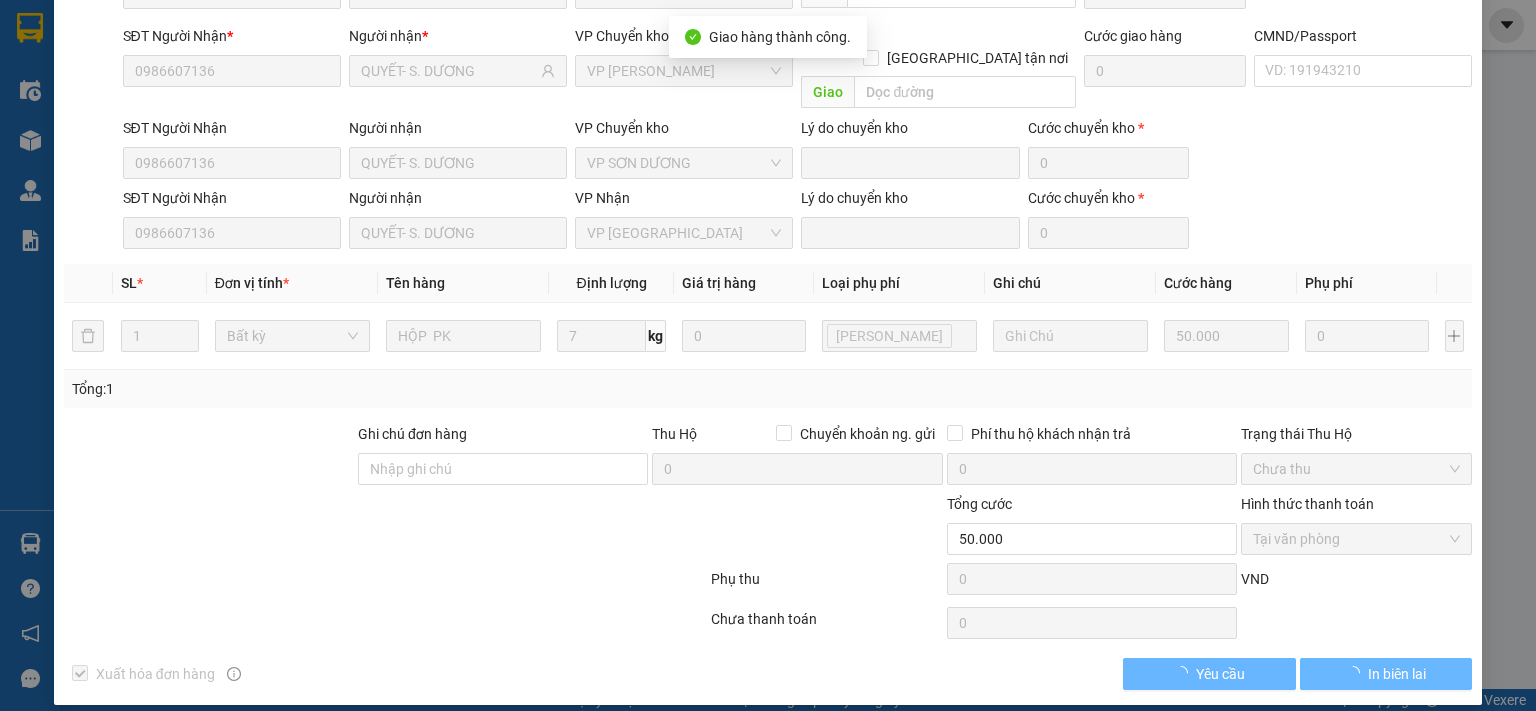 scroll, scrollTop: 0, scrollLeft: 0, axis: both 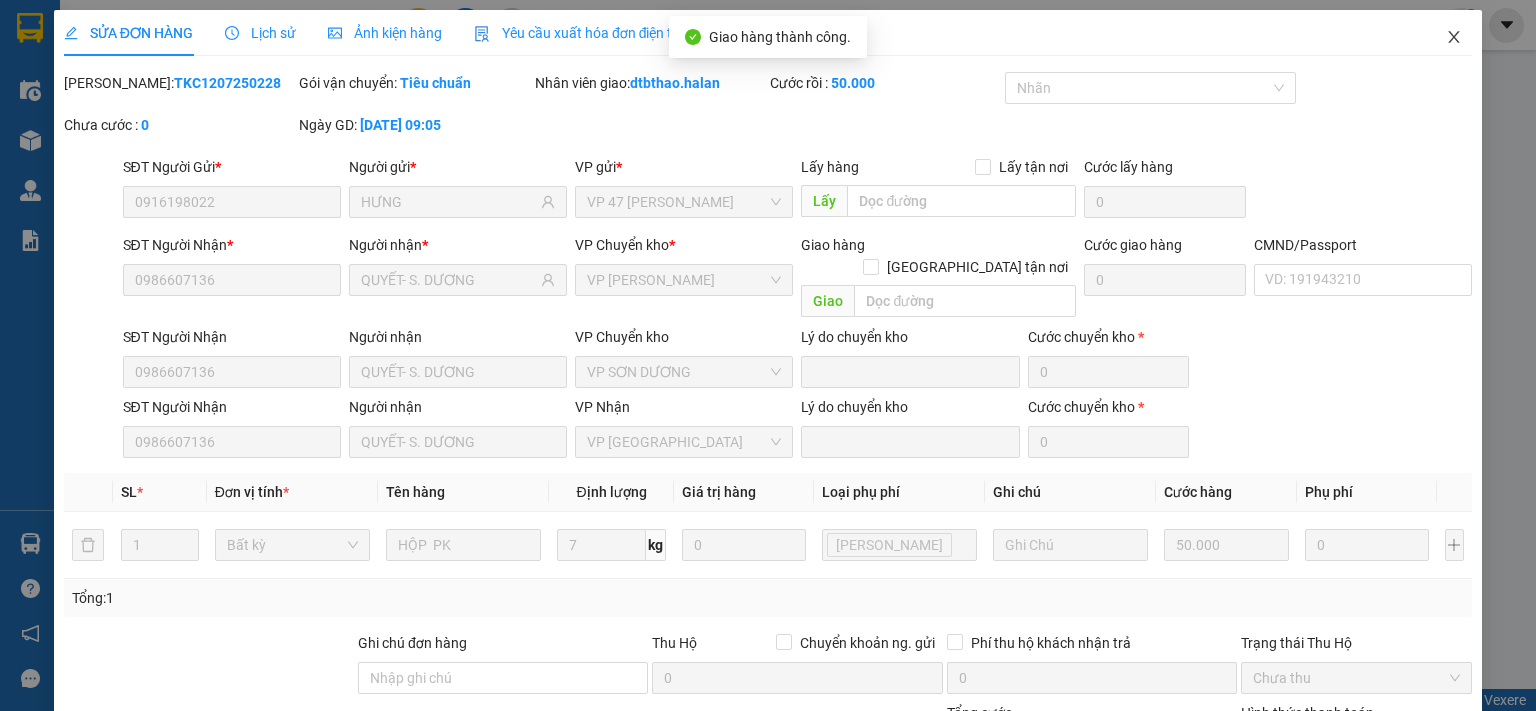 click 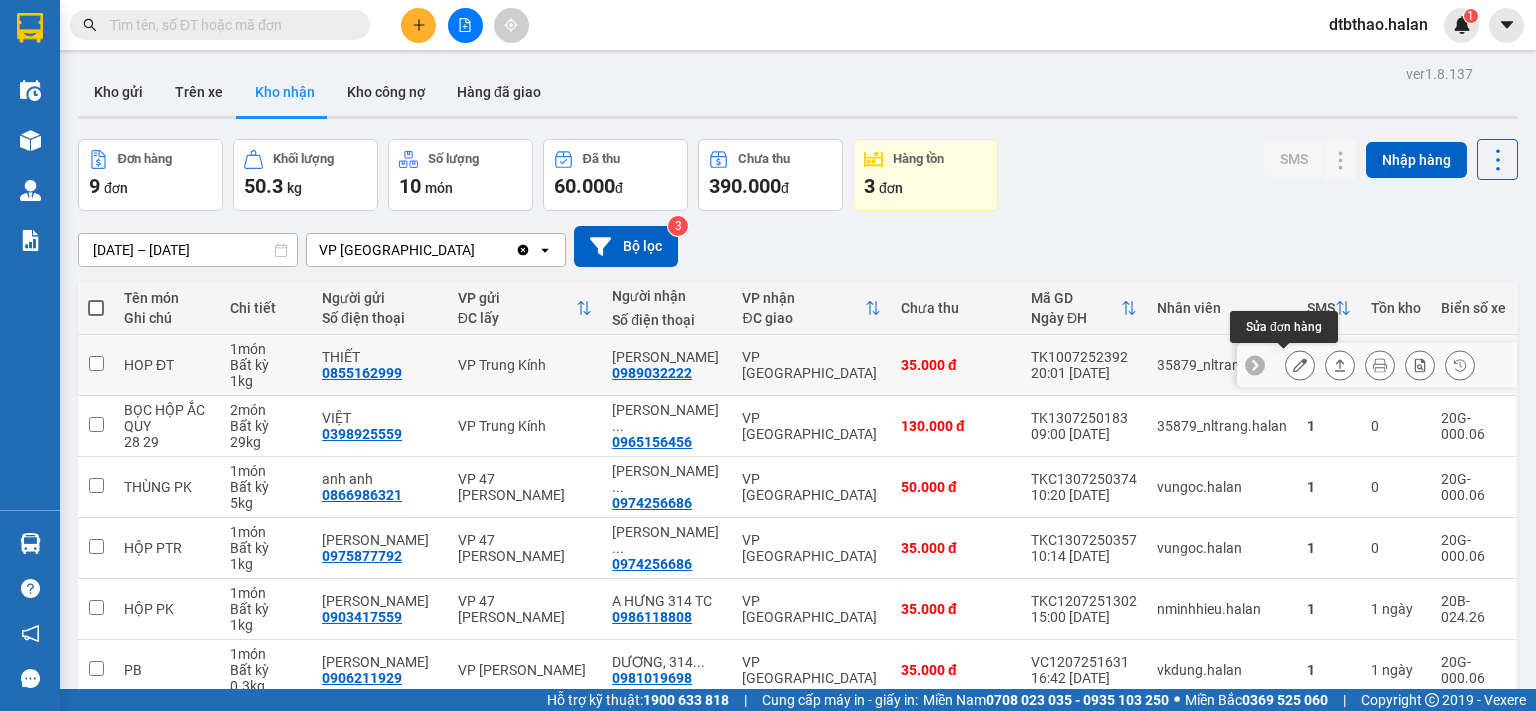 click 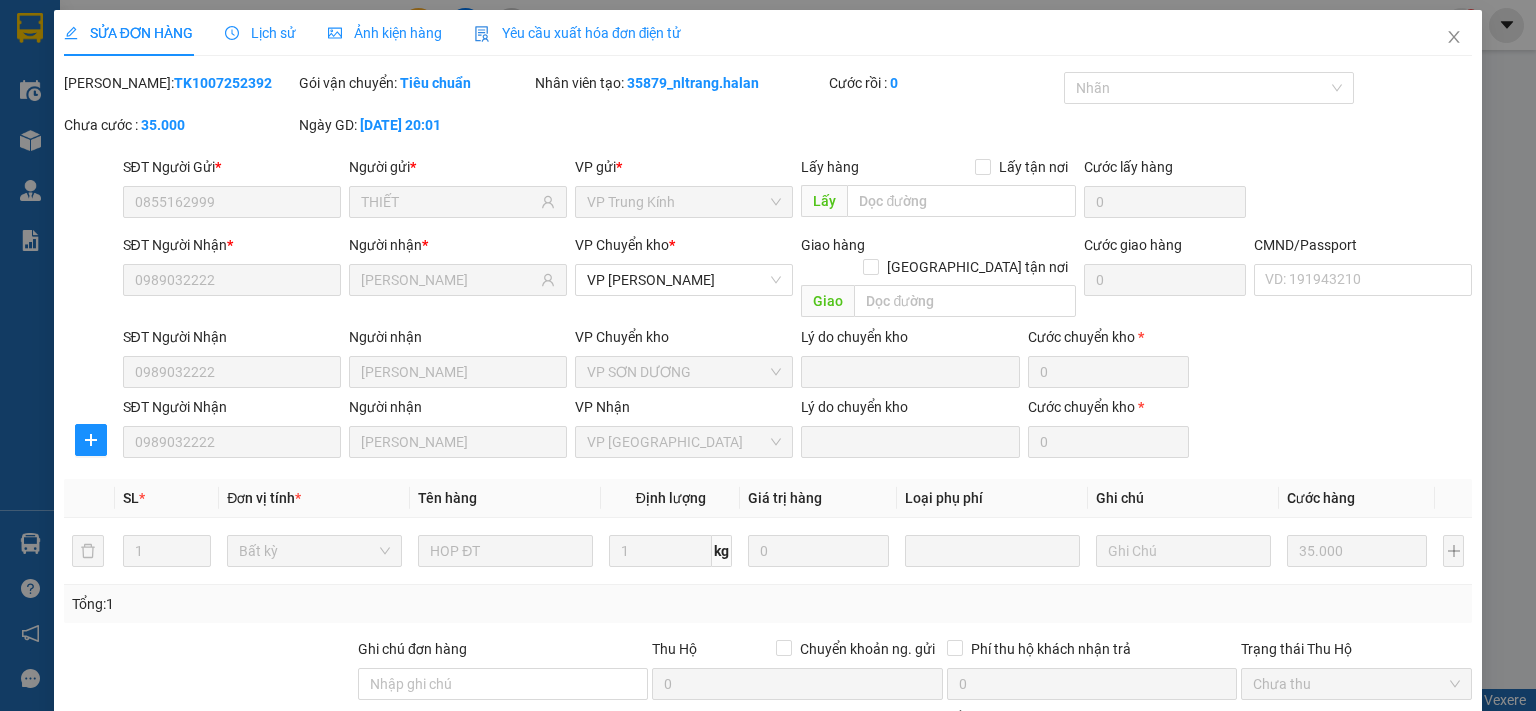 type on "0855162999" 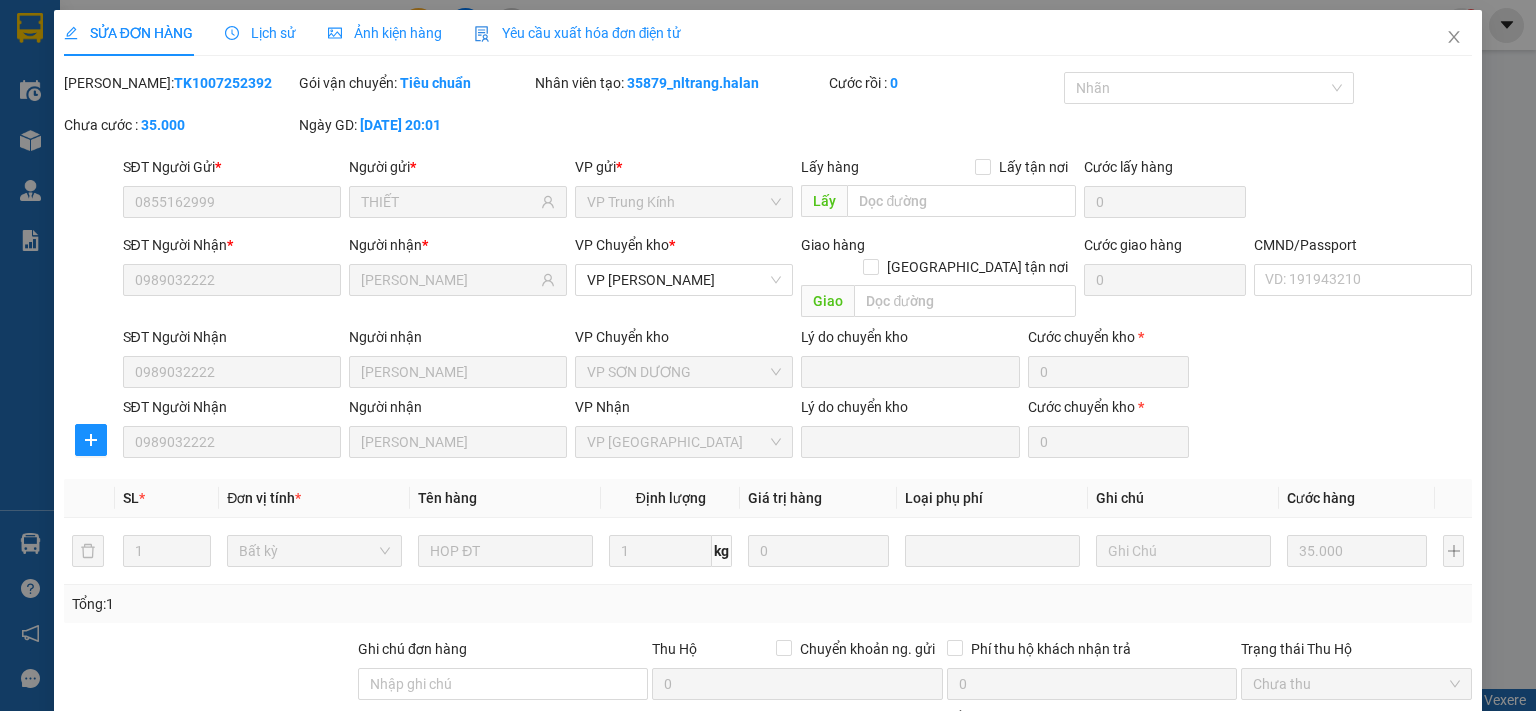 type on "THIẾT" 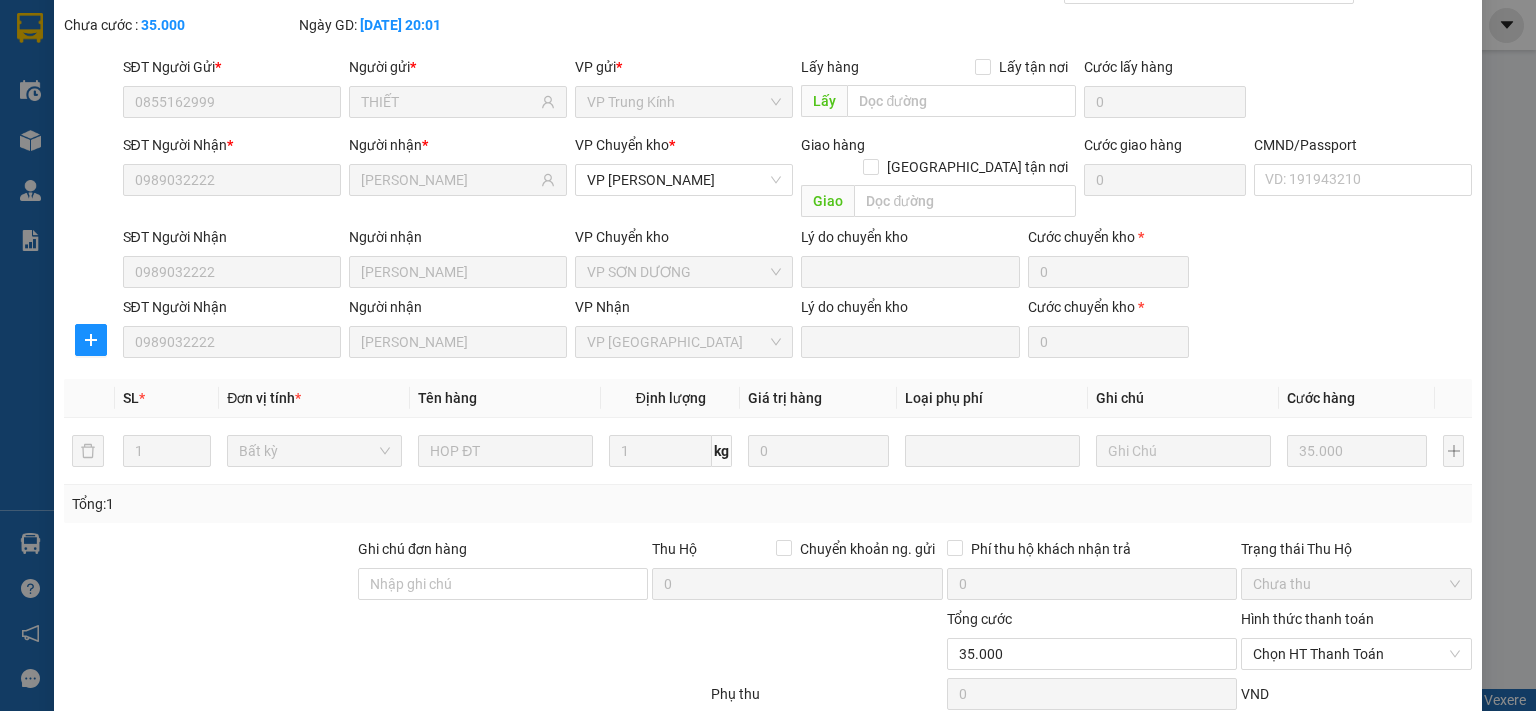 scroll, scrollTop: 209, scrollLeft: 0, axis: vertical 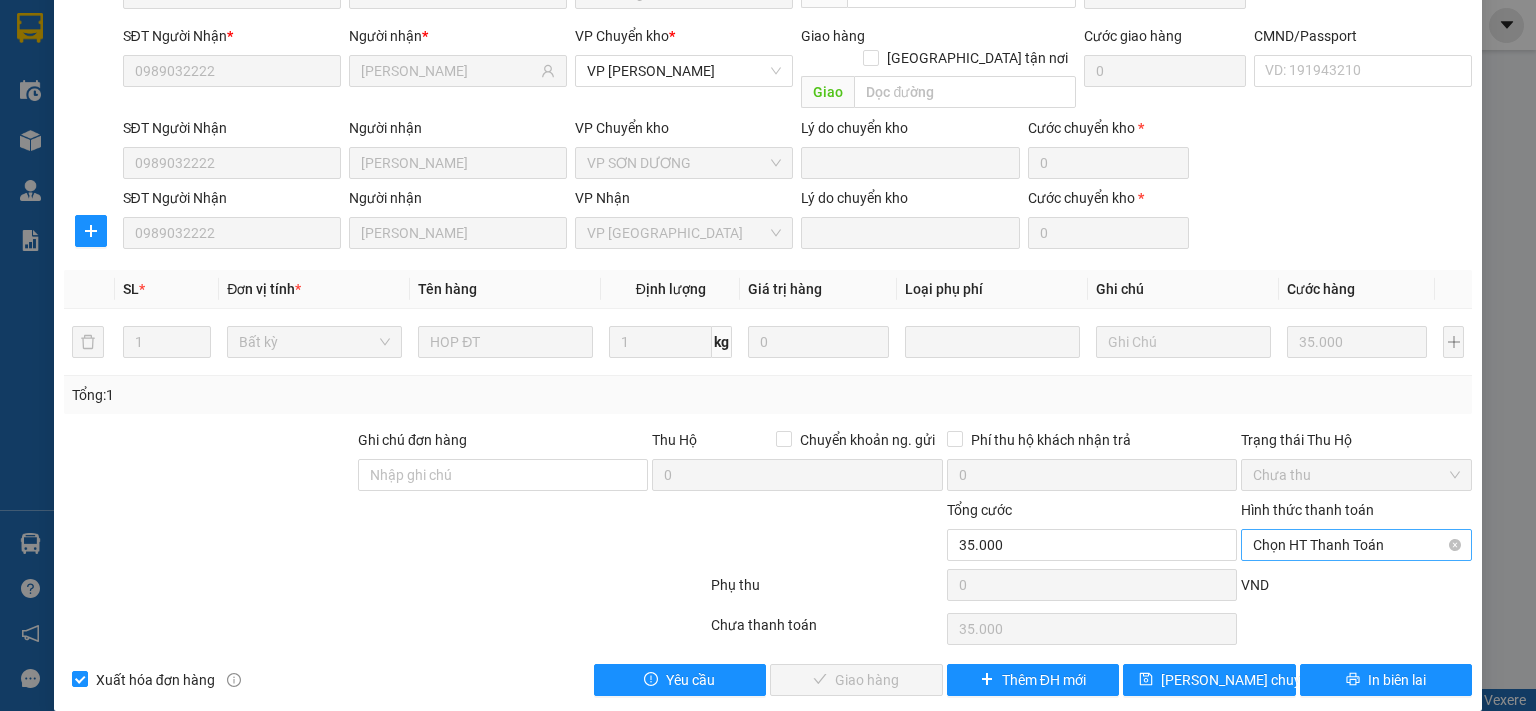 click on "Chọn HT Thanh Toán" at bounding box center [1356, 545] 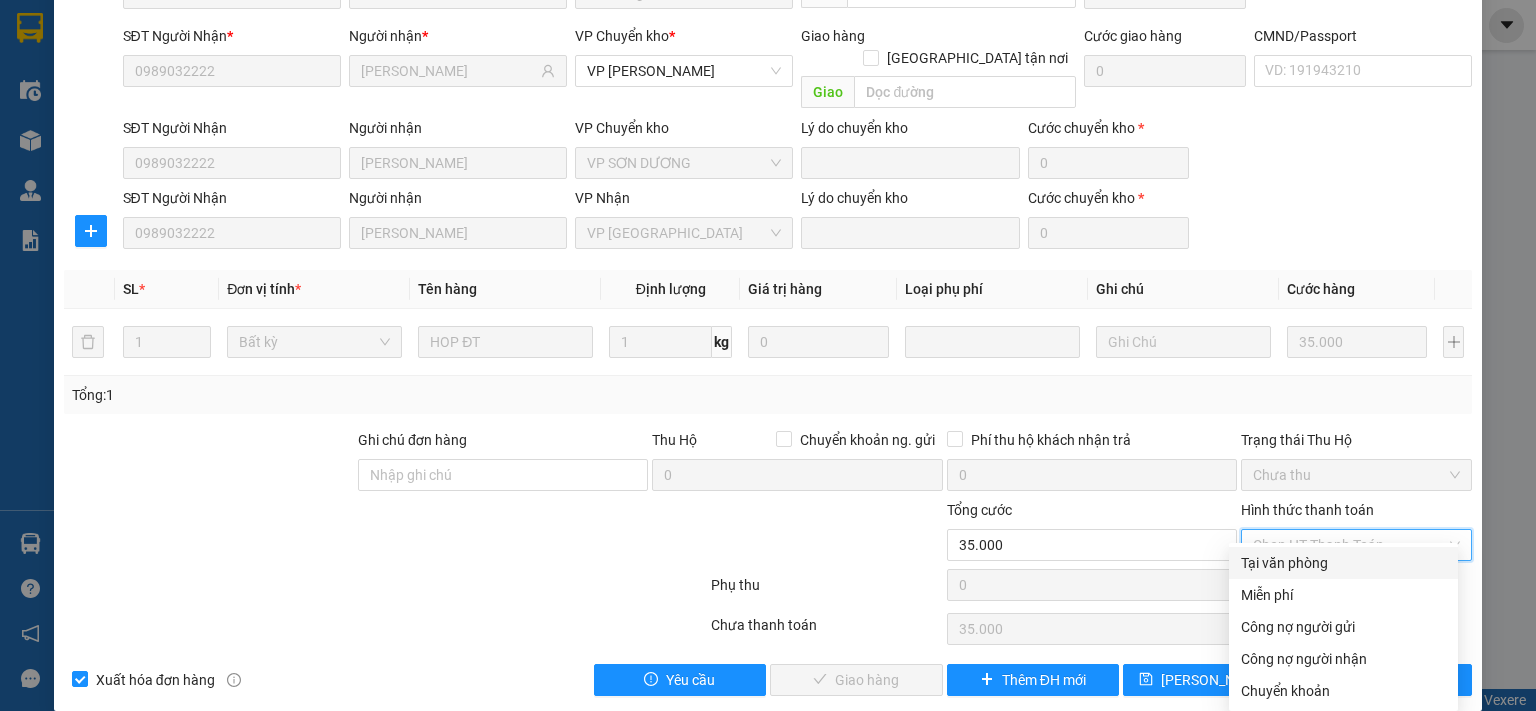 click on "Tại văn phòng" at bounding box center [1343, 563] 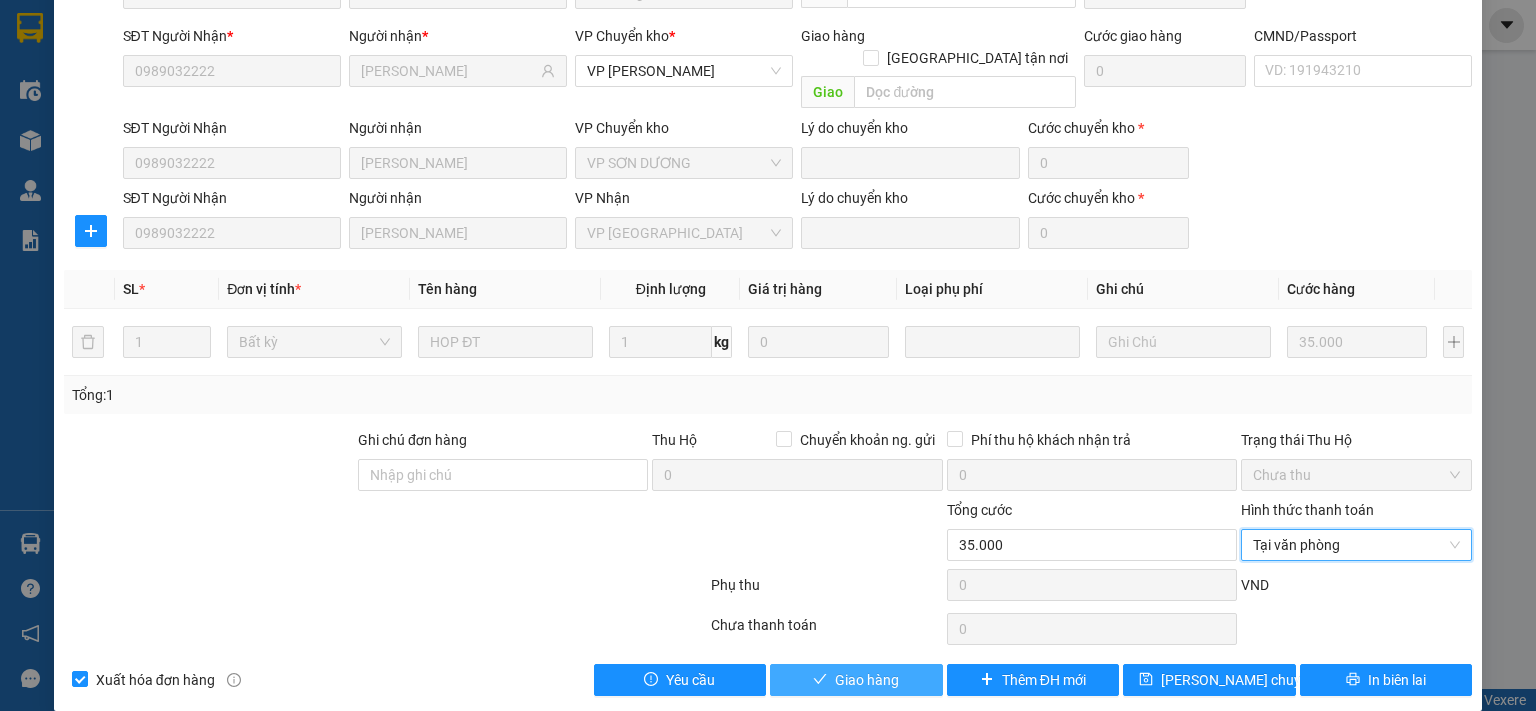 click on "Giao hàng" at bounding box center (867, 680) 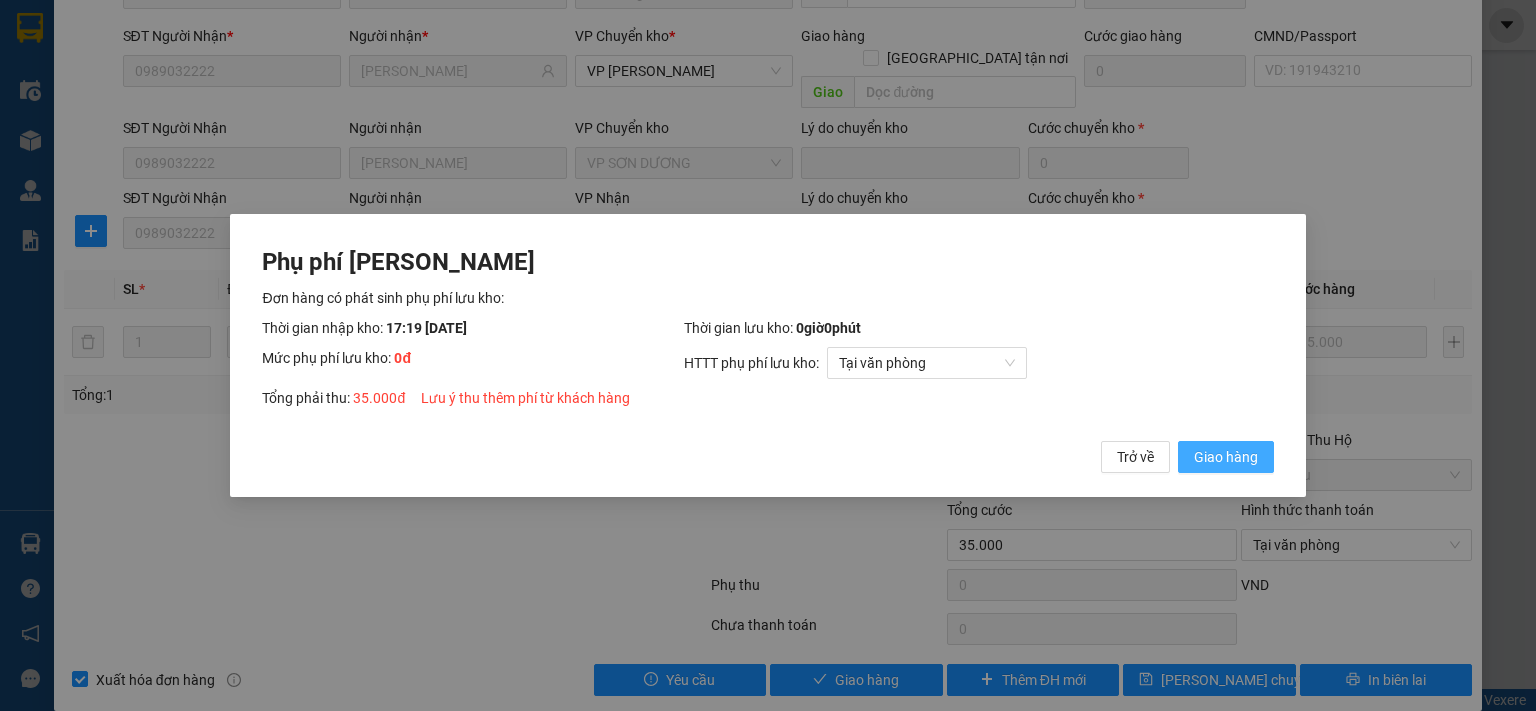 click on "Giao hàng" at bounding box center (1226, 457) 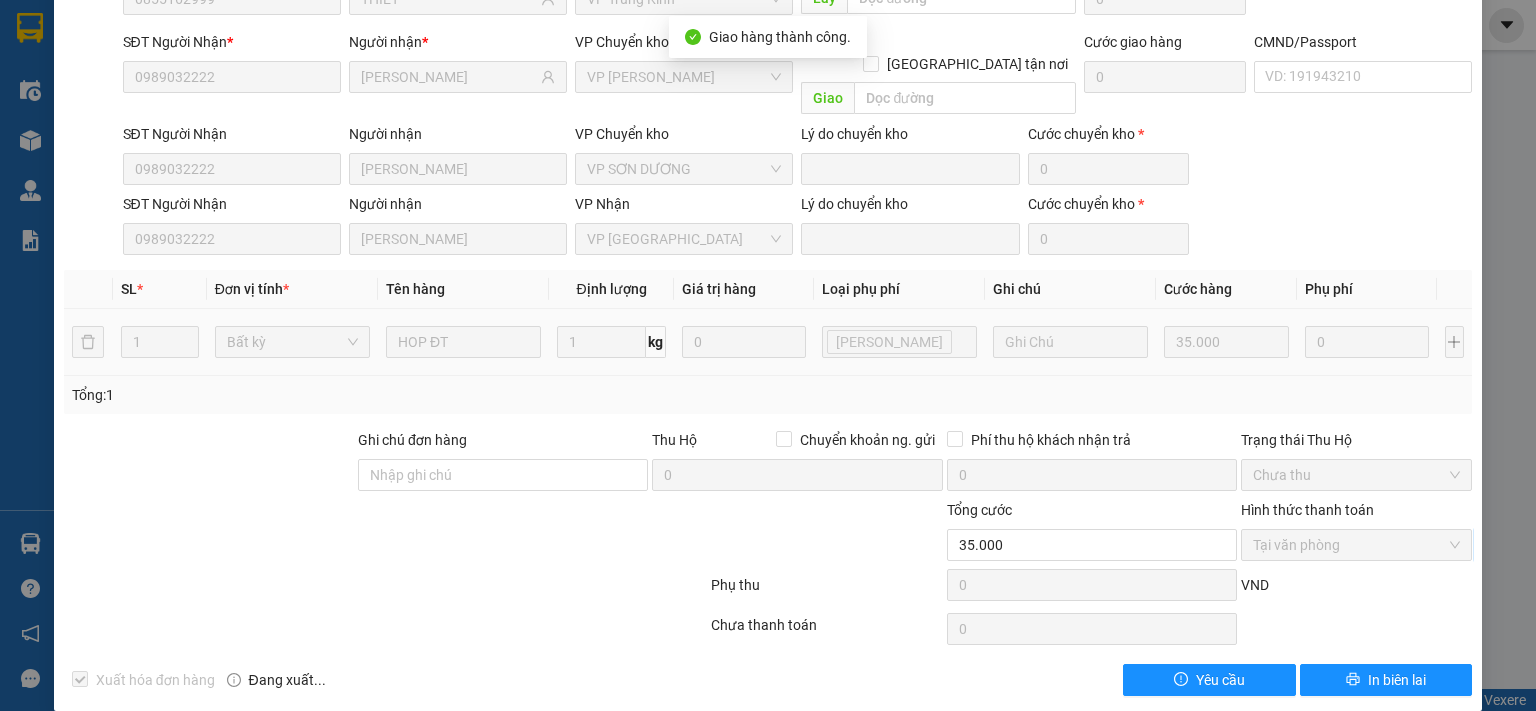 scroll, scrollTop: 0, scrollLeft: 0, axis: both 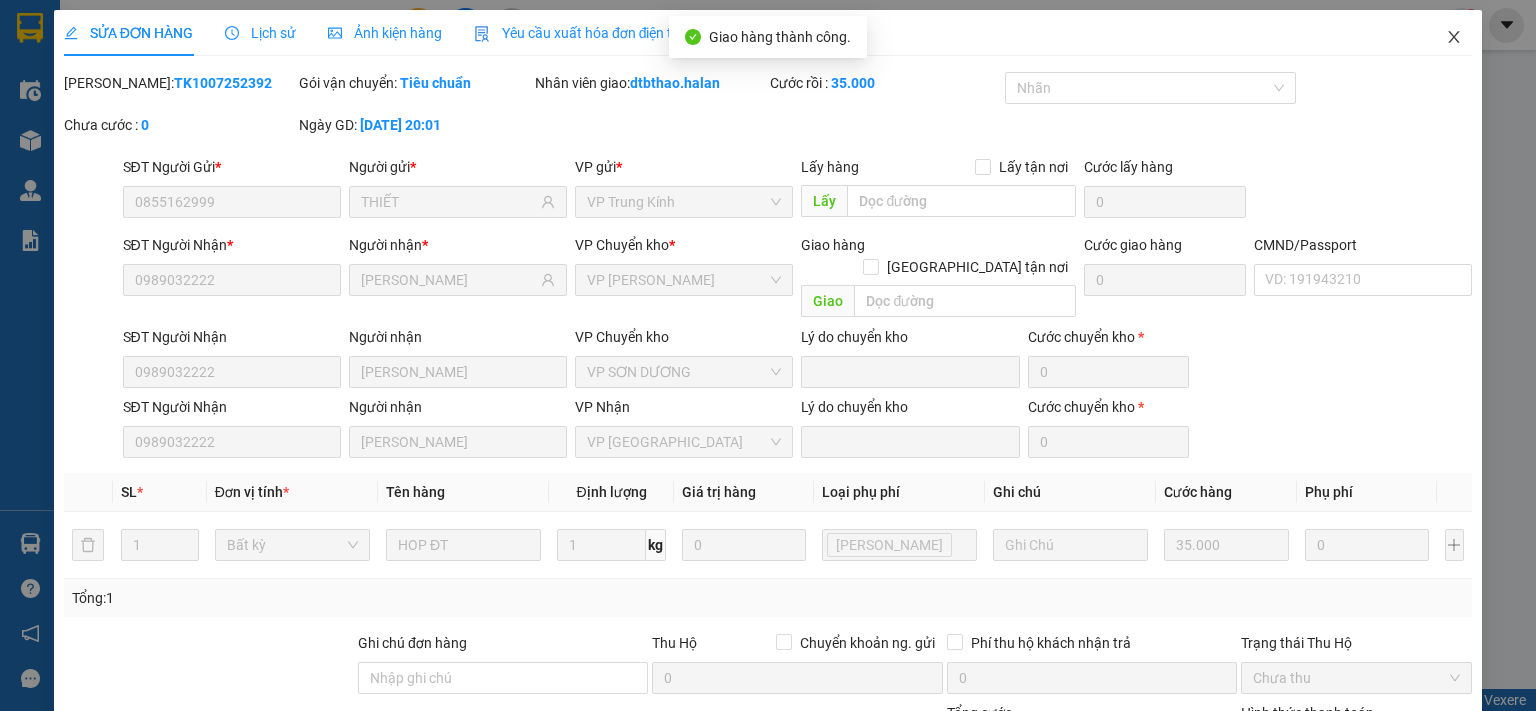 click 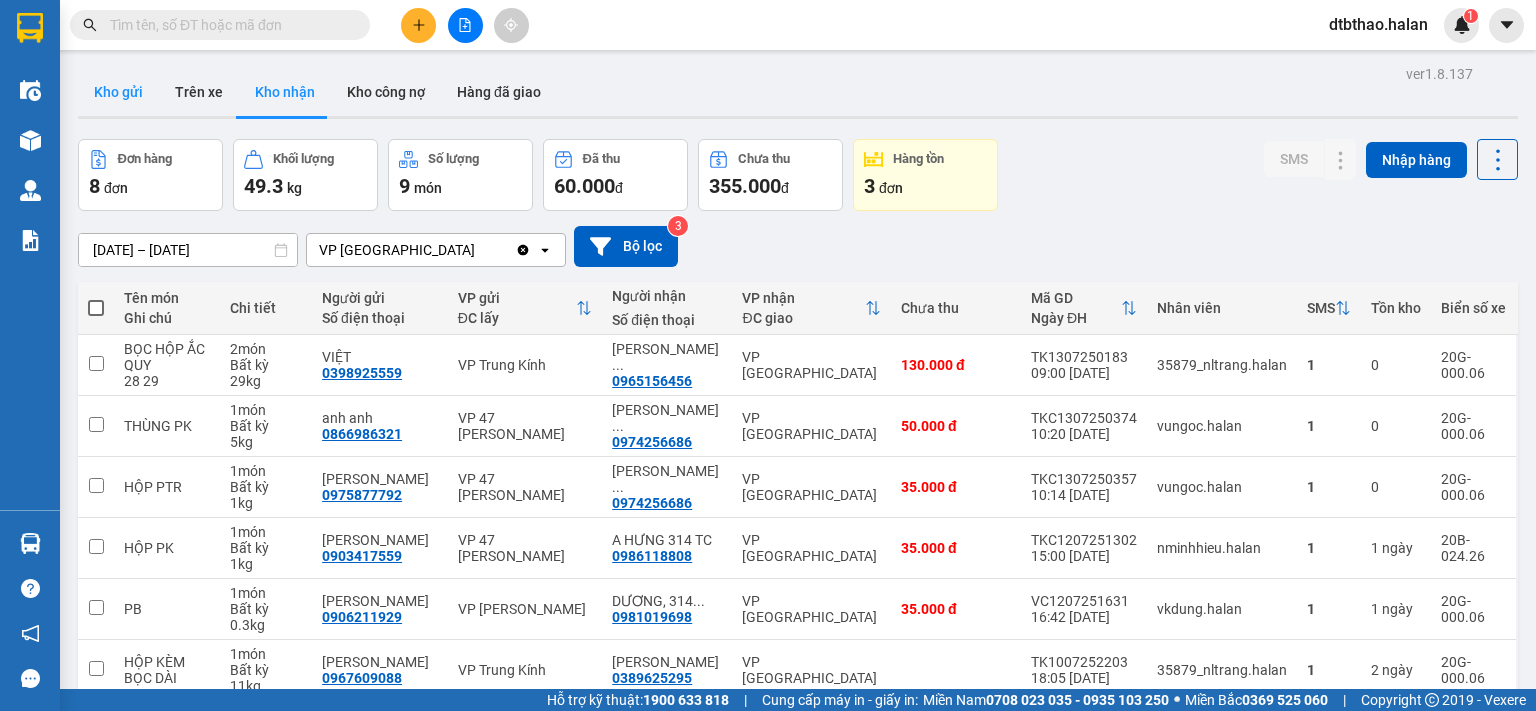 click on "Kho gửi" at bounding box center [118, 92] 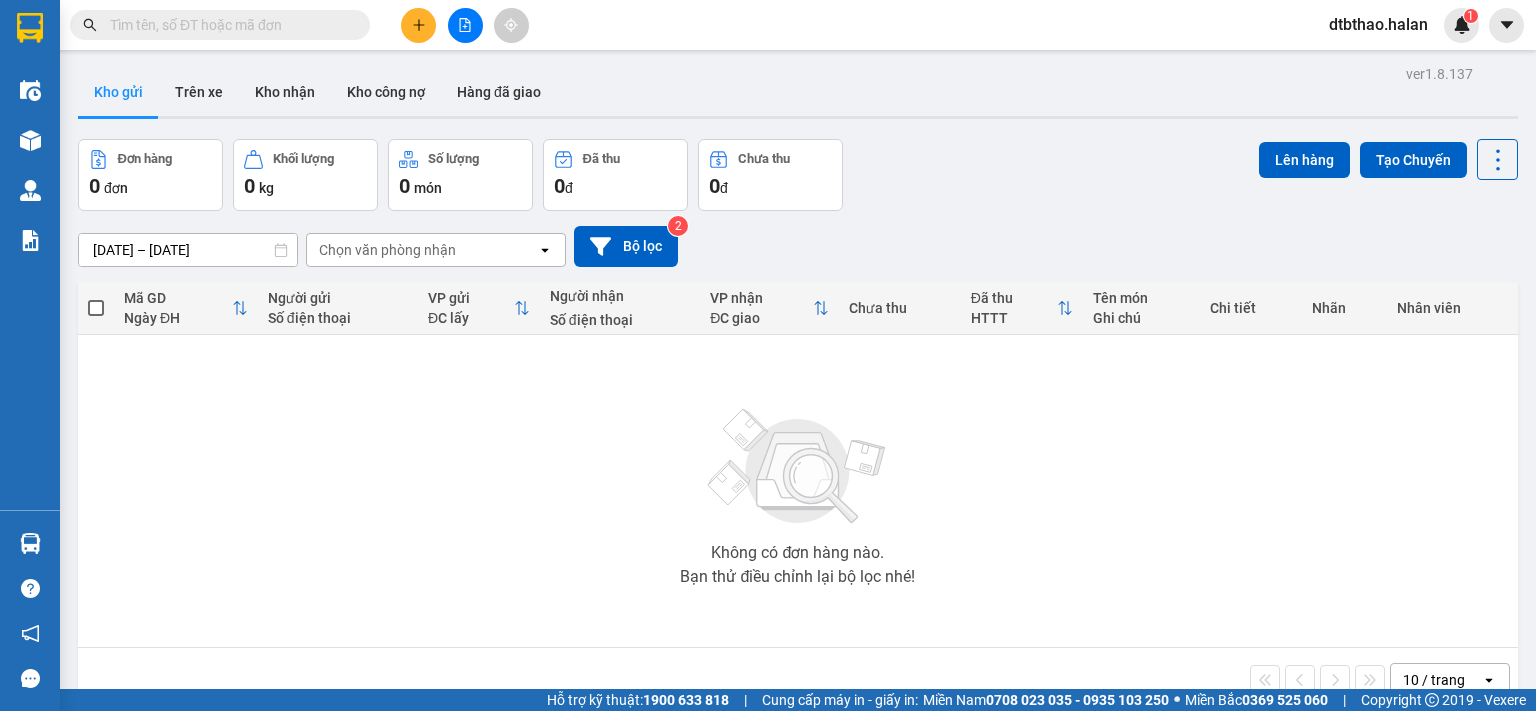 click 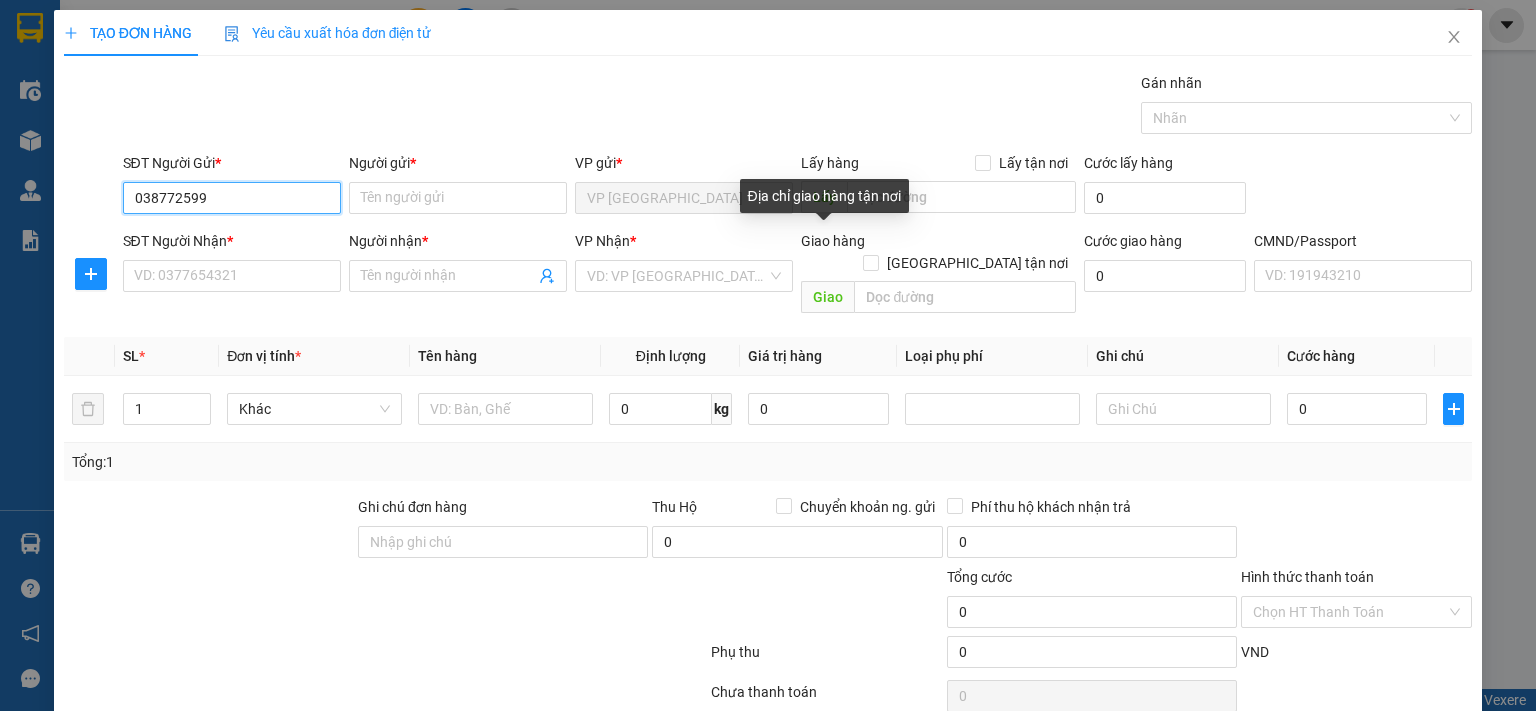 type on "0387725999" 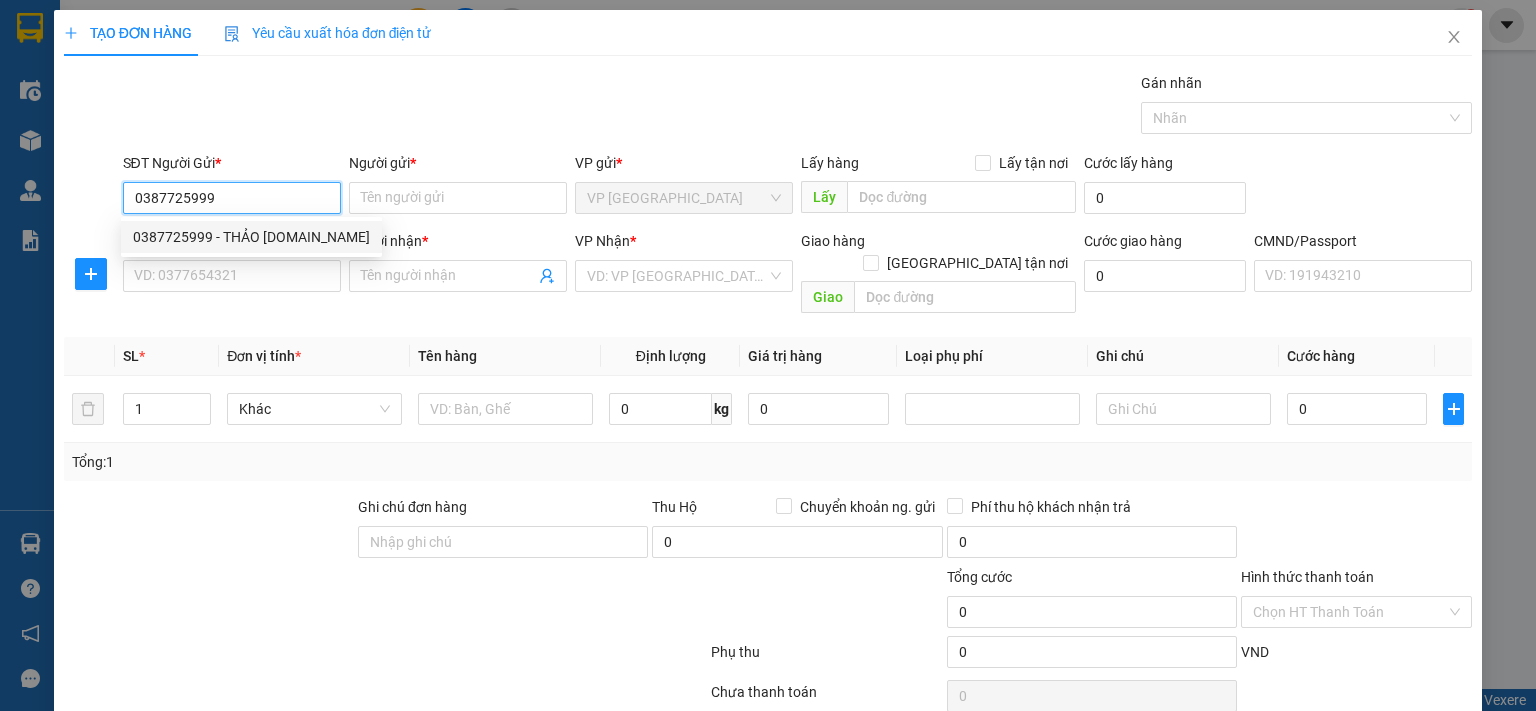 click on "0387725999 - THẢO 314.TC" at bounding box center (251, 237) 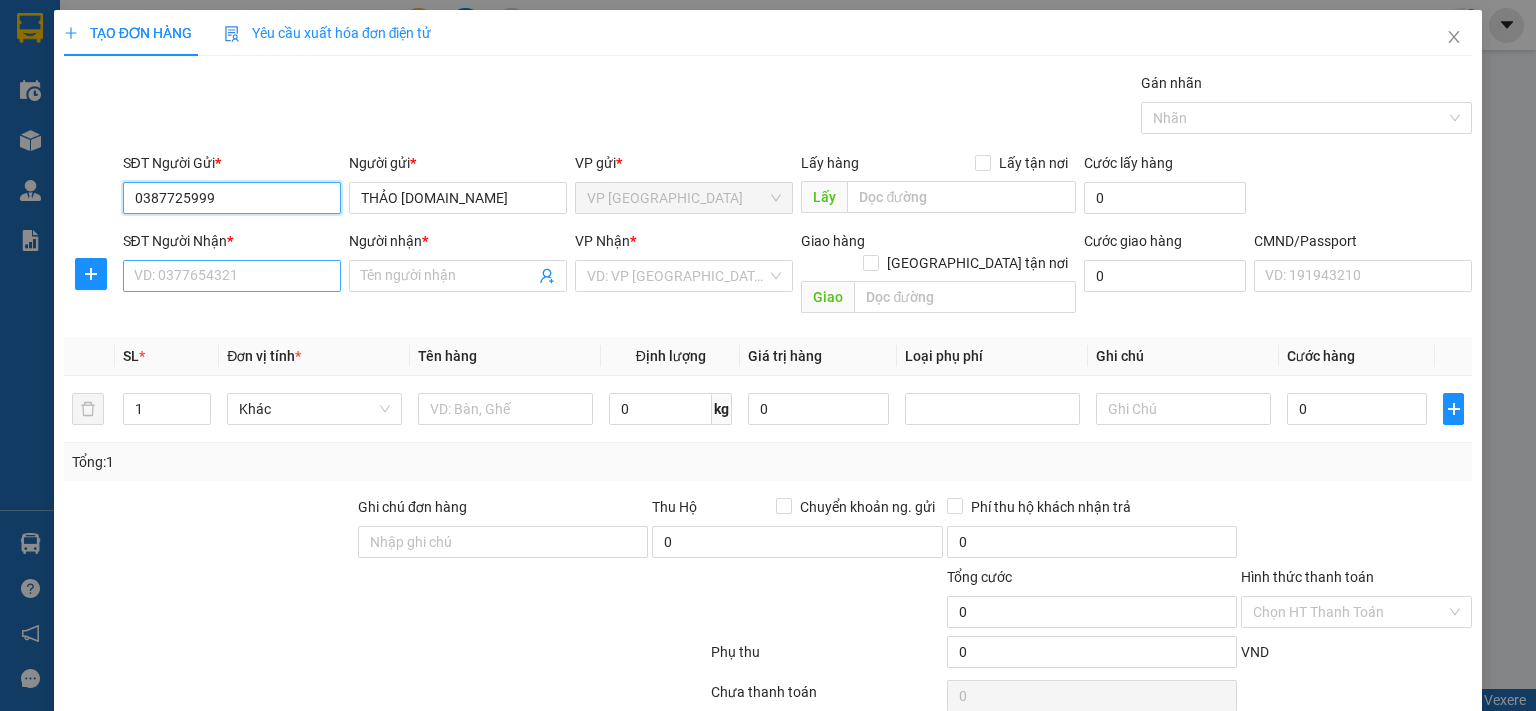type on "0387725999" 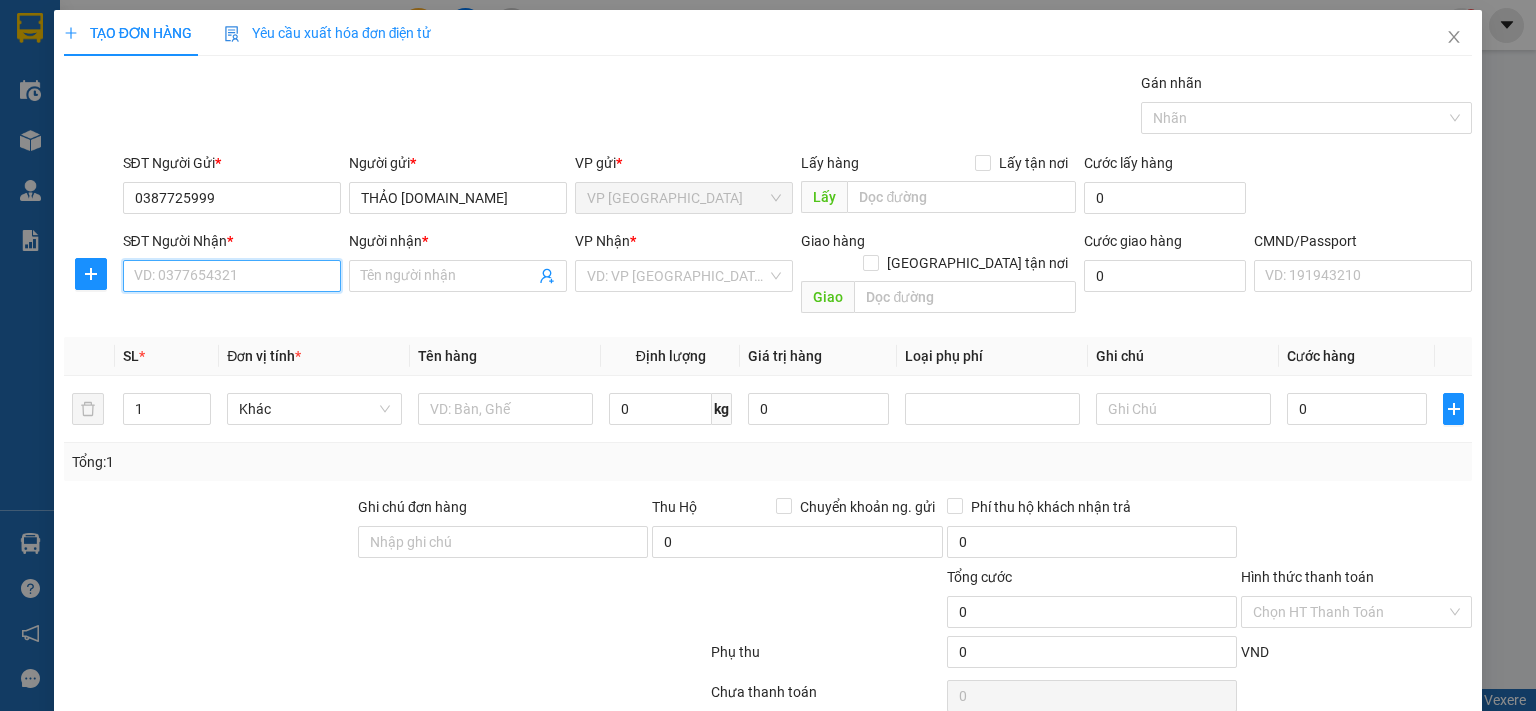 click on "SĐT Người Nhận  *" at bounding box center (232, 276) 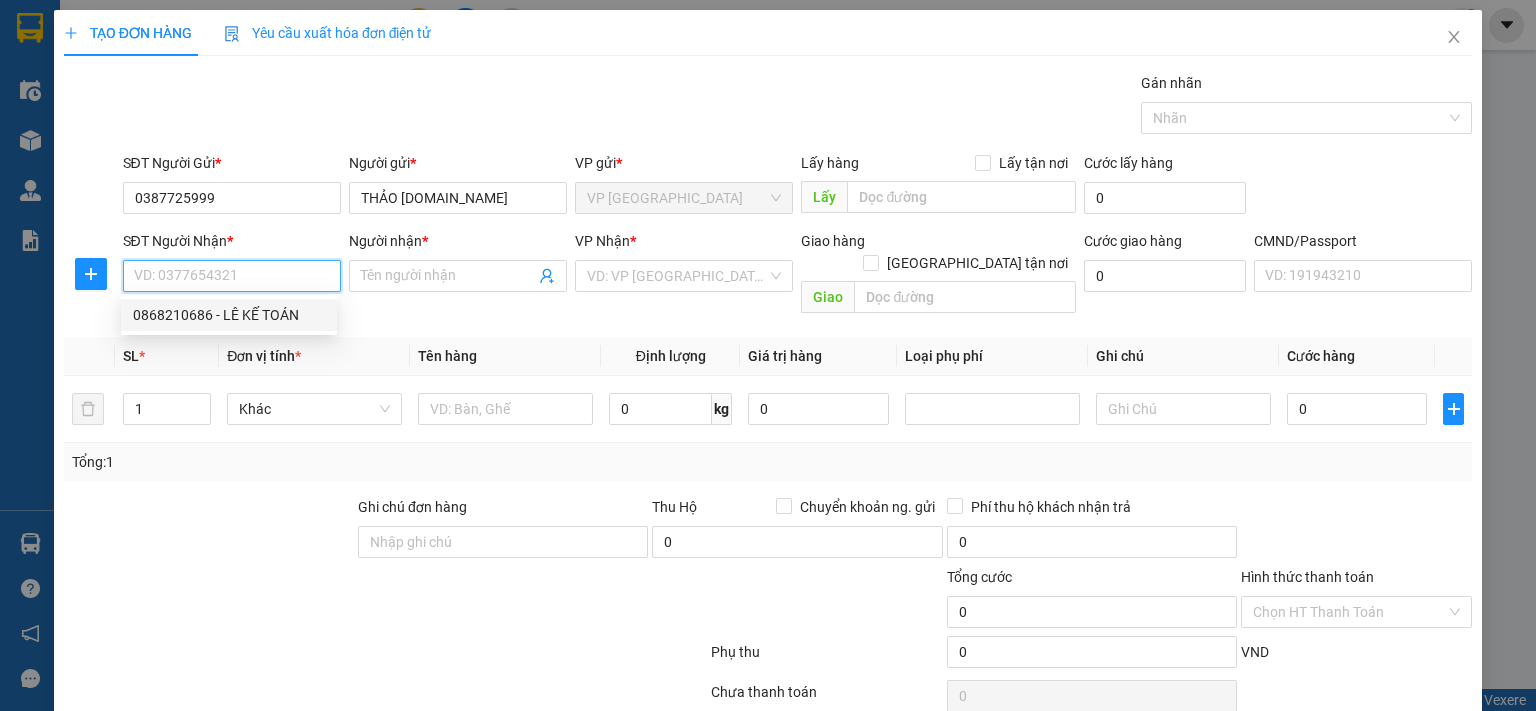 click on "0868210686 - LÊ KẾ TOÁN" at bounding box center [229, 315] 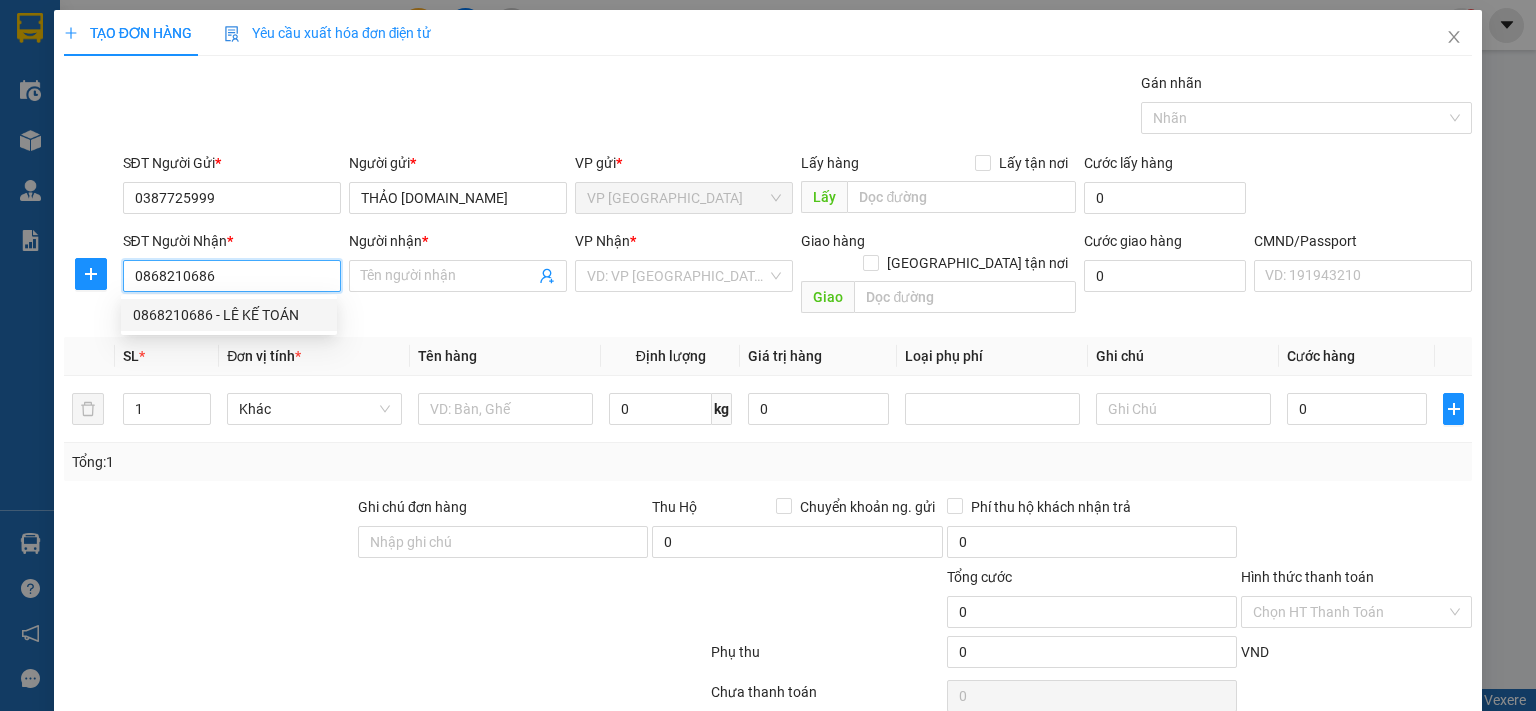 type on "LÊ KẾ TOÁN" 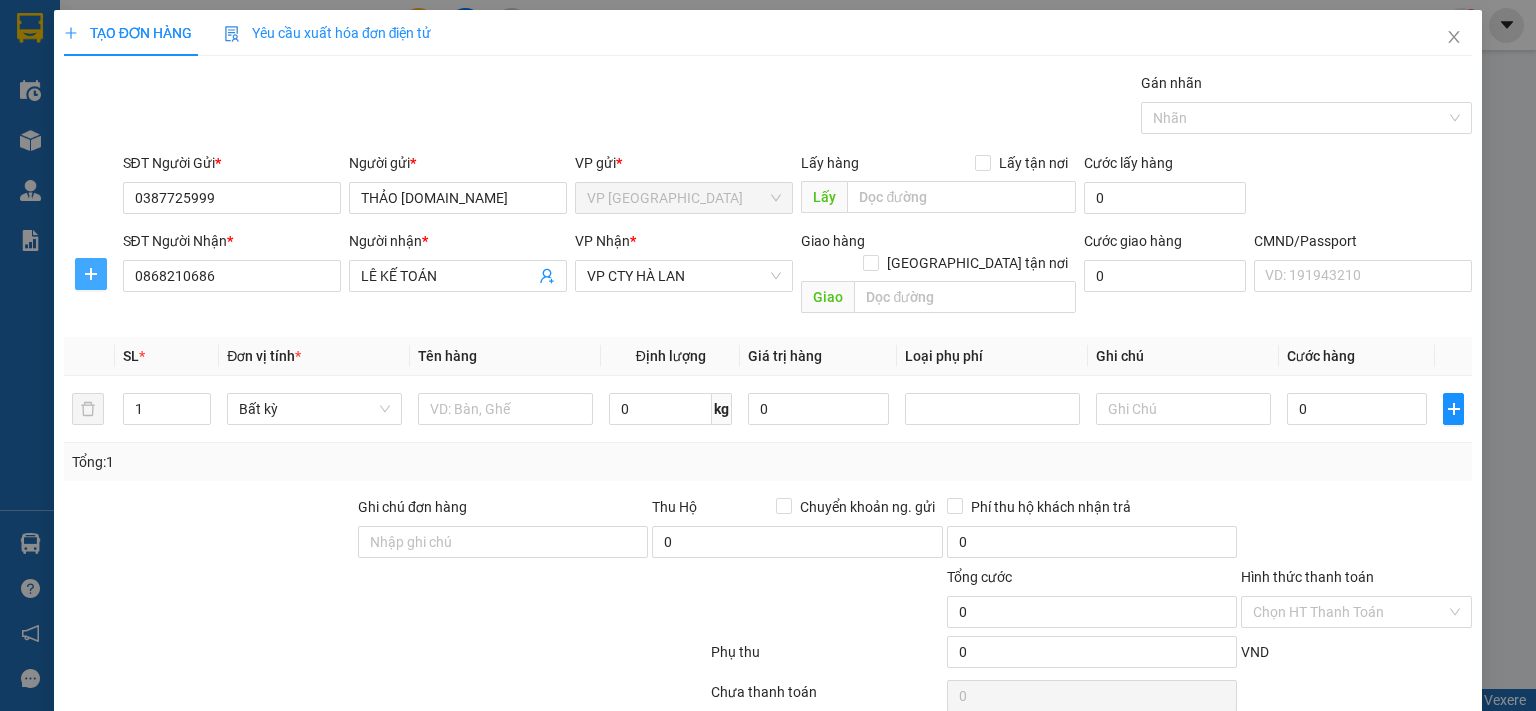 click 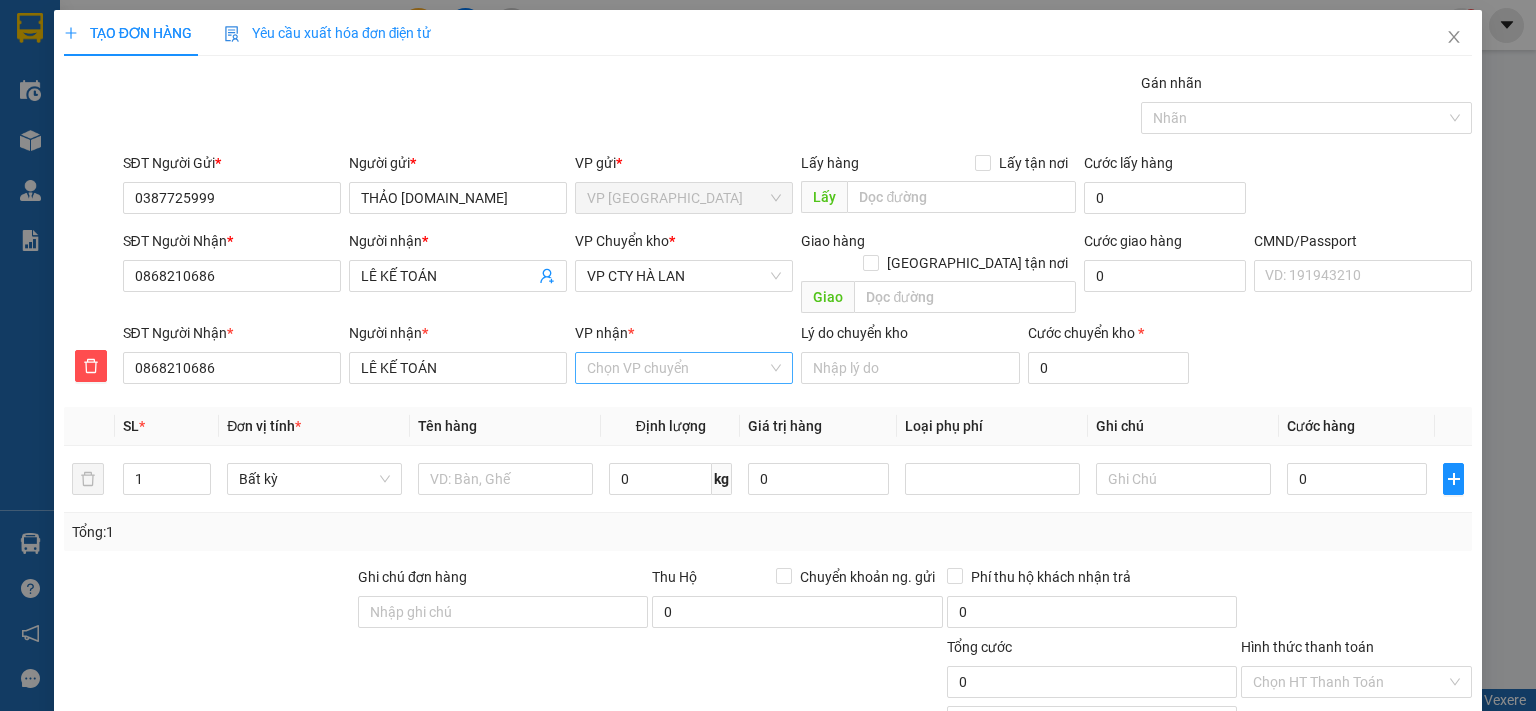 click on "VP nhận  *" at bounding box center [677, 368] 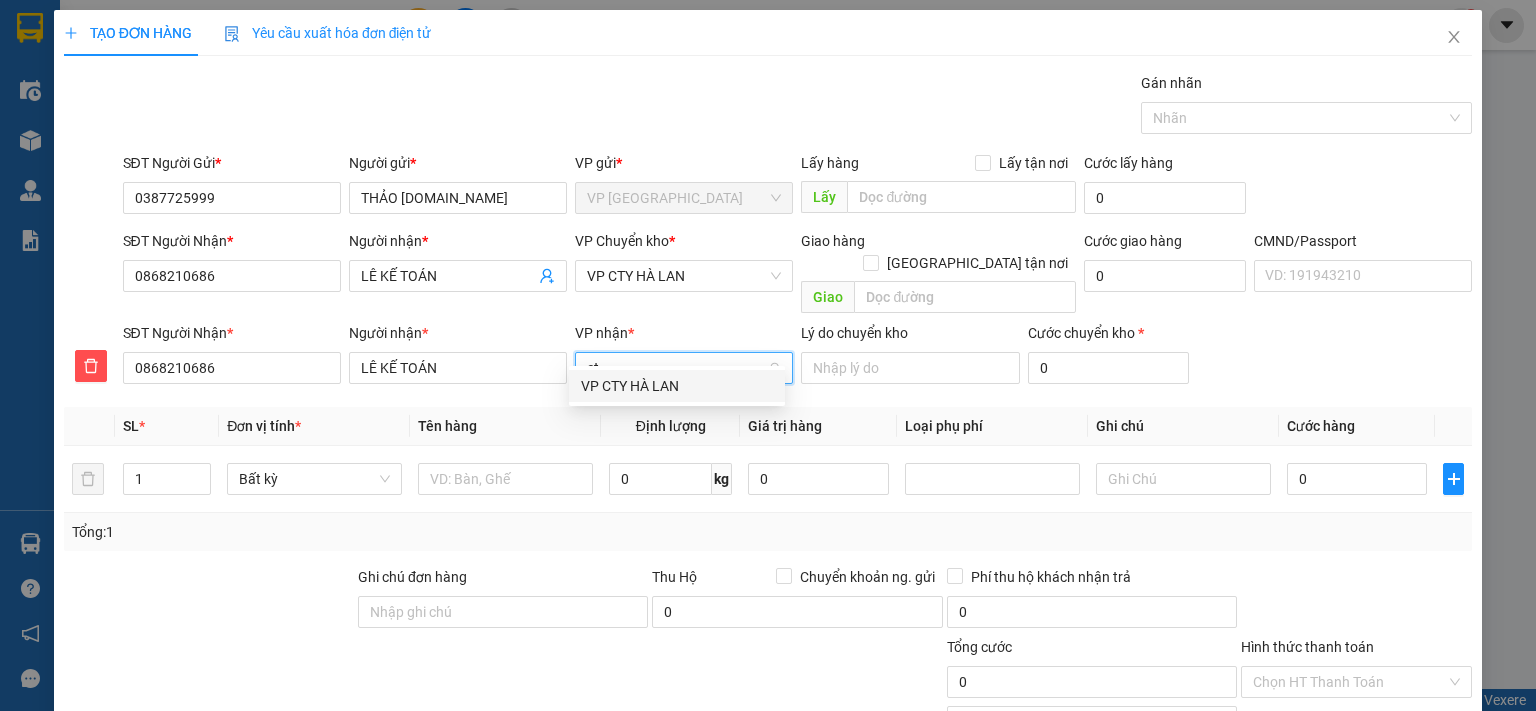 type on "cty" 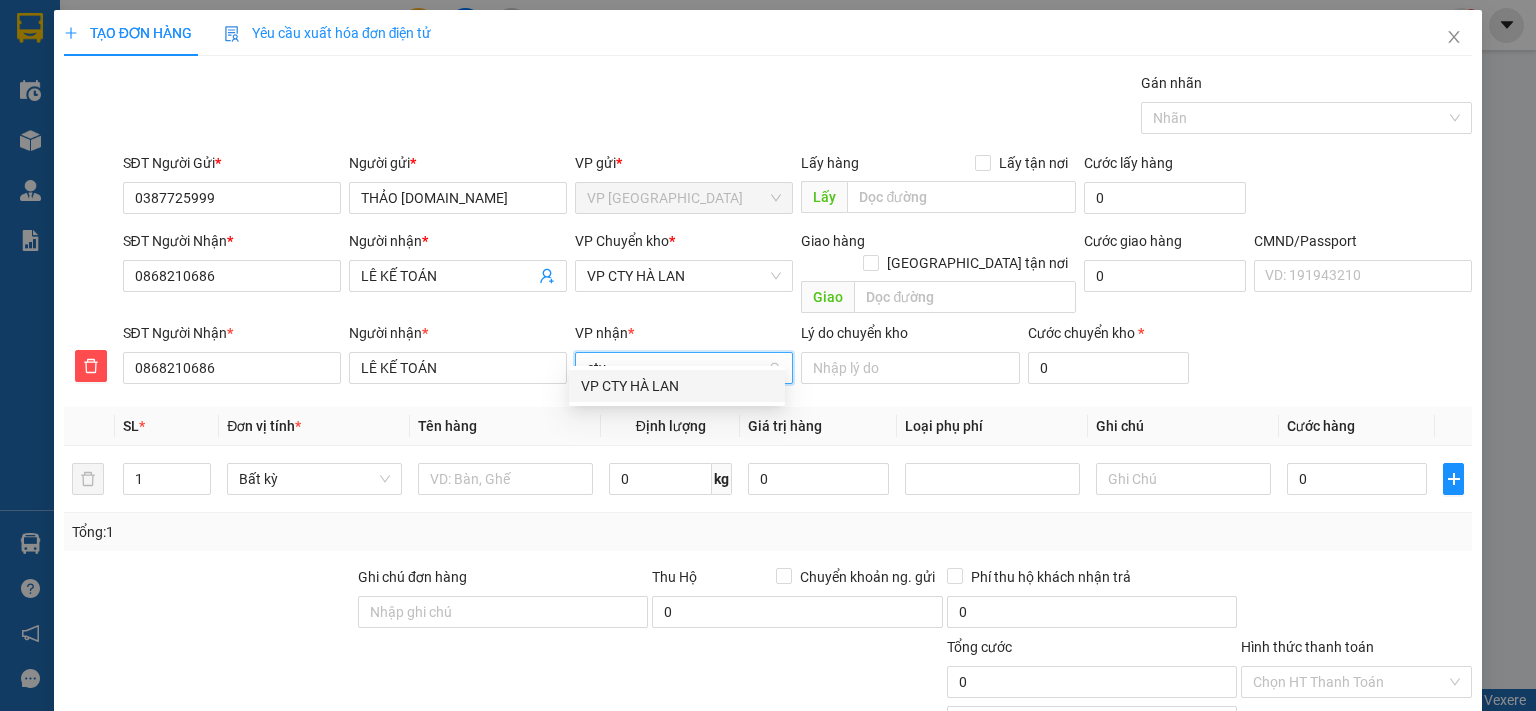 click on "VP CTY HÀ LAN" at bounding box center [677, 386] 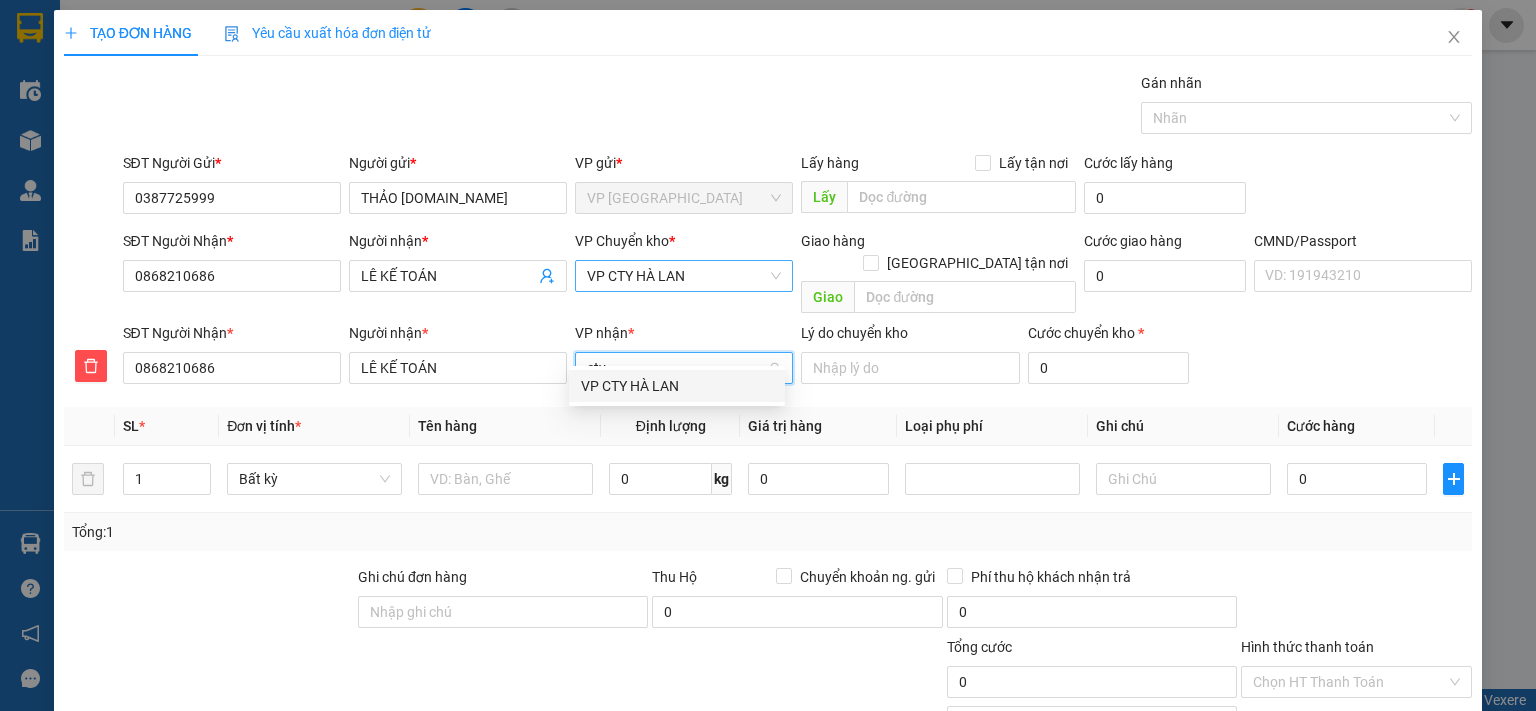 type 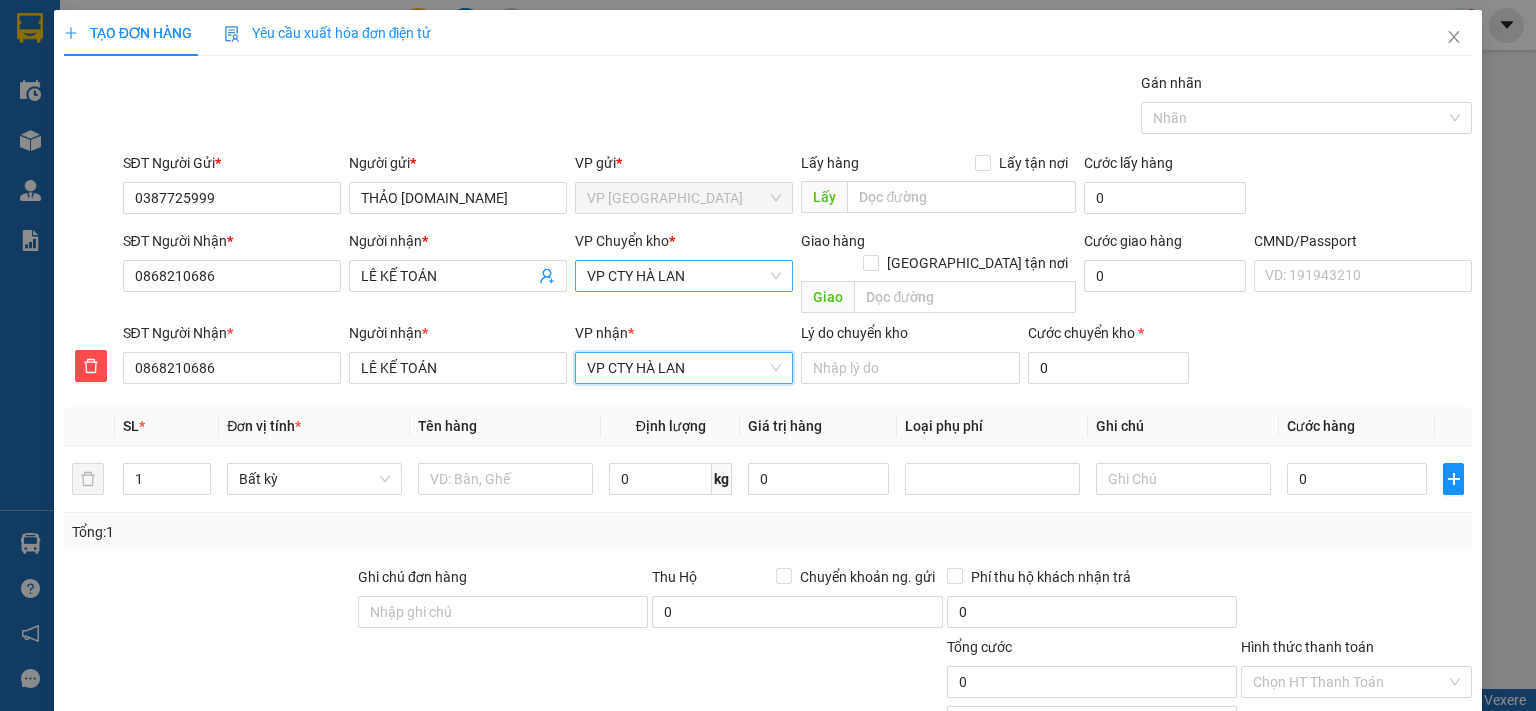 click on "VP CTY HÀ LAN" at bounding box center (684, 276) 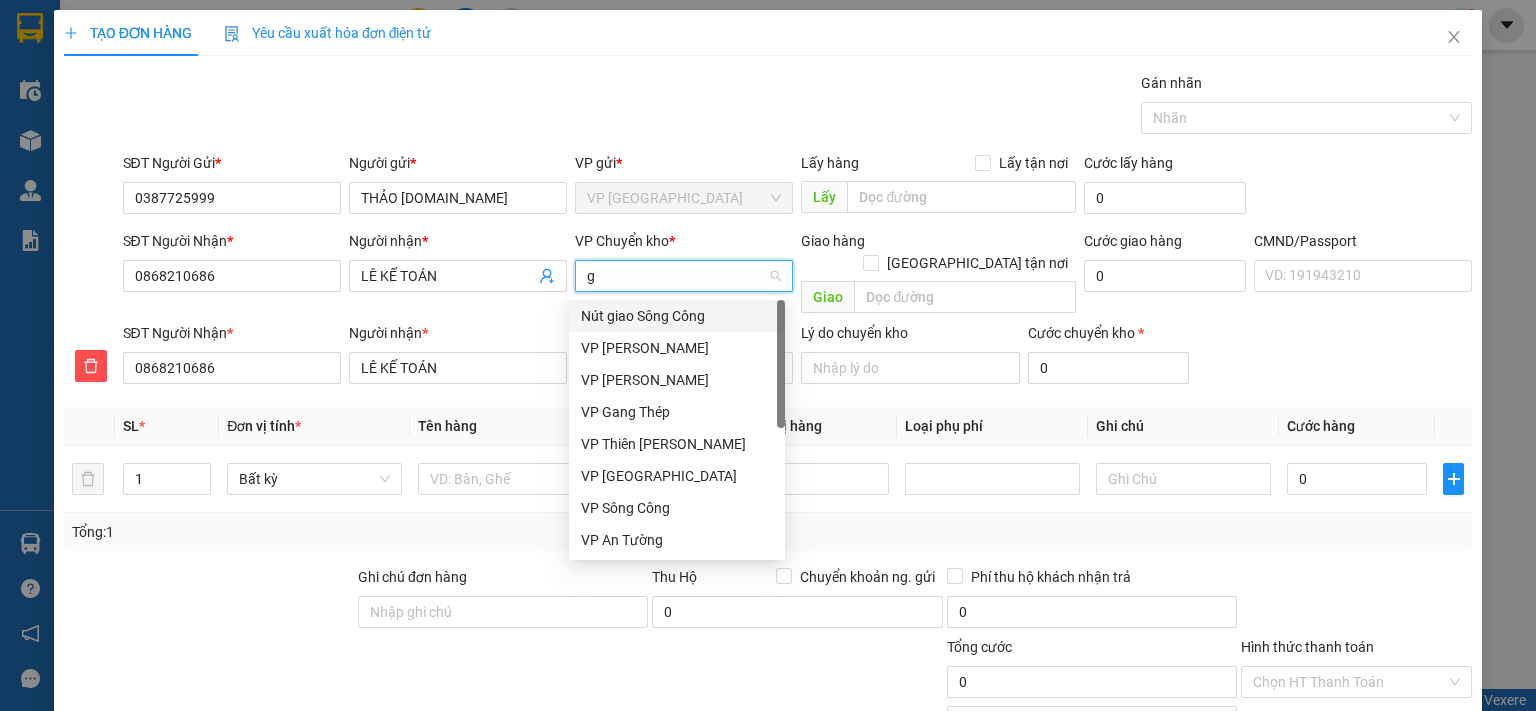 type on "gi" 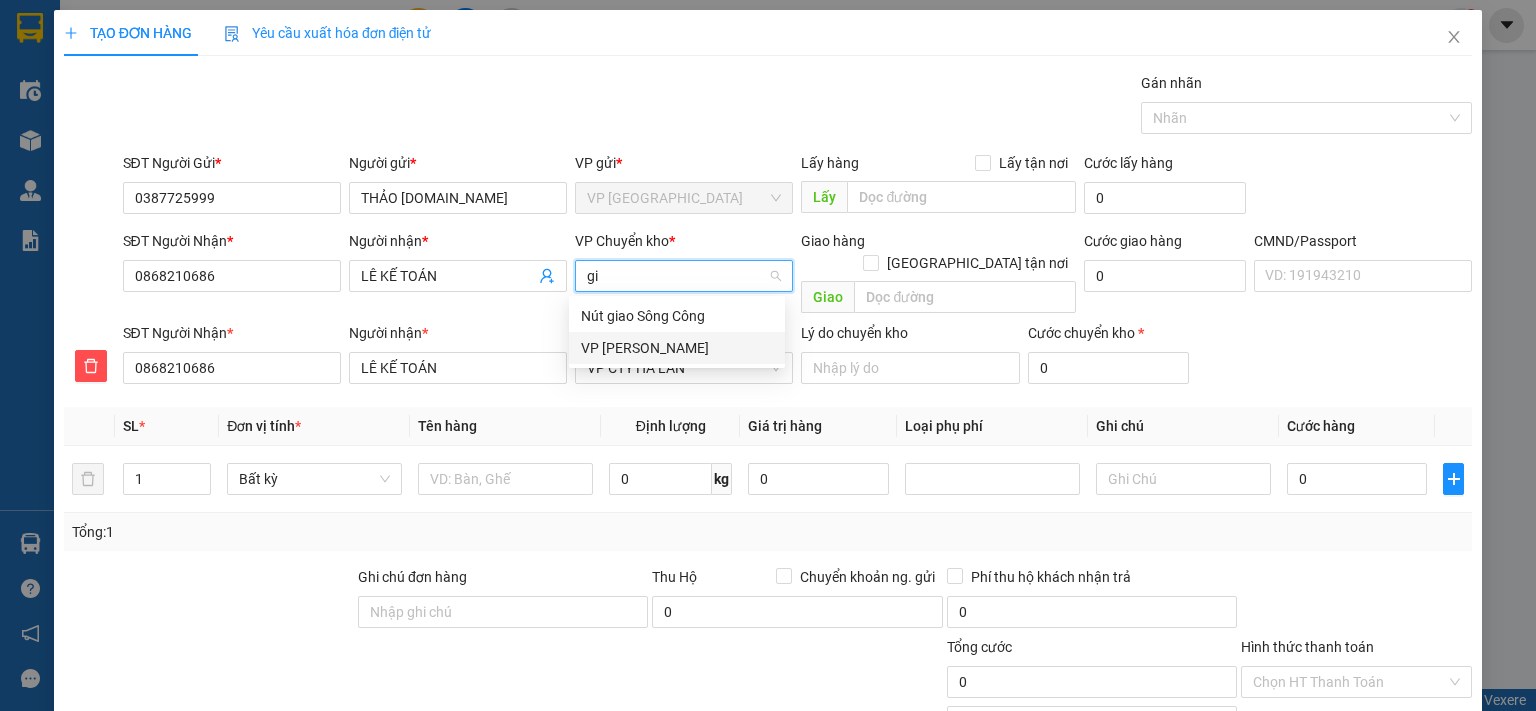 drag, startPoint x: 657, startPoint y: 349, endPoint x: 519, endPoint y: 447, distance: 169.2572 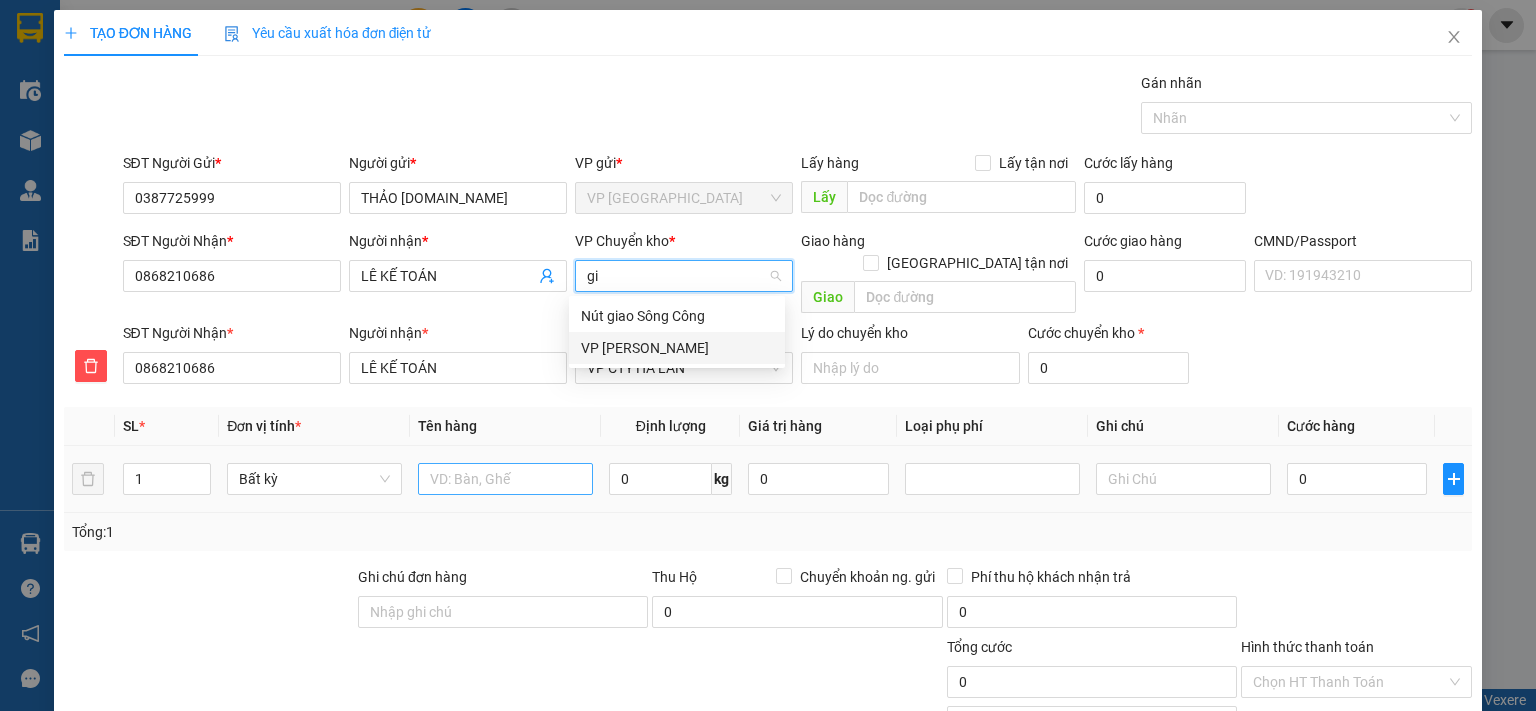 click on "VP [PERSON_NAME]" at bounding box center (677, 348) 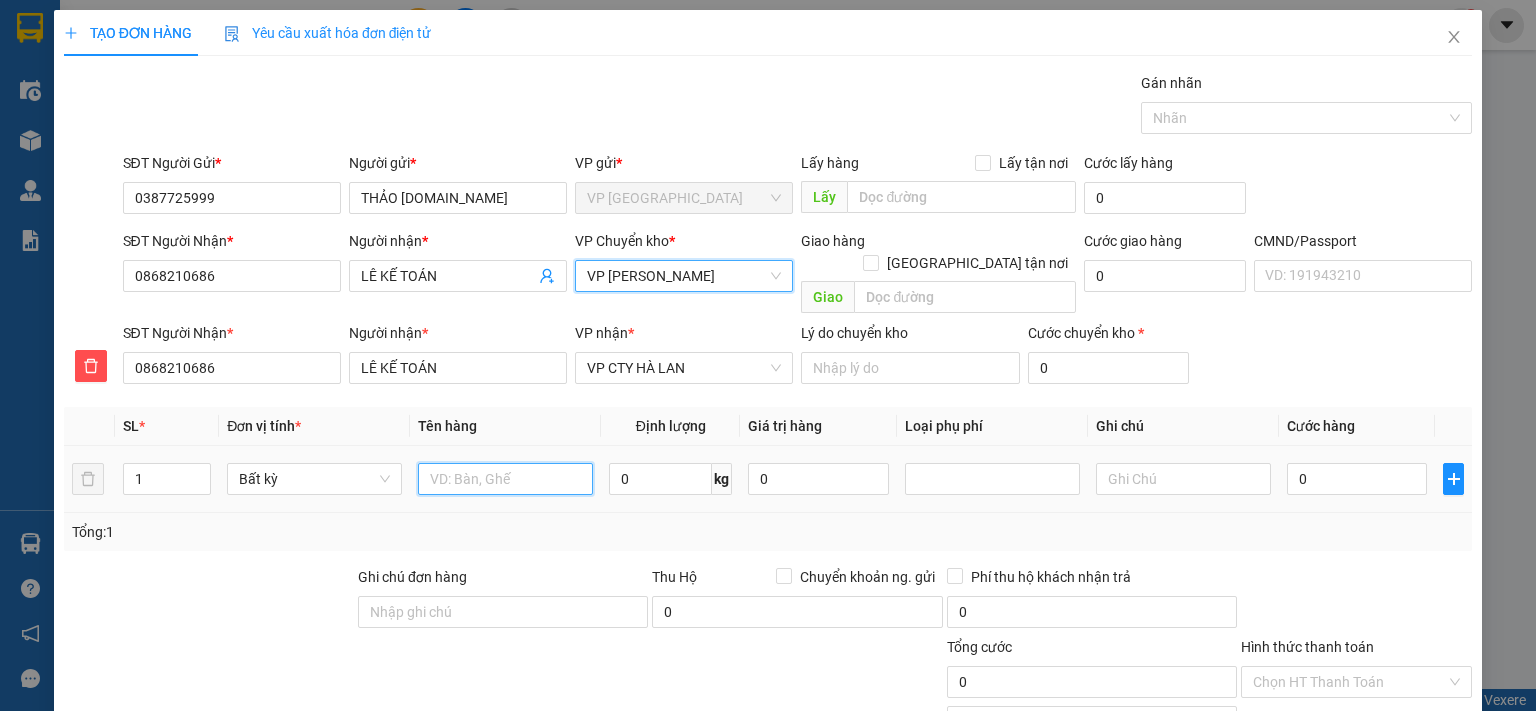 click at bounding box center [505, 479] 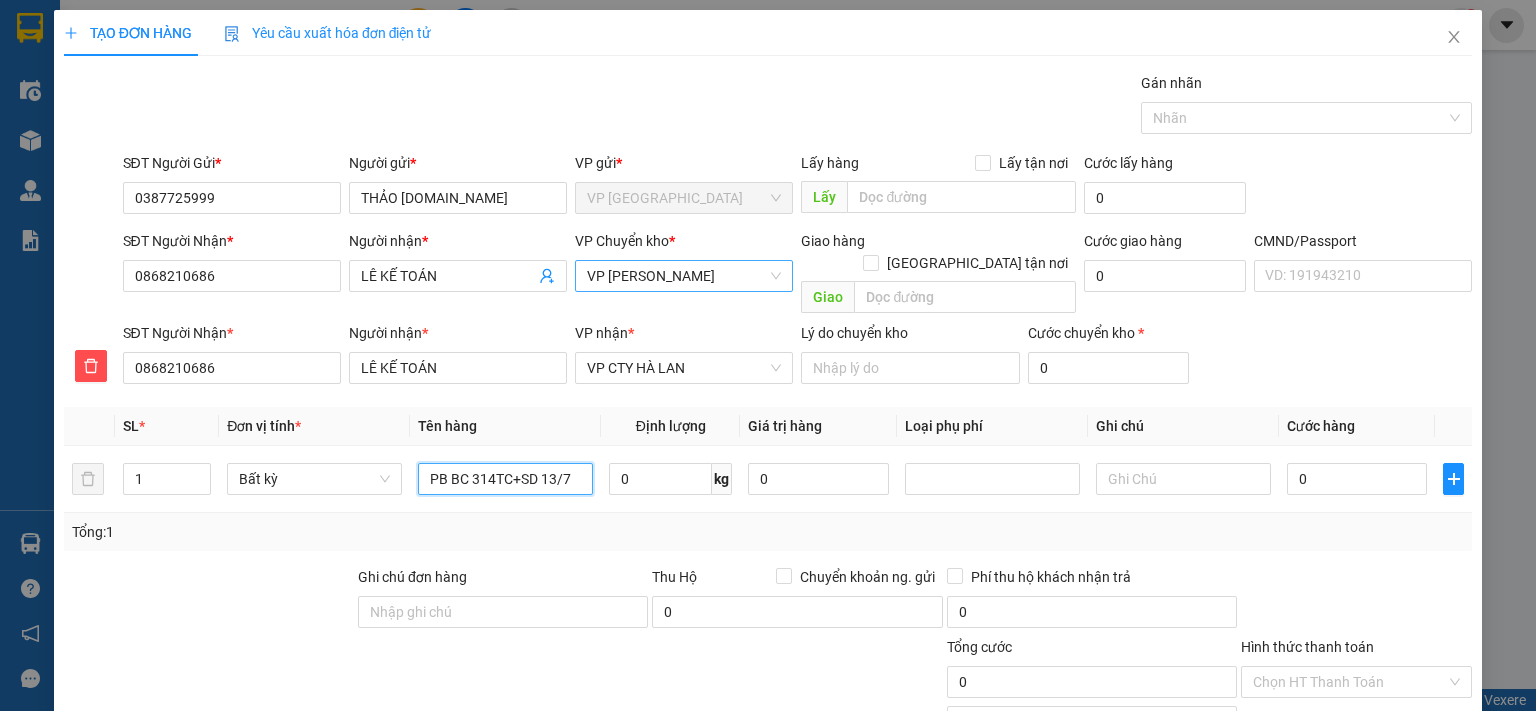 scroll, scrollTop: 136, scrollLeft: 0, axis: vertical 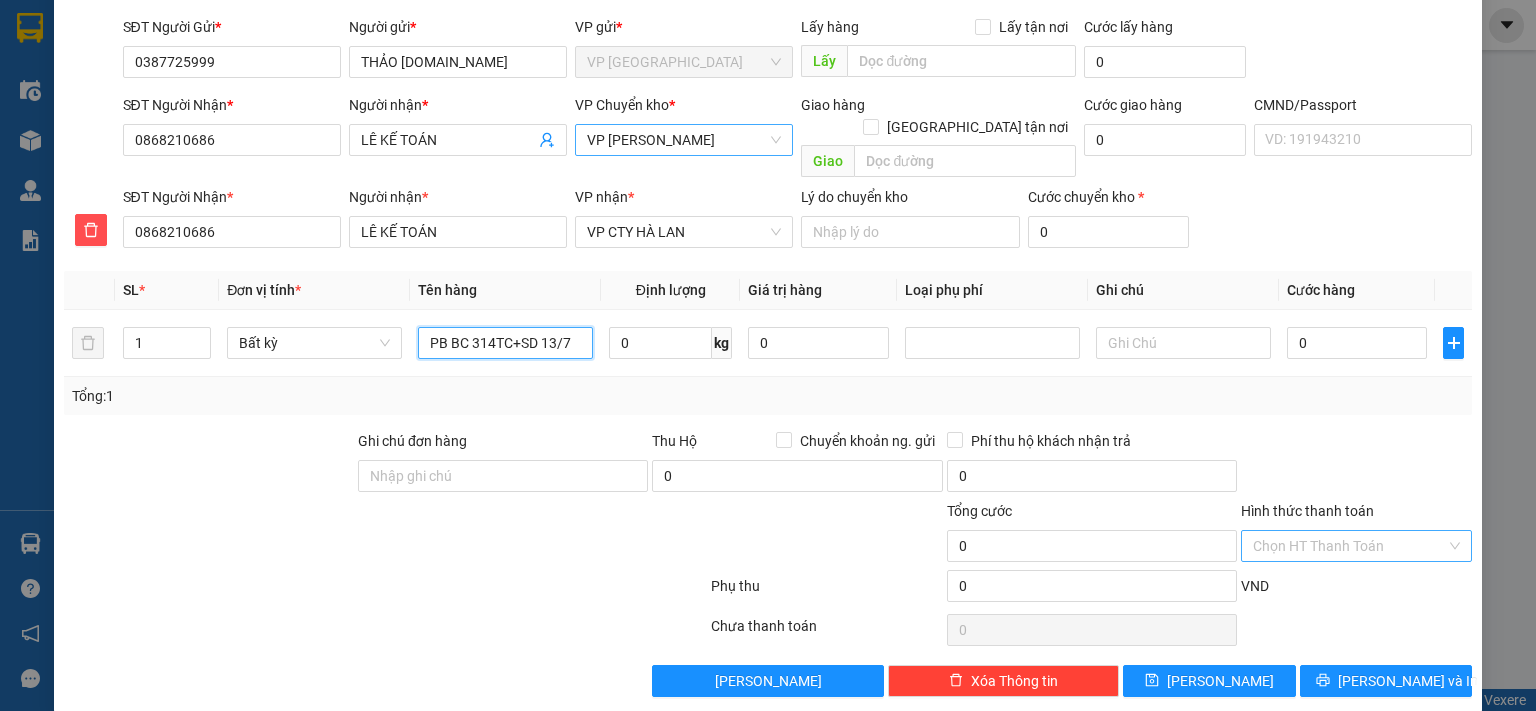 type on "PB BC 314TC+SD 13/7" 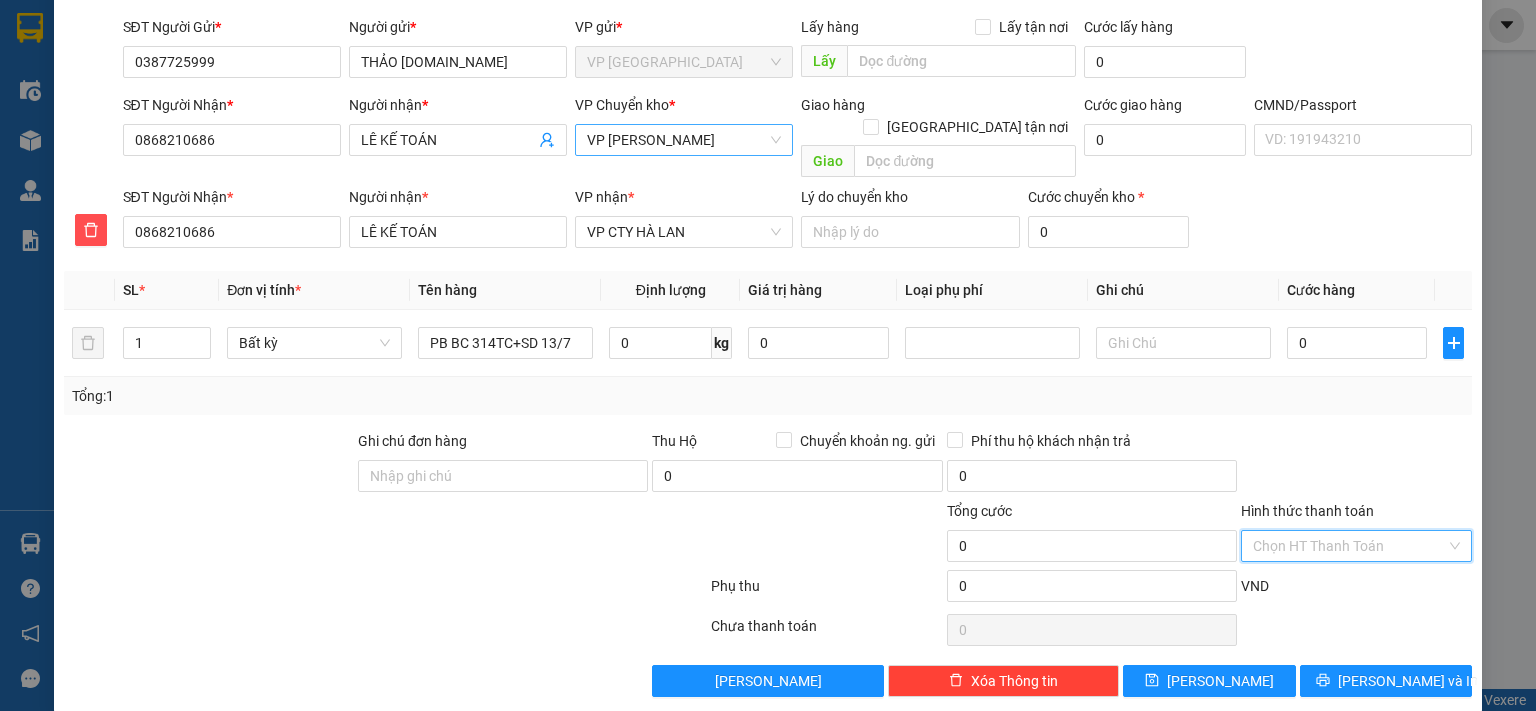 click on "Hình thức thanh toán" at bounding box center (1349, 546) 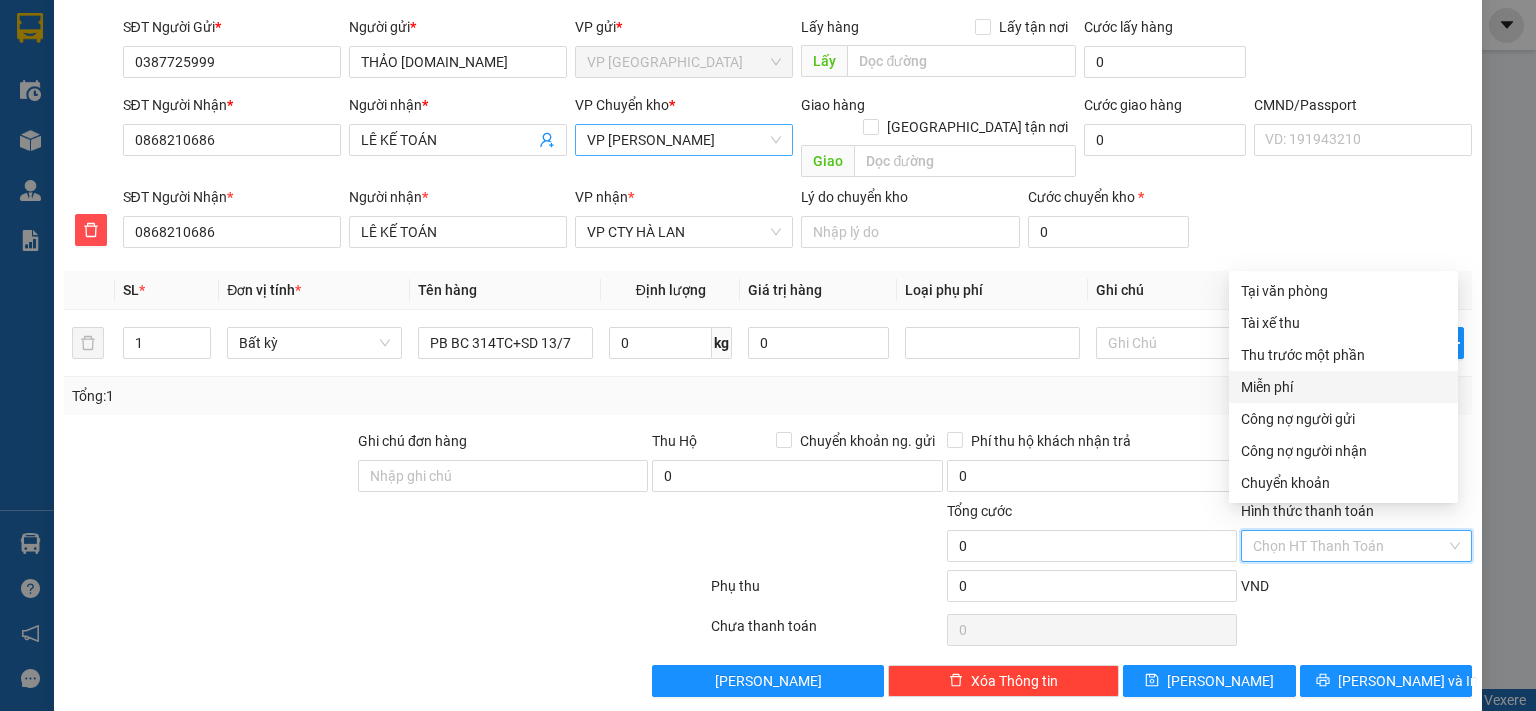 click on "Miễn phí" at bounding box center [1343, 387] 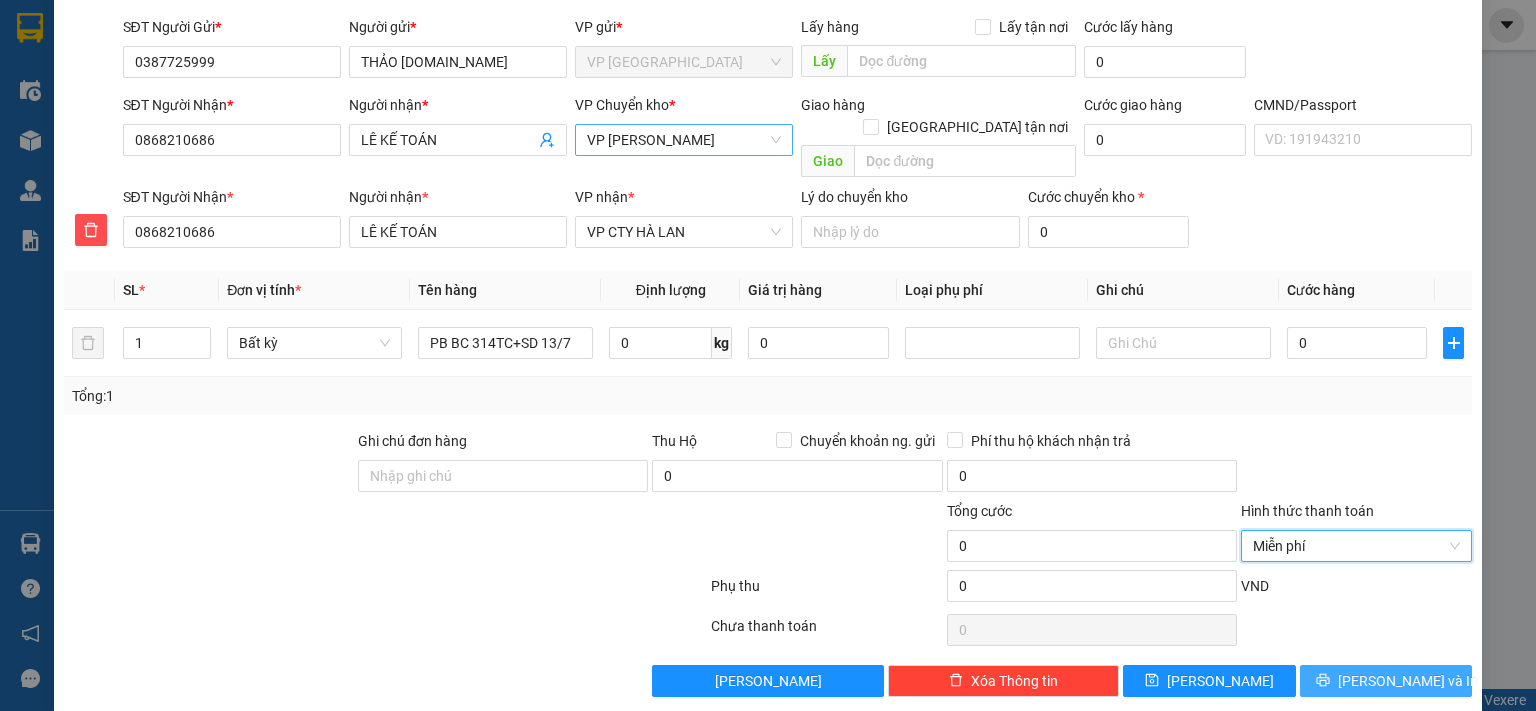 click on "Lưu và In" at bounding box center [1386, 681] 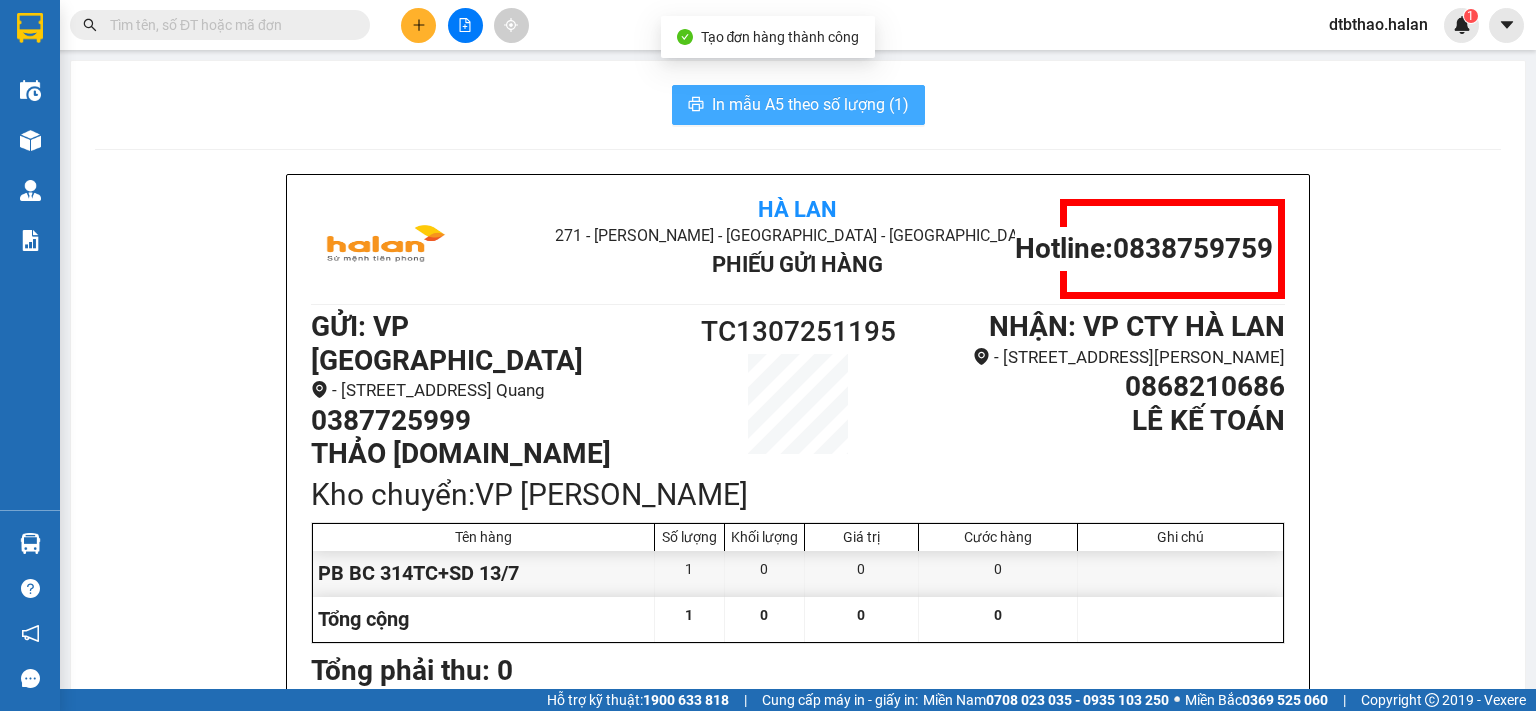click on "In mẫu A5 theo số lượng
(1)" at bounding box center (810, 104) 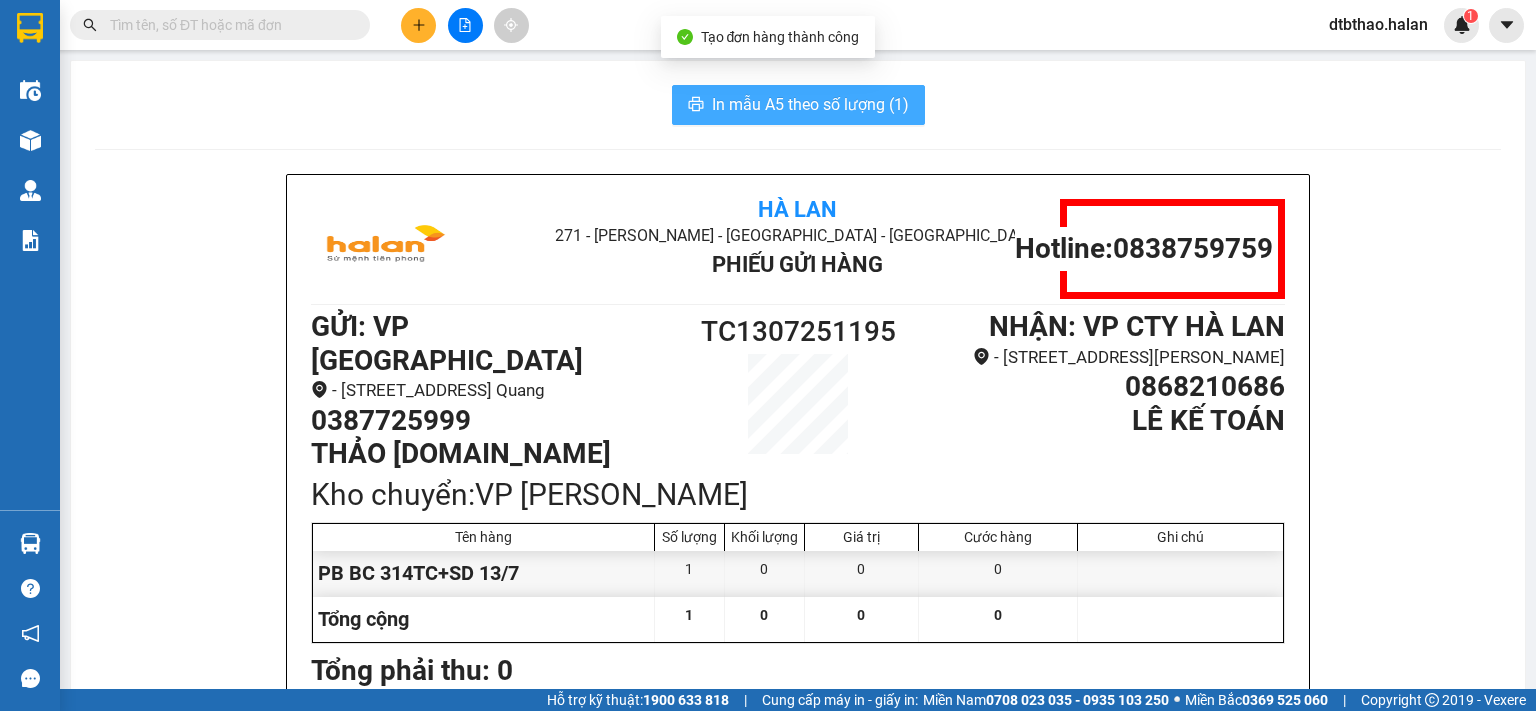scroll, scrollTop: 0, scrollLeft: 0, axis: both 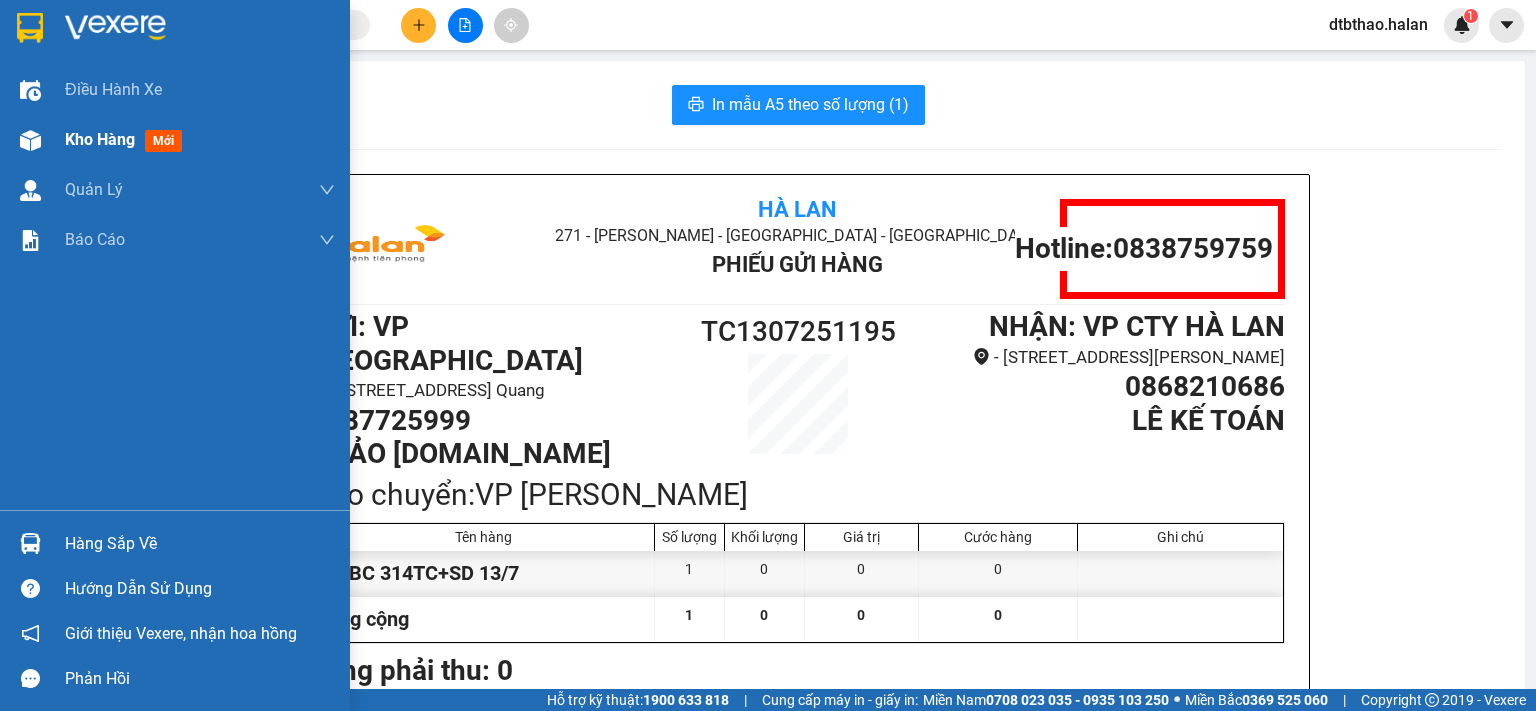 click on "Kho hàng" at bounding box center (100, 139) 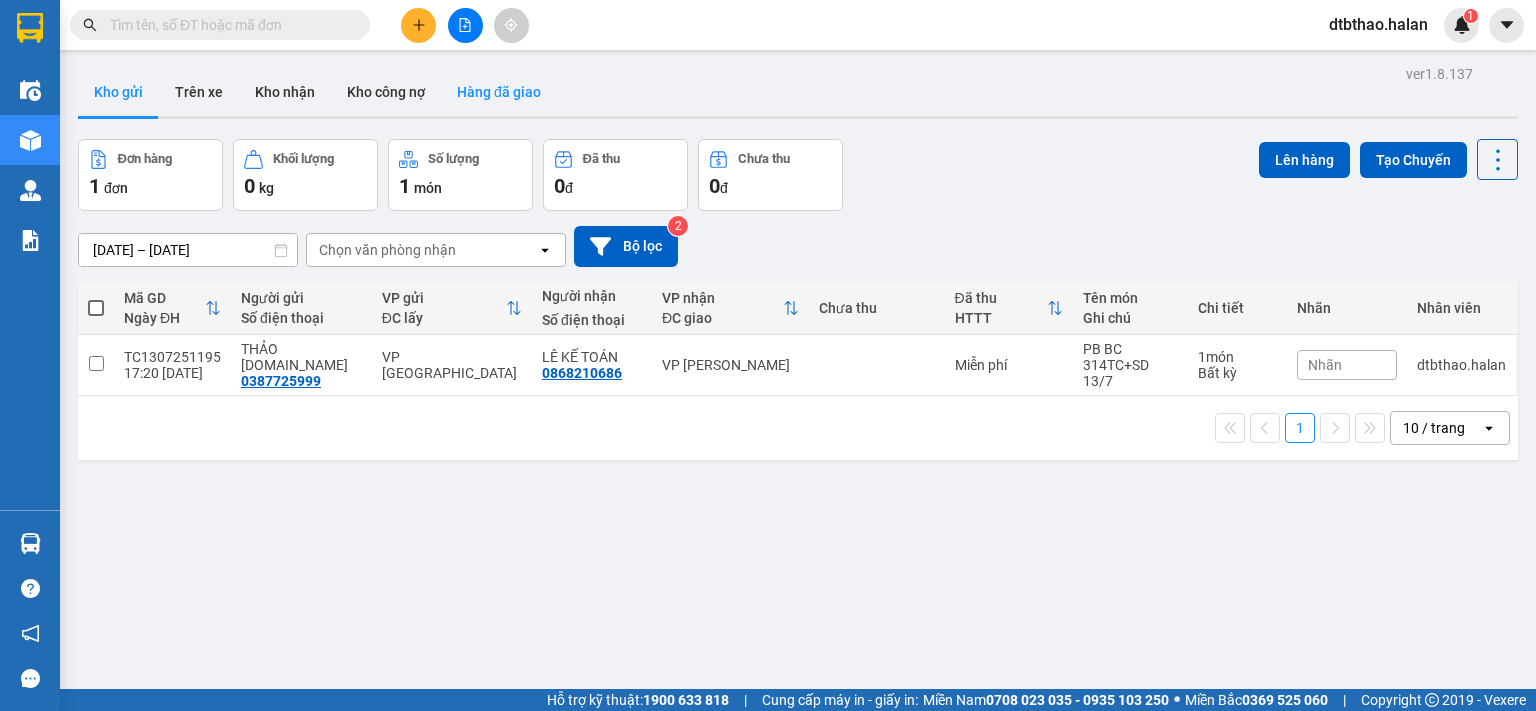click on "Hàng đã giao" at bounding box center (499, 92) 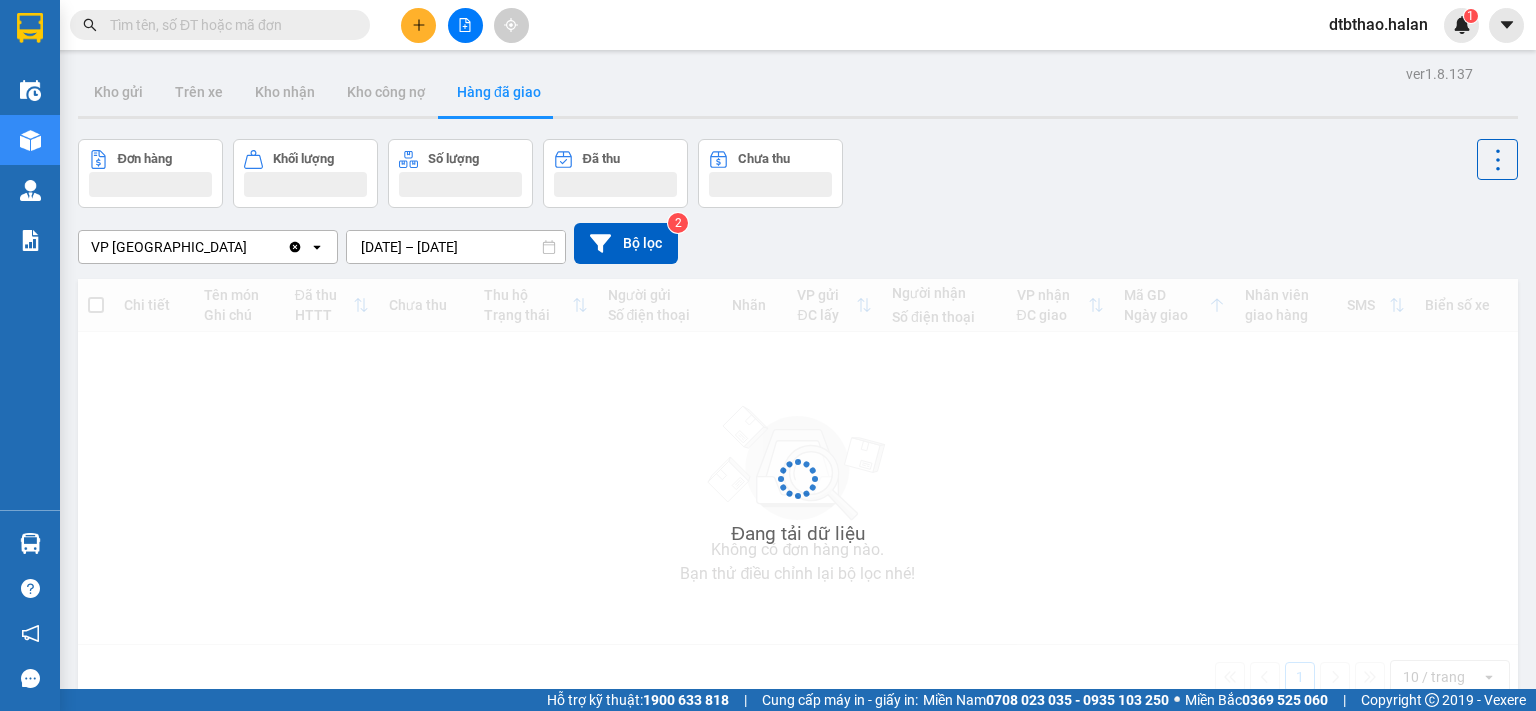 click on "11/07/2025 – 13/07/2025" at bounding box center (456, 247) 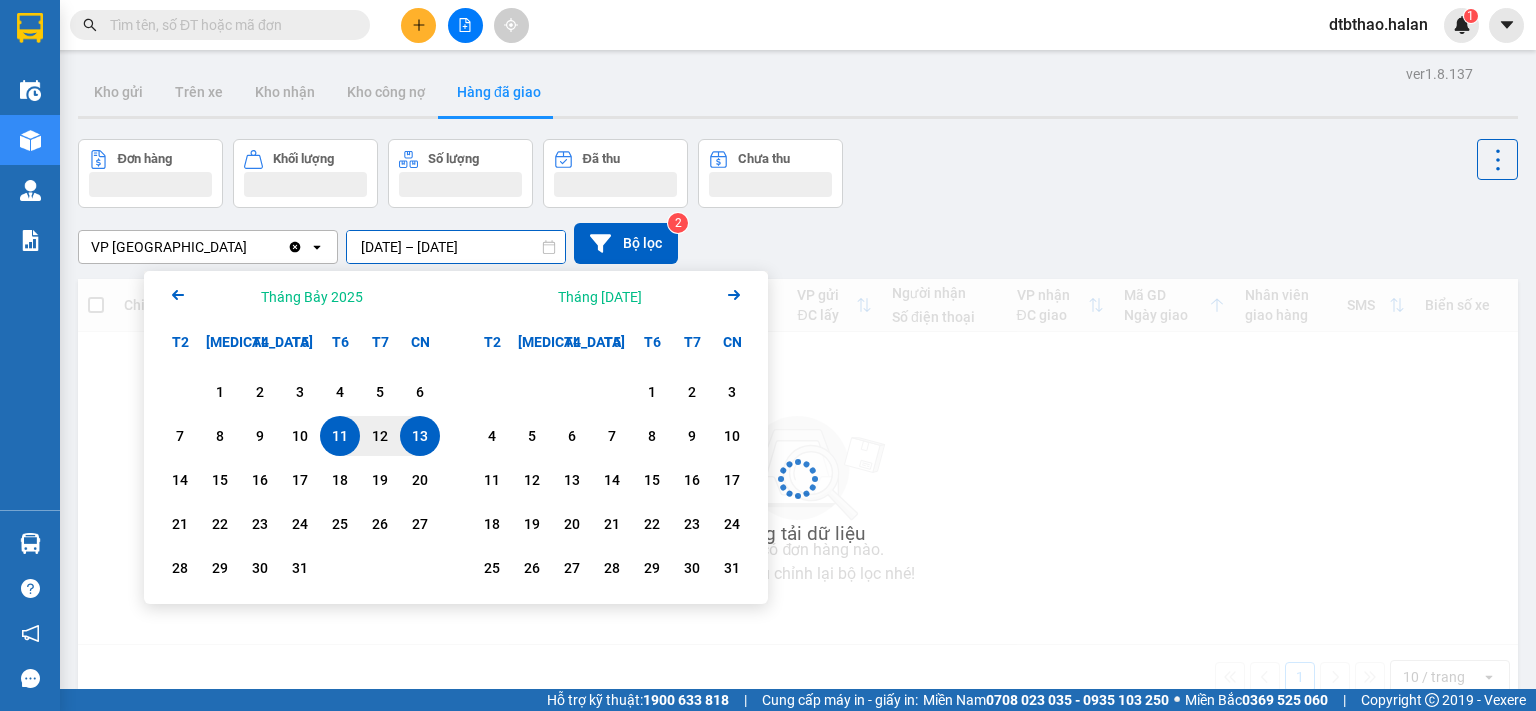 click on "13" at bounding box center (420, 436) 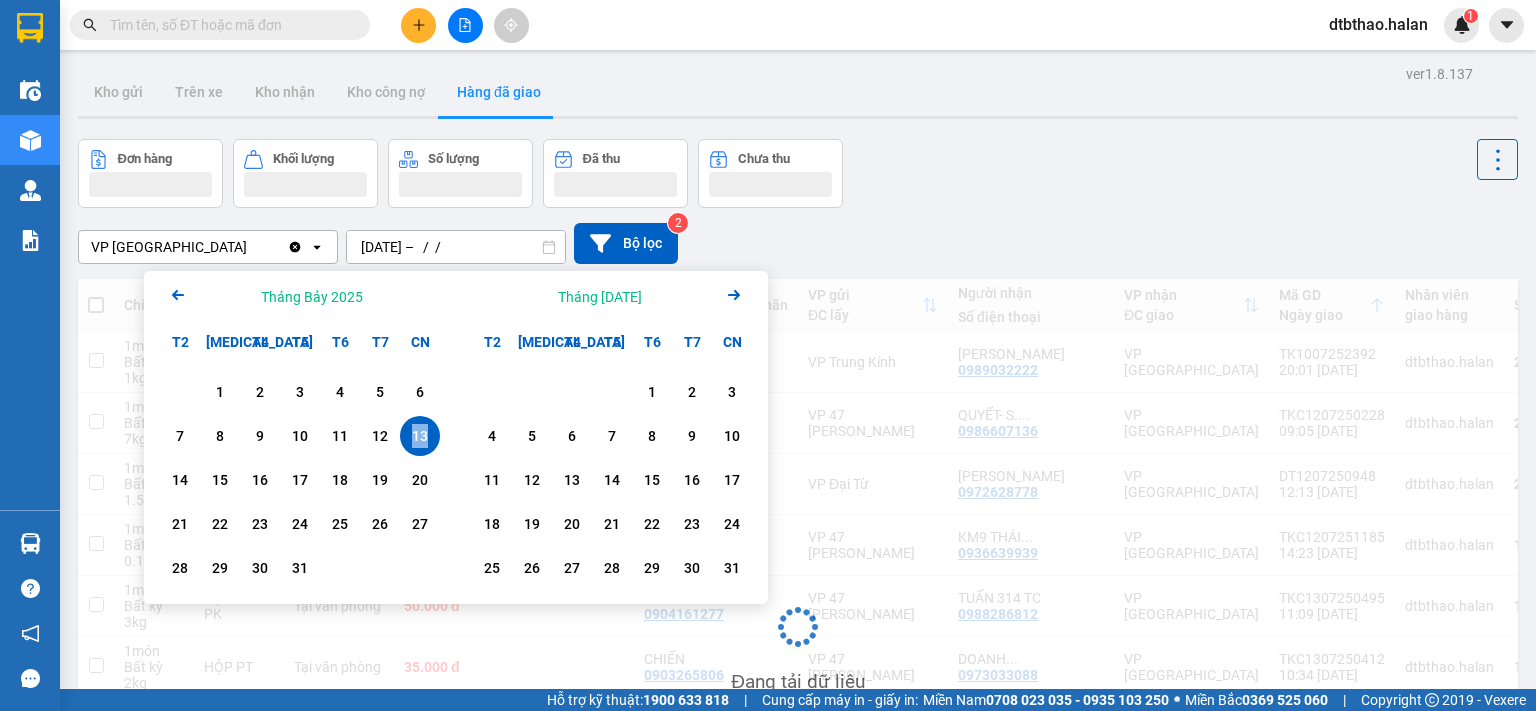 click on "13" at bounding box center (420, 436) 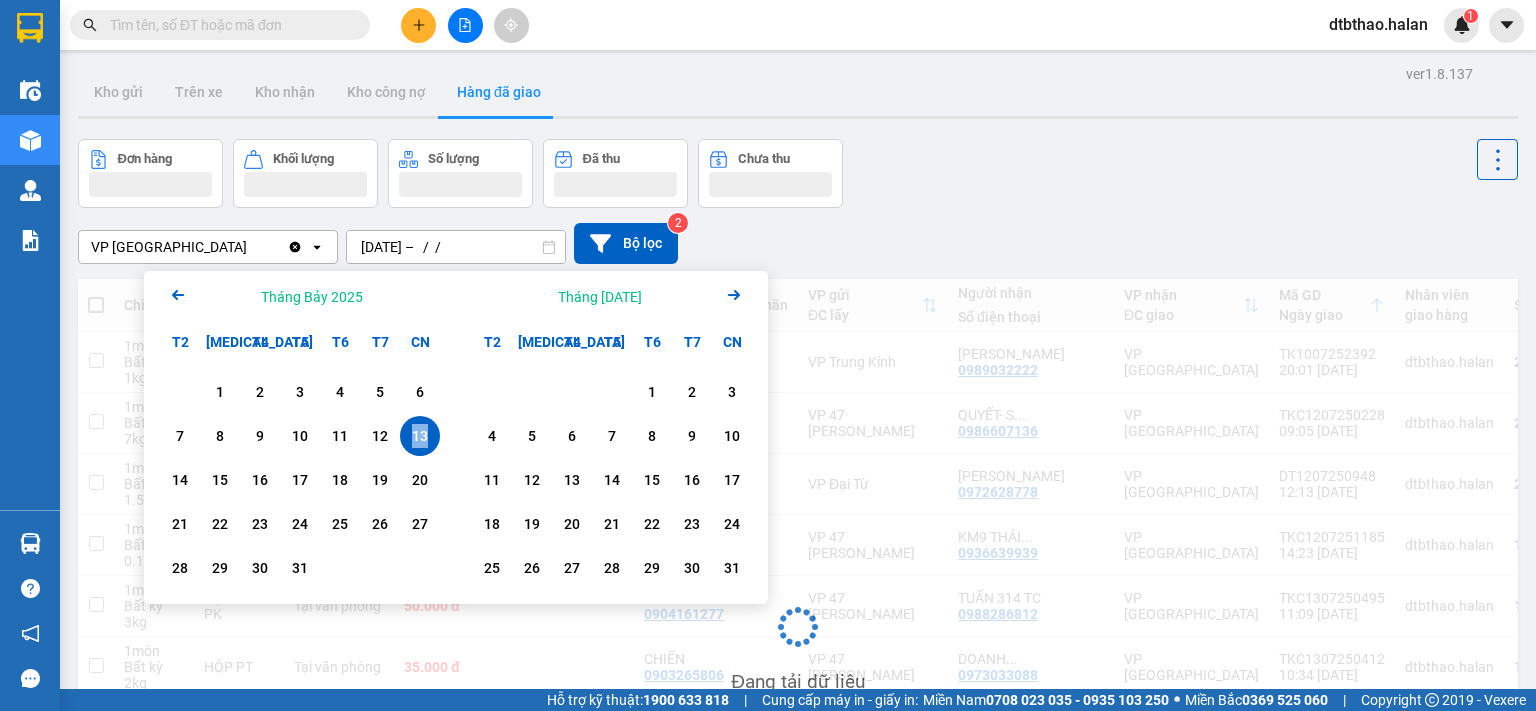 type on "13/07/2025 – 13/07/2025" 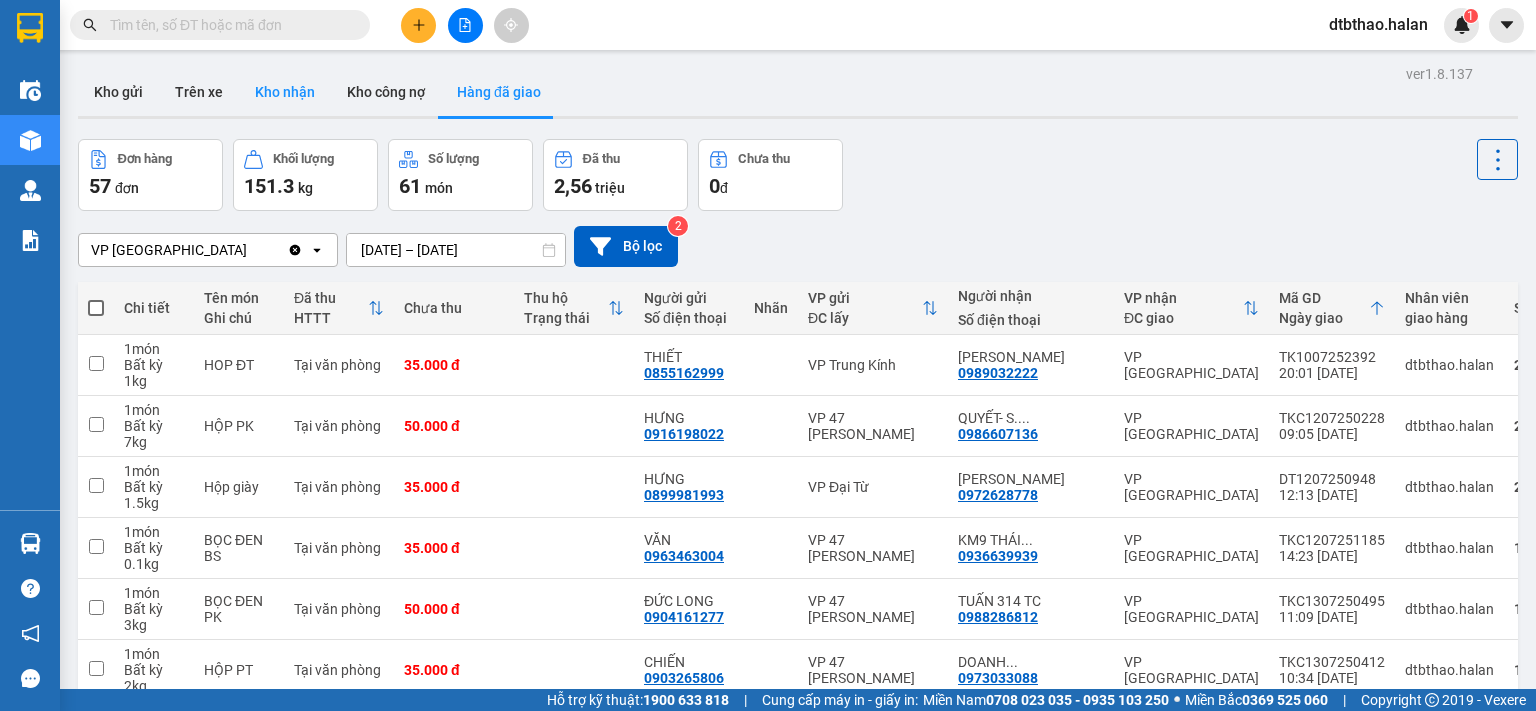 click on "Kho nhận" at bounding box center (285, 92) 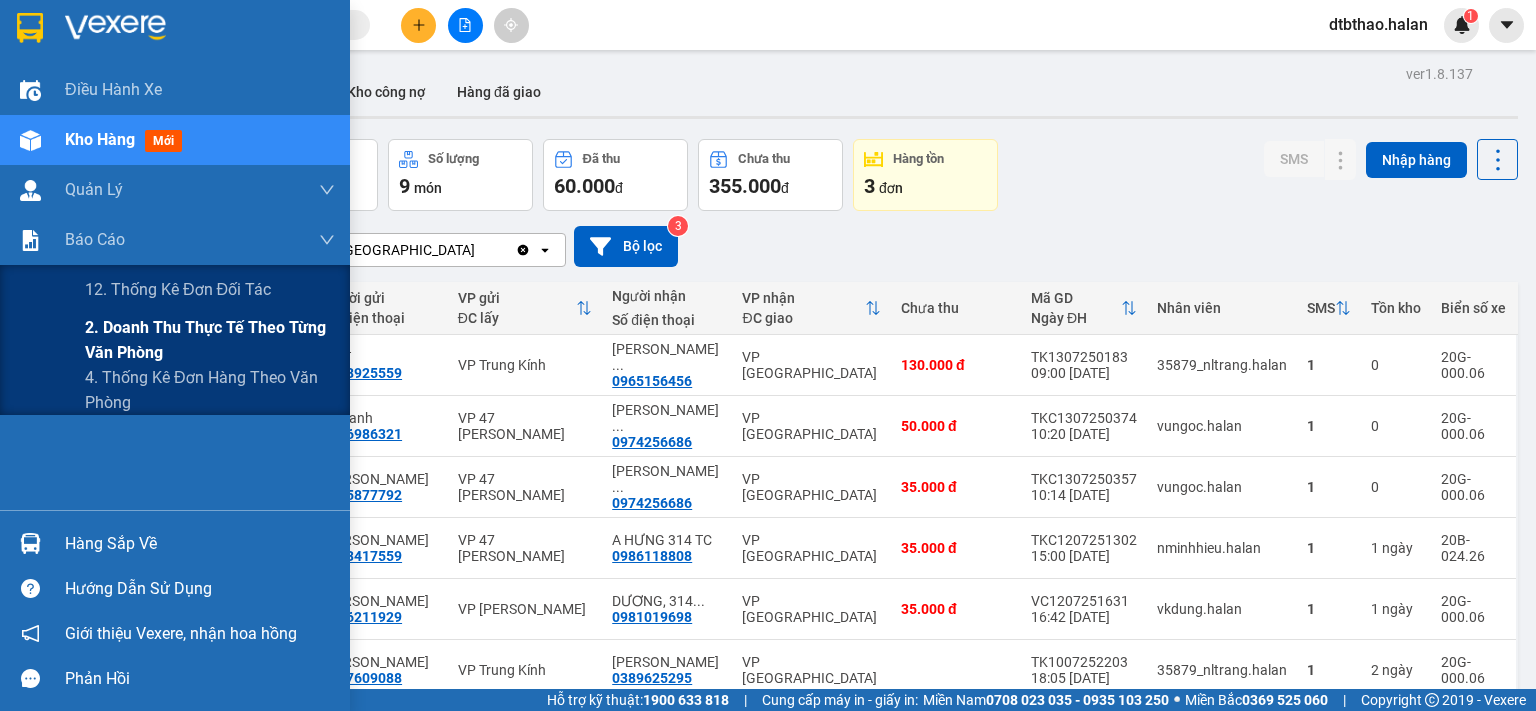 click on "2. Doanh thu thực tế theo từng văn phòng" at bounding box center [210, 340] 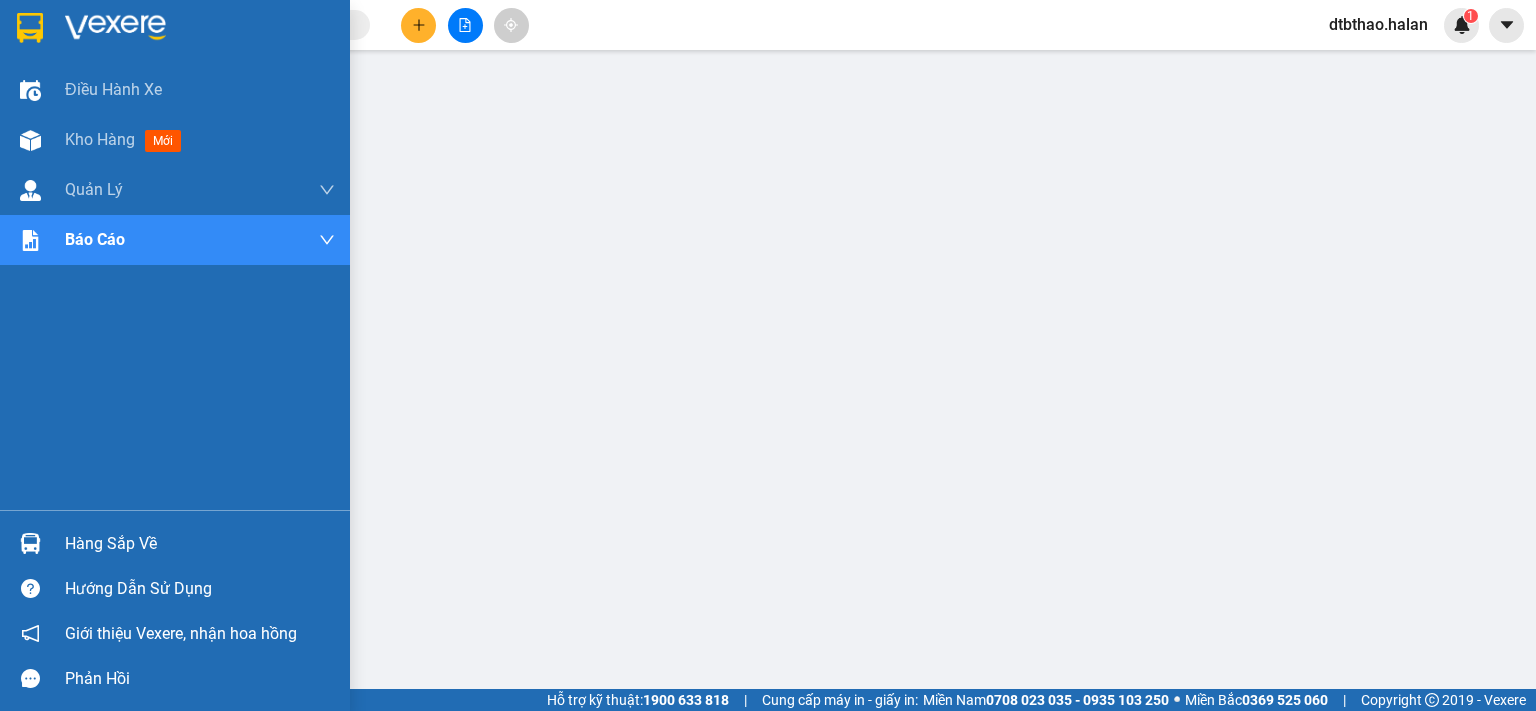 click on "Hàng sắp về" at bounding box center [175, 543] 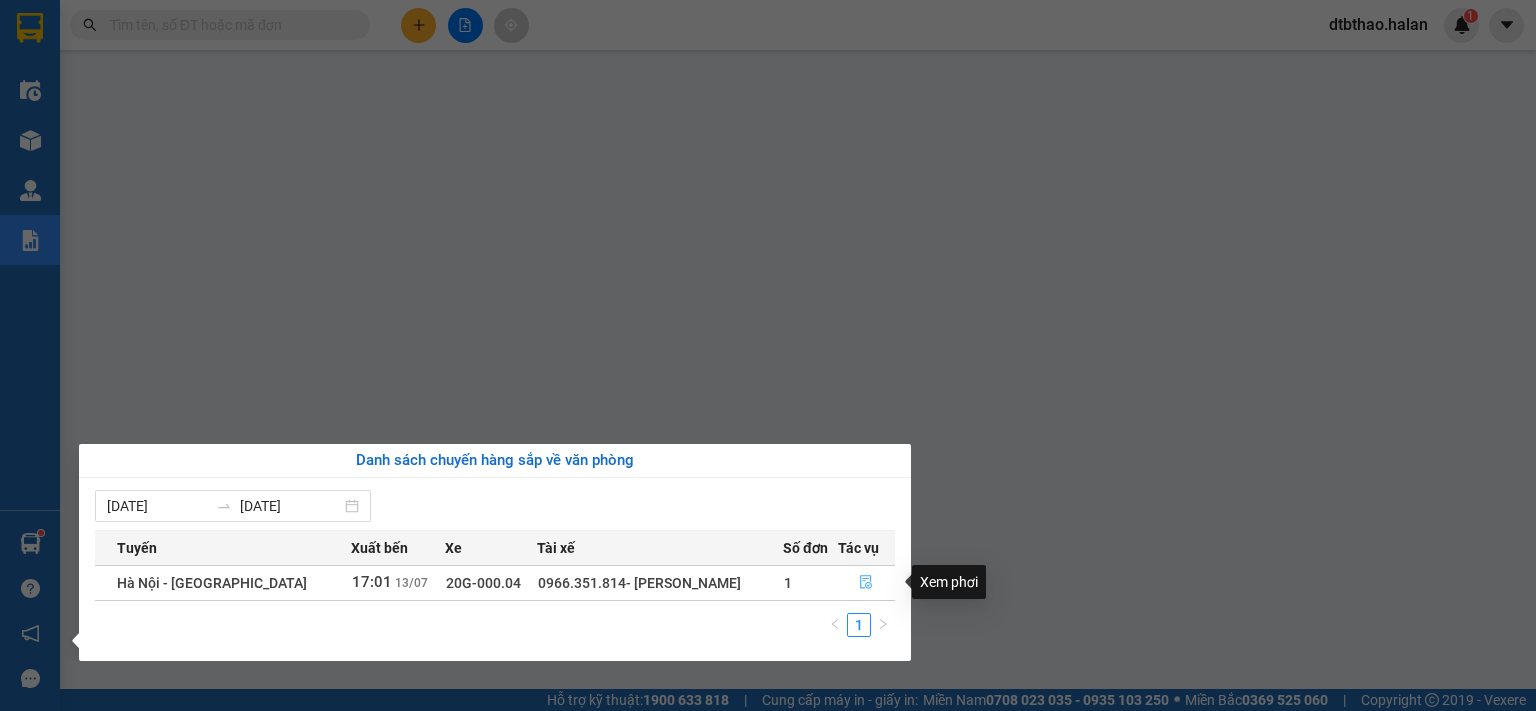 click 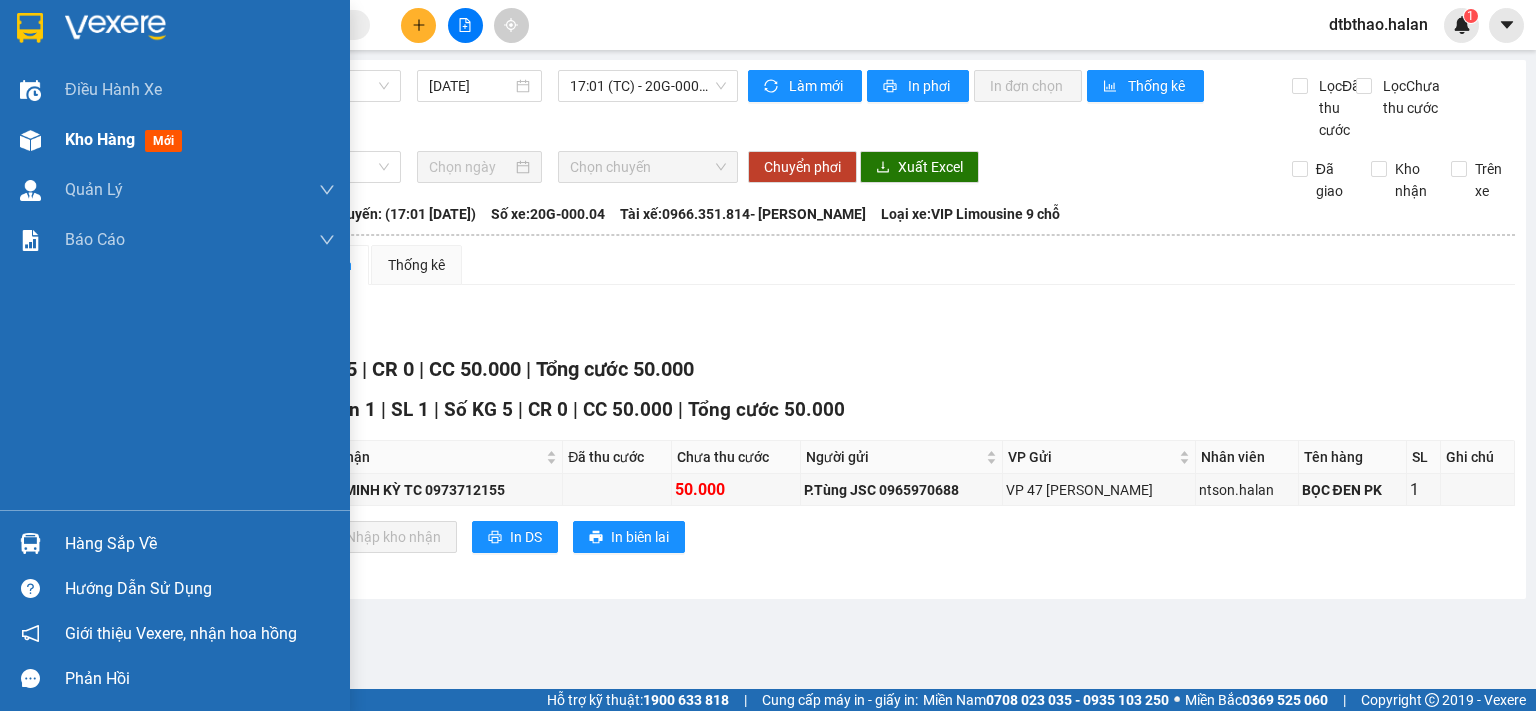 click on "Kho hàng" at bounding box center (100, 139) 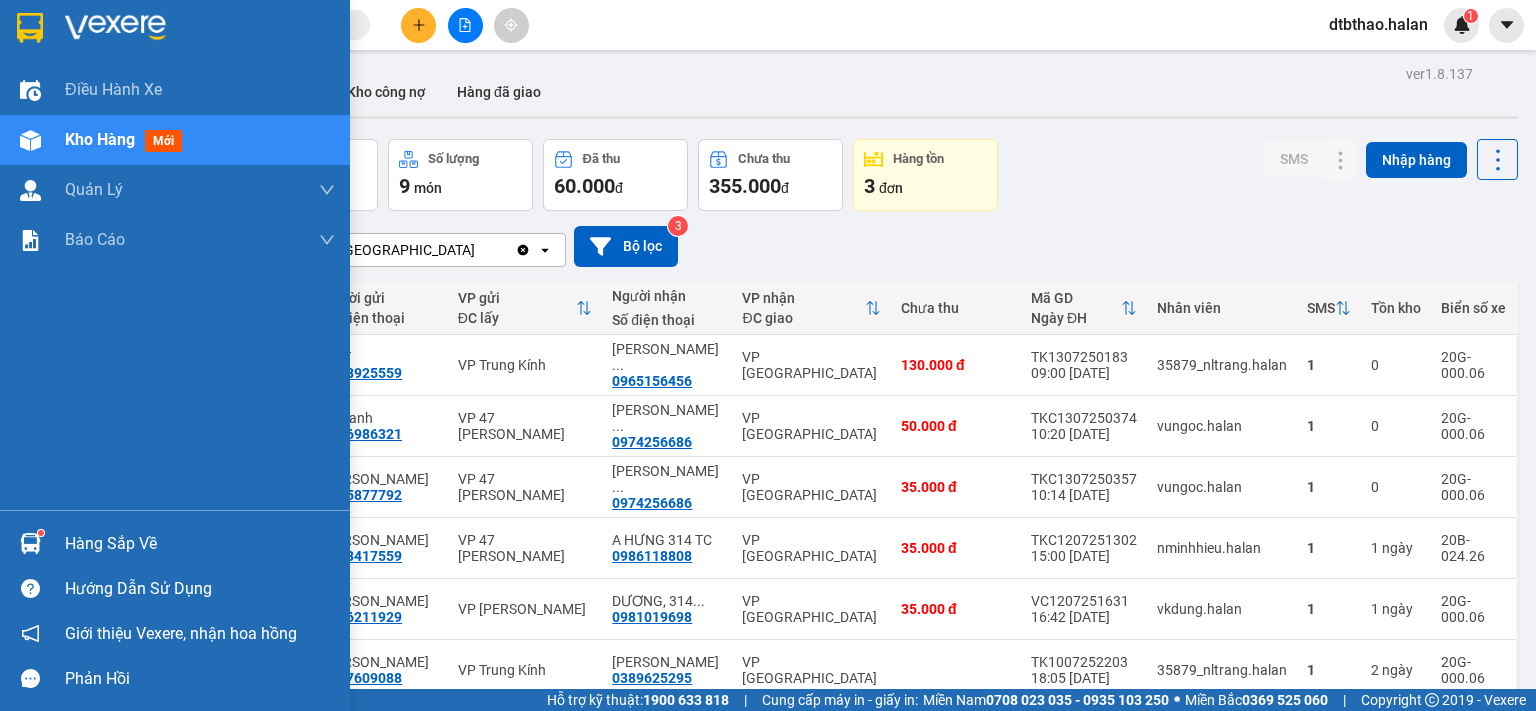 click on "Hàng sắp về" at bounding box center [175, 543] 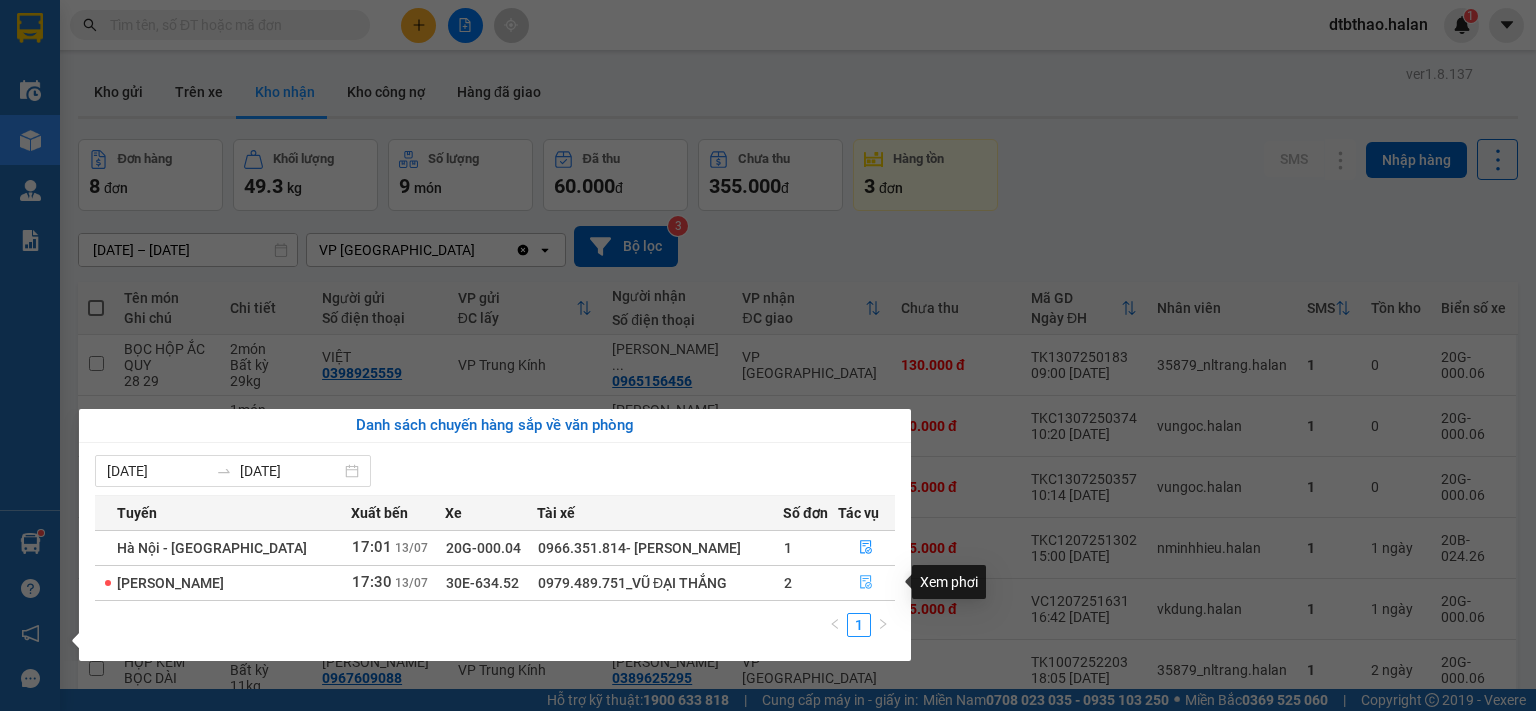 click 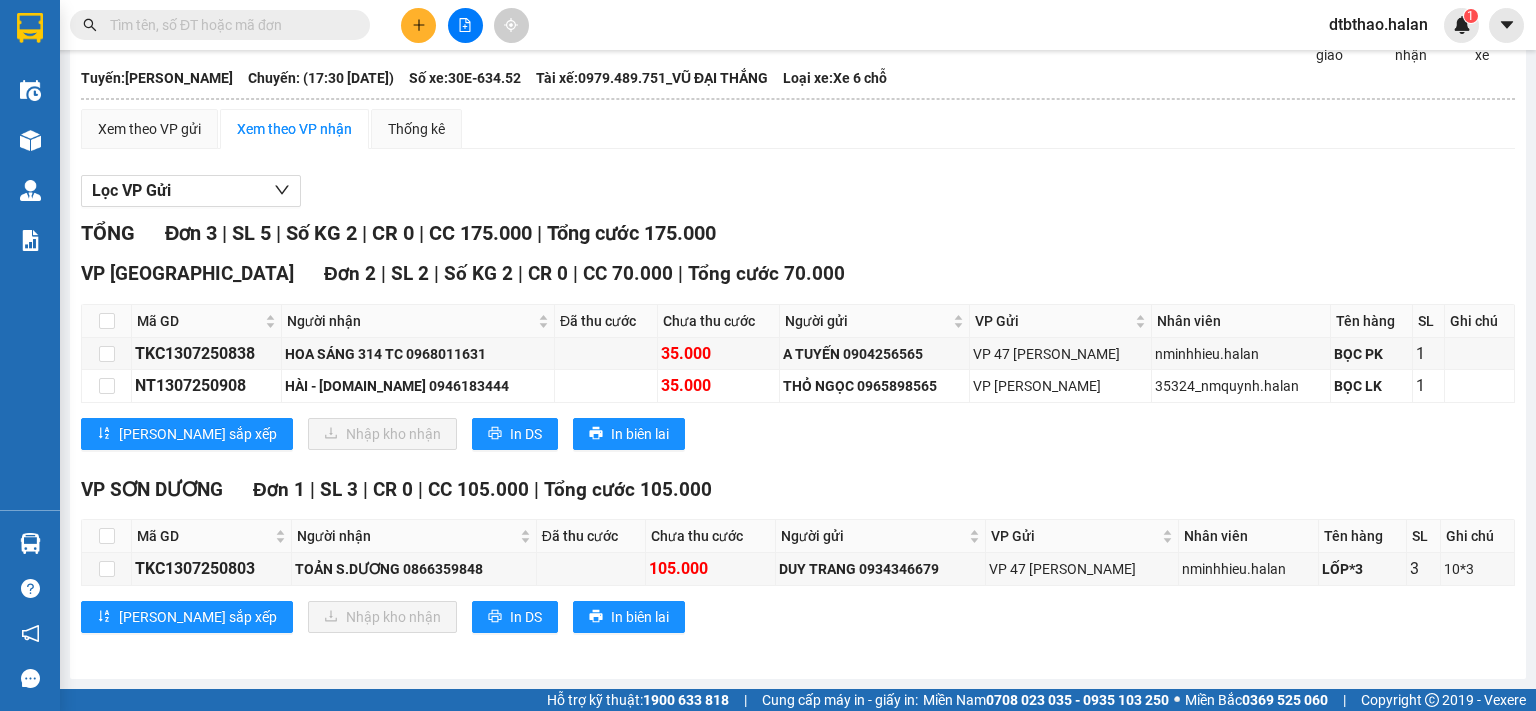 scroll, scrollTop: 0, scrollLeft: 0, axis: both 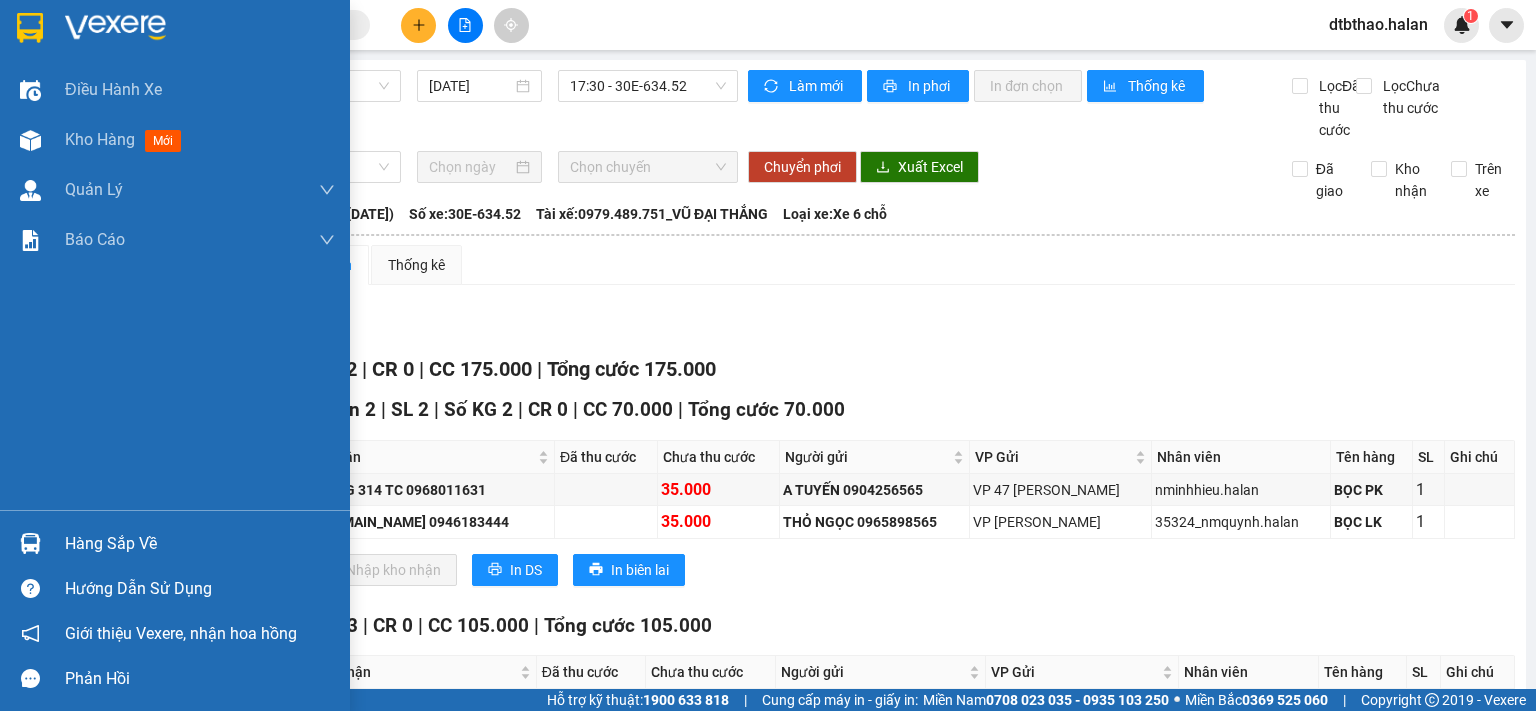 click on "Hàng sắp về" at bounding box center [200, 544] 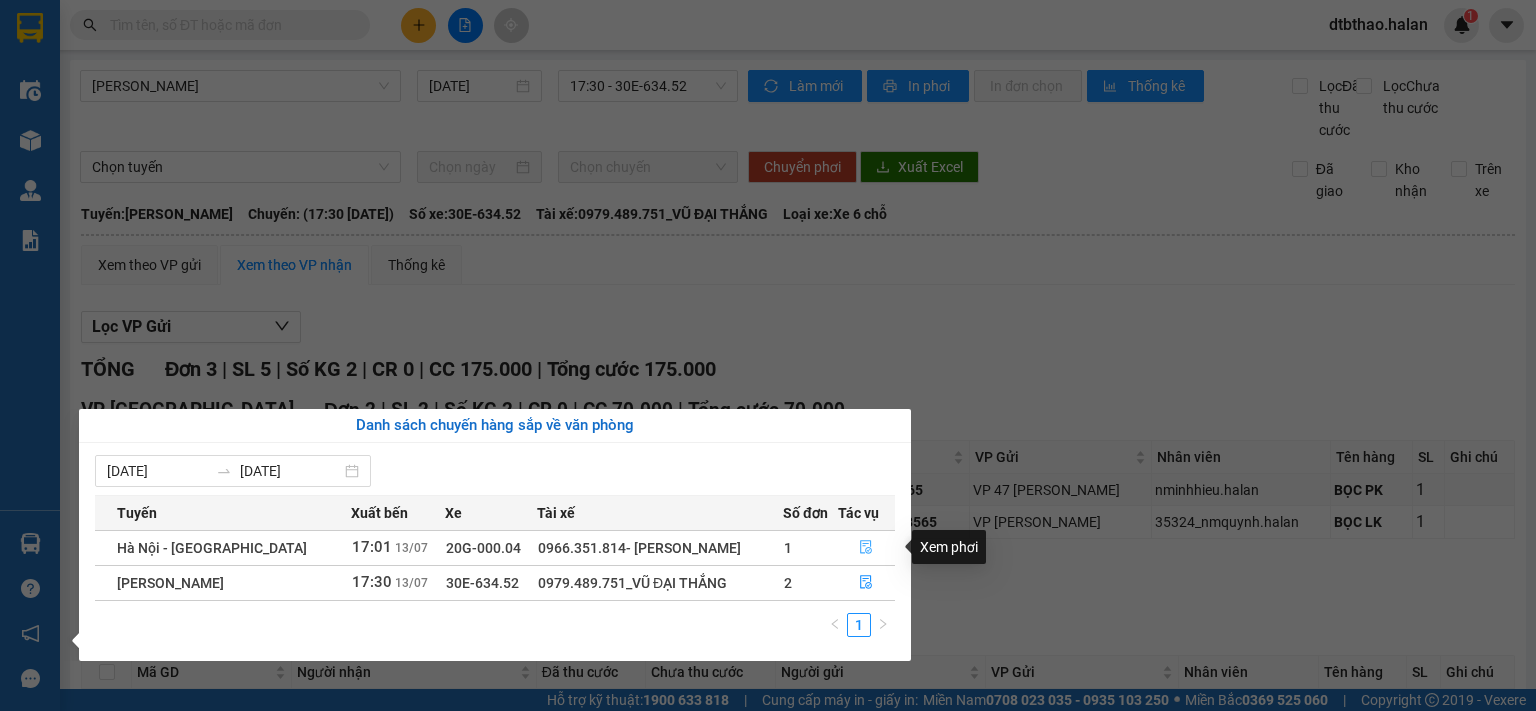 click 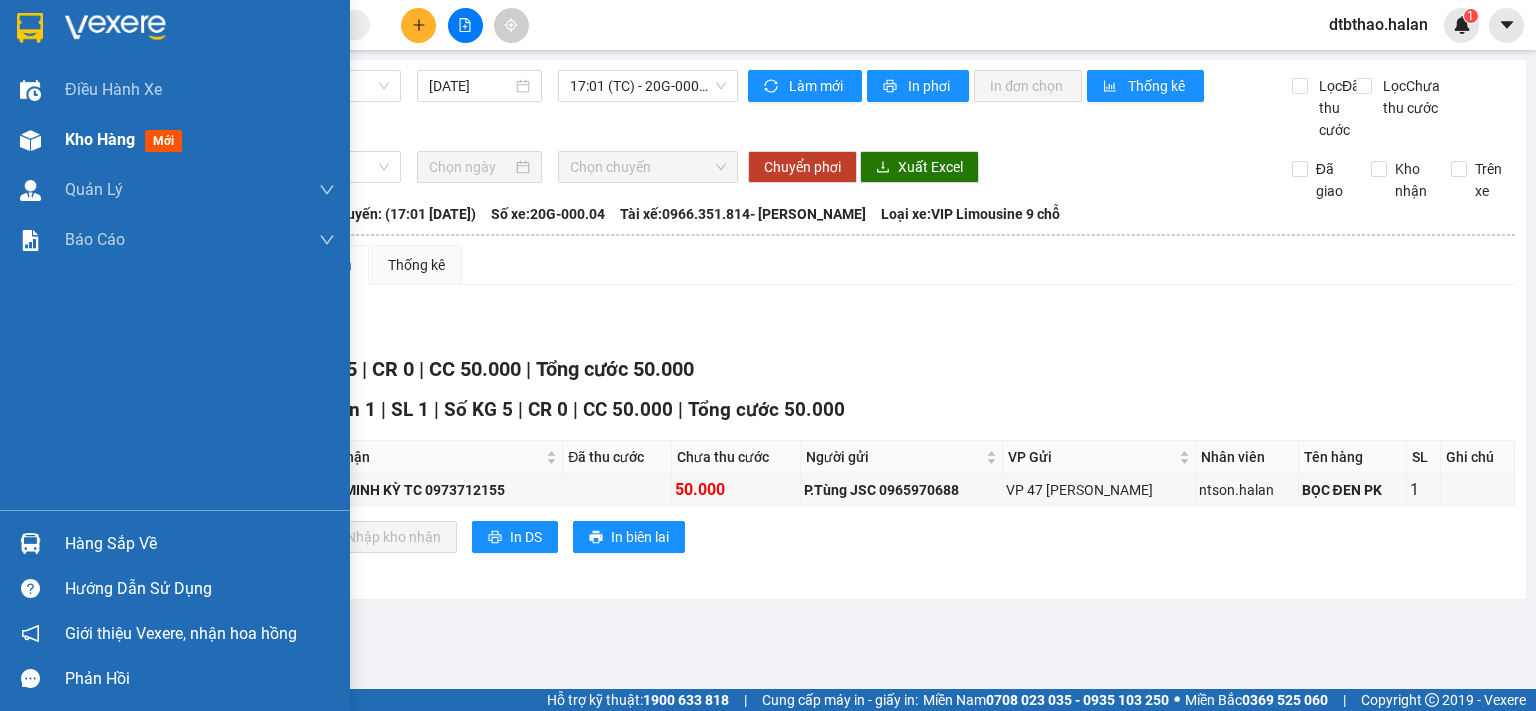 click on "Kho hàng" at bounding box center (100, 139) 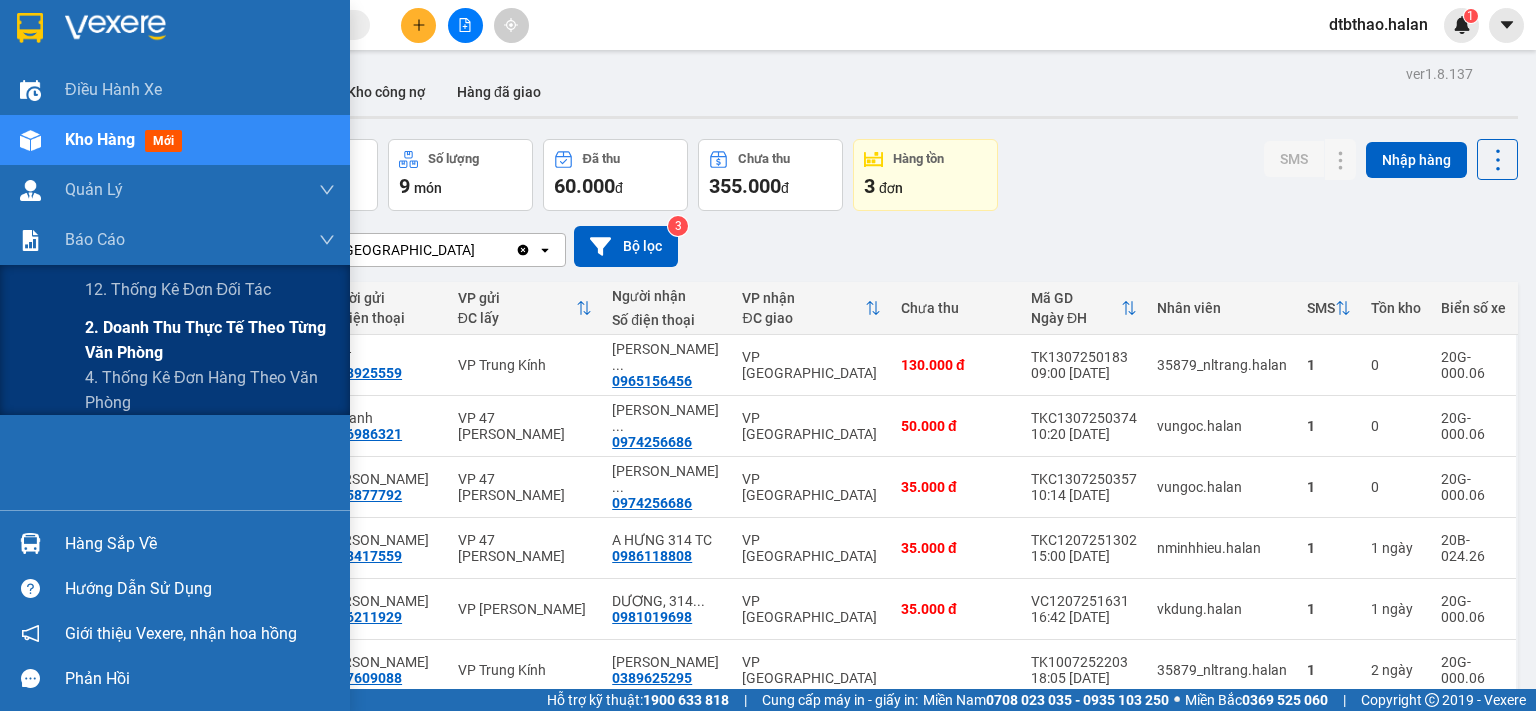 click on "2. Doanh thu thực tế theo từng văn phòng" at bounding box center [210, 340] 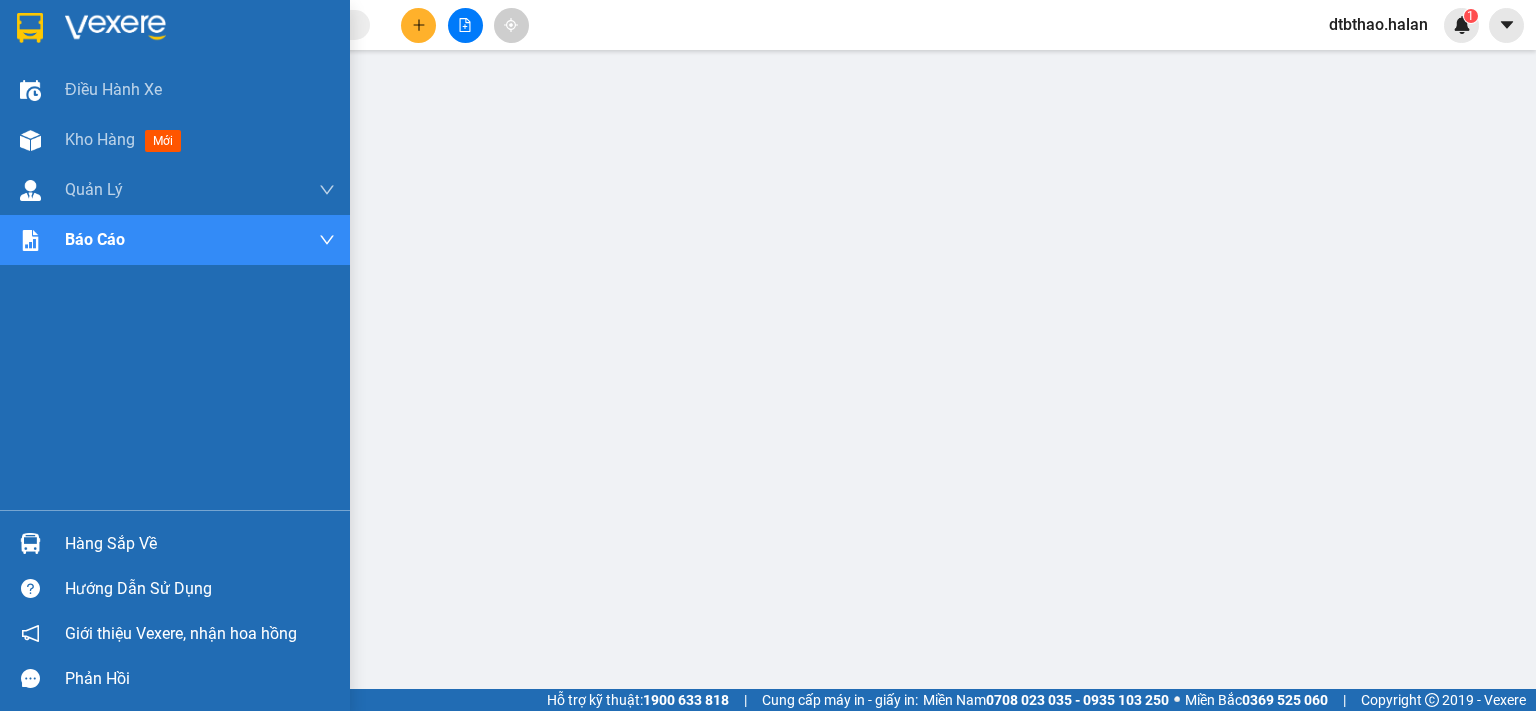 click on "Hàng sắp về" at bounding box center [200, 544] 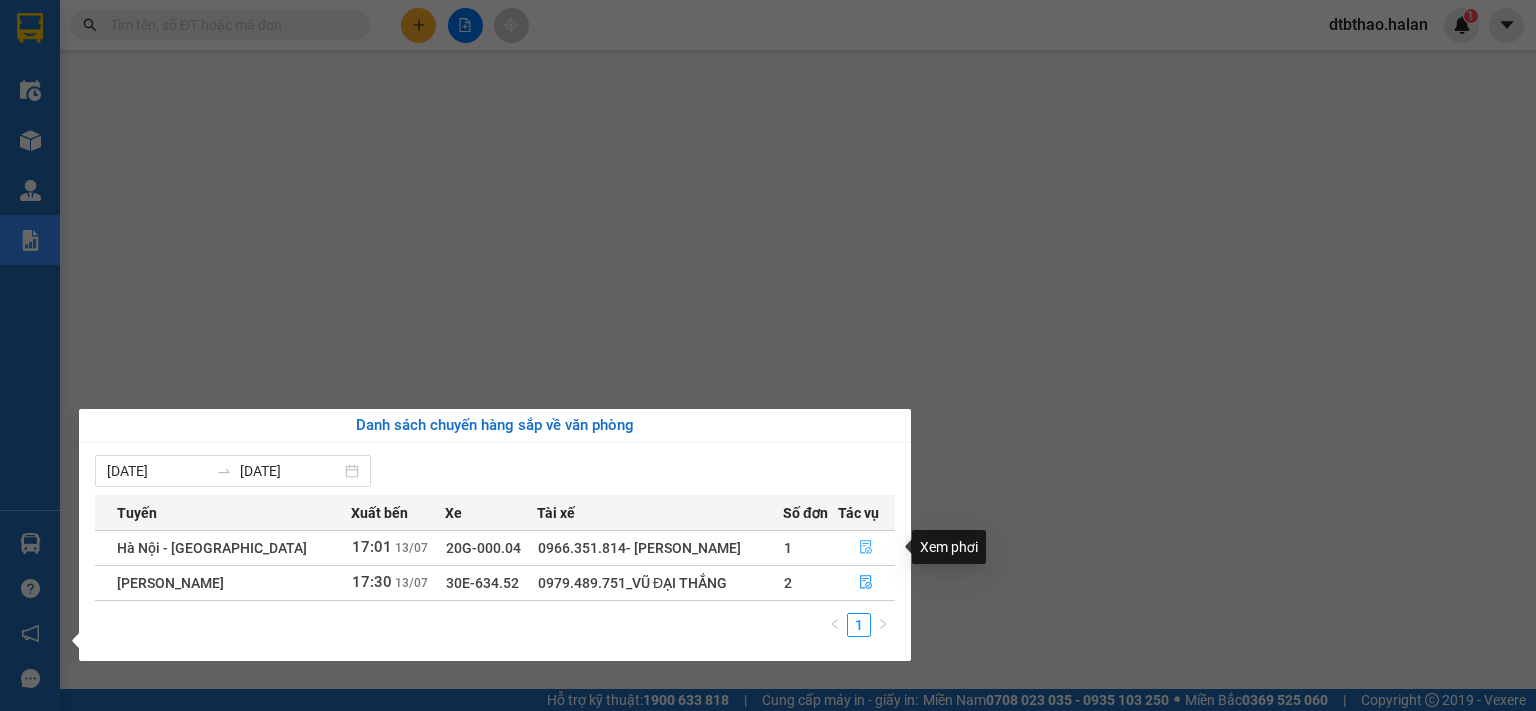 click 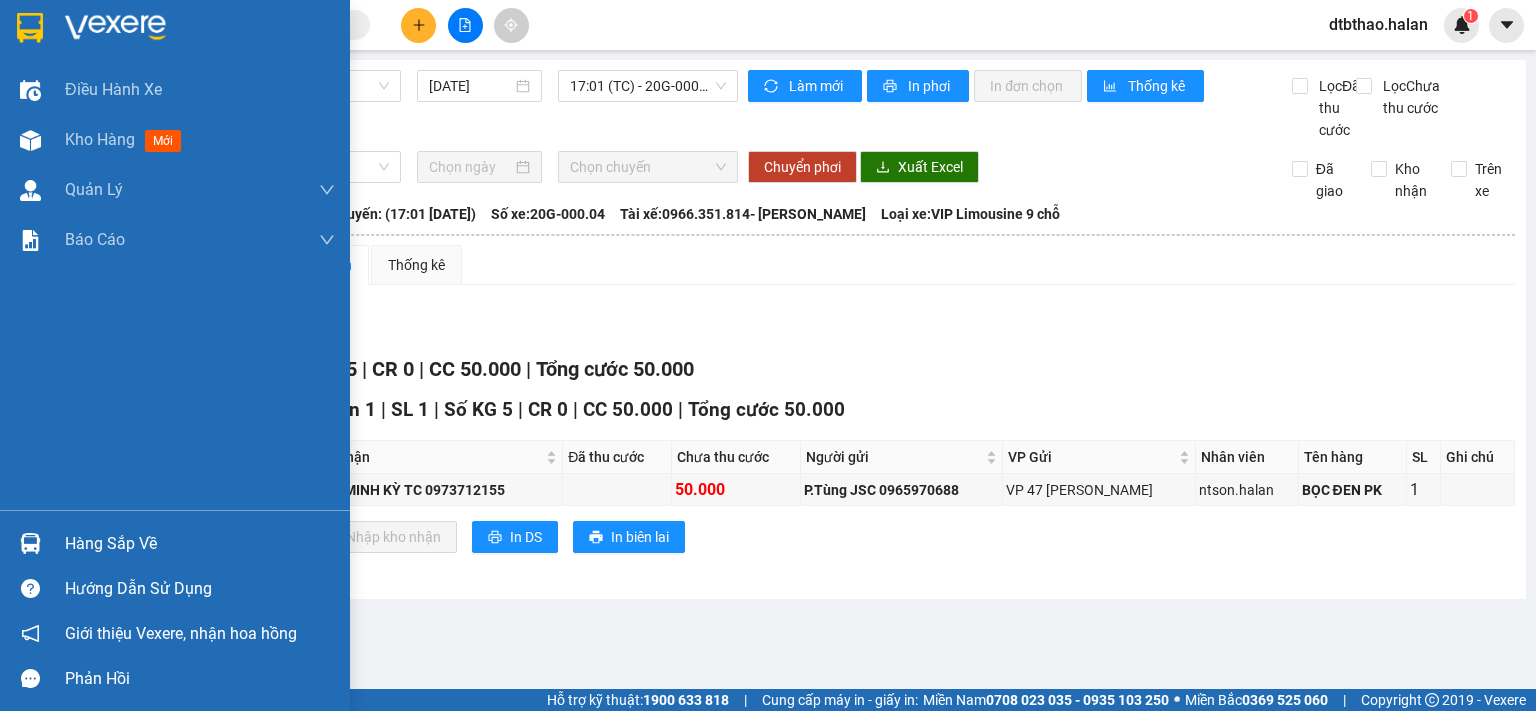 click on "Hàng sắp về" at bounding box center [200, 544] 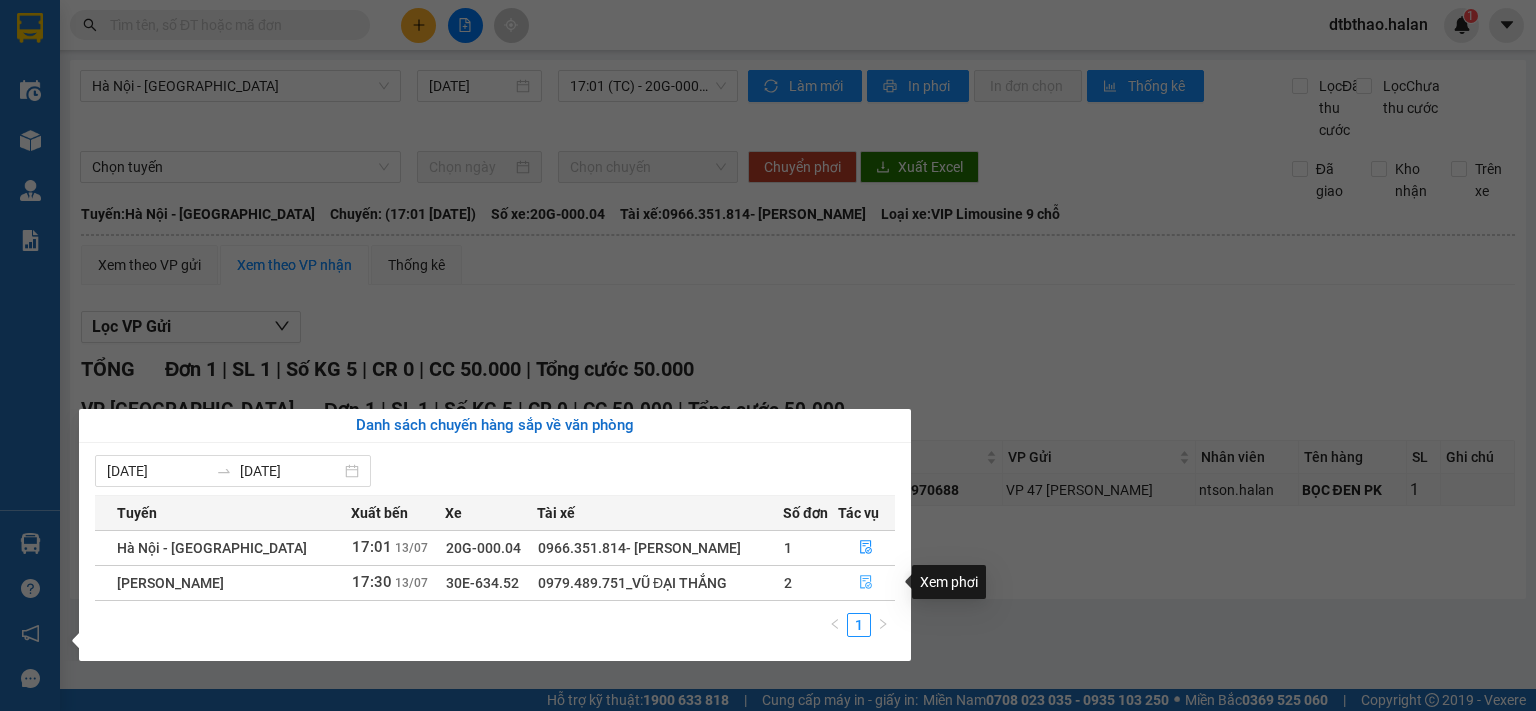 click 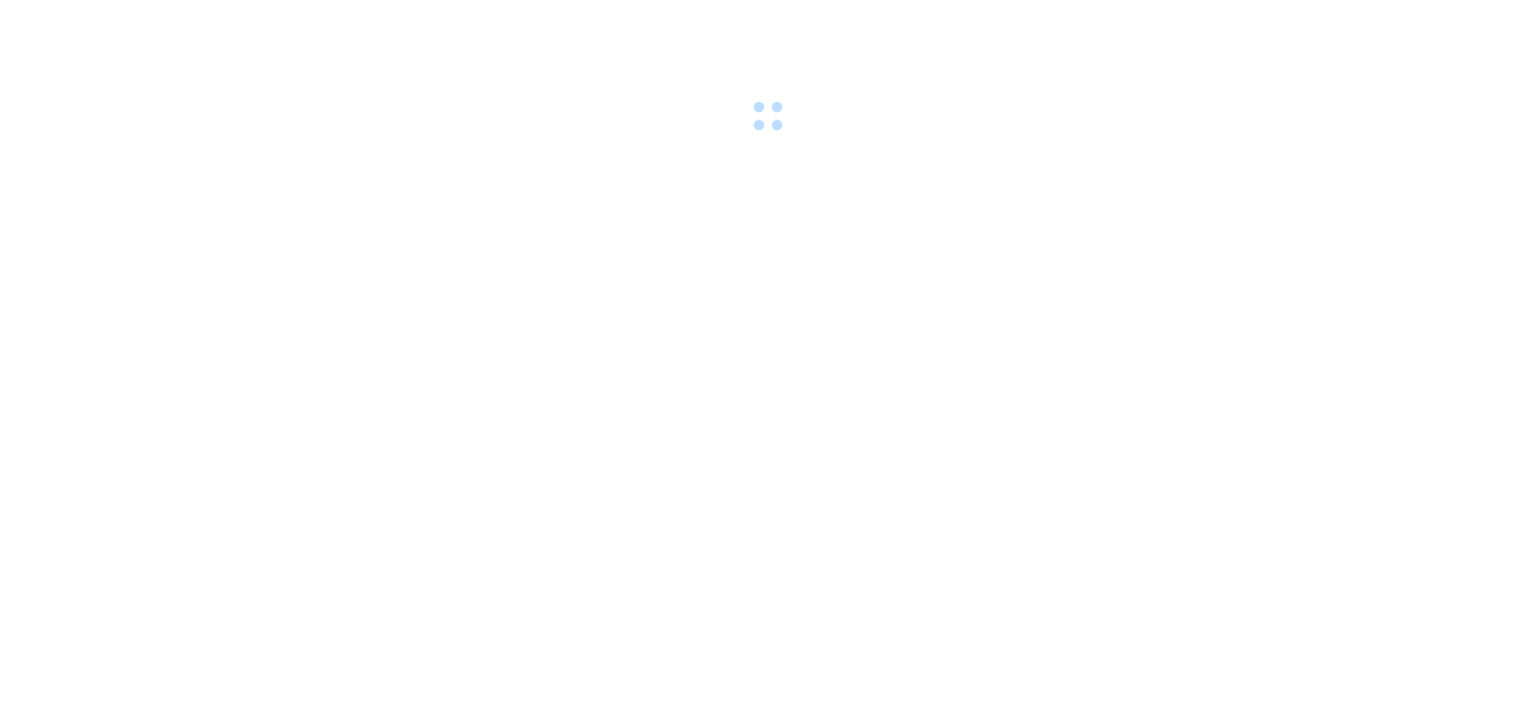 scroll, scrollTop: 0, scrollLeft: 0, axis: both 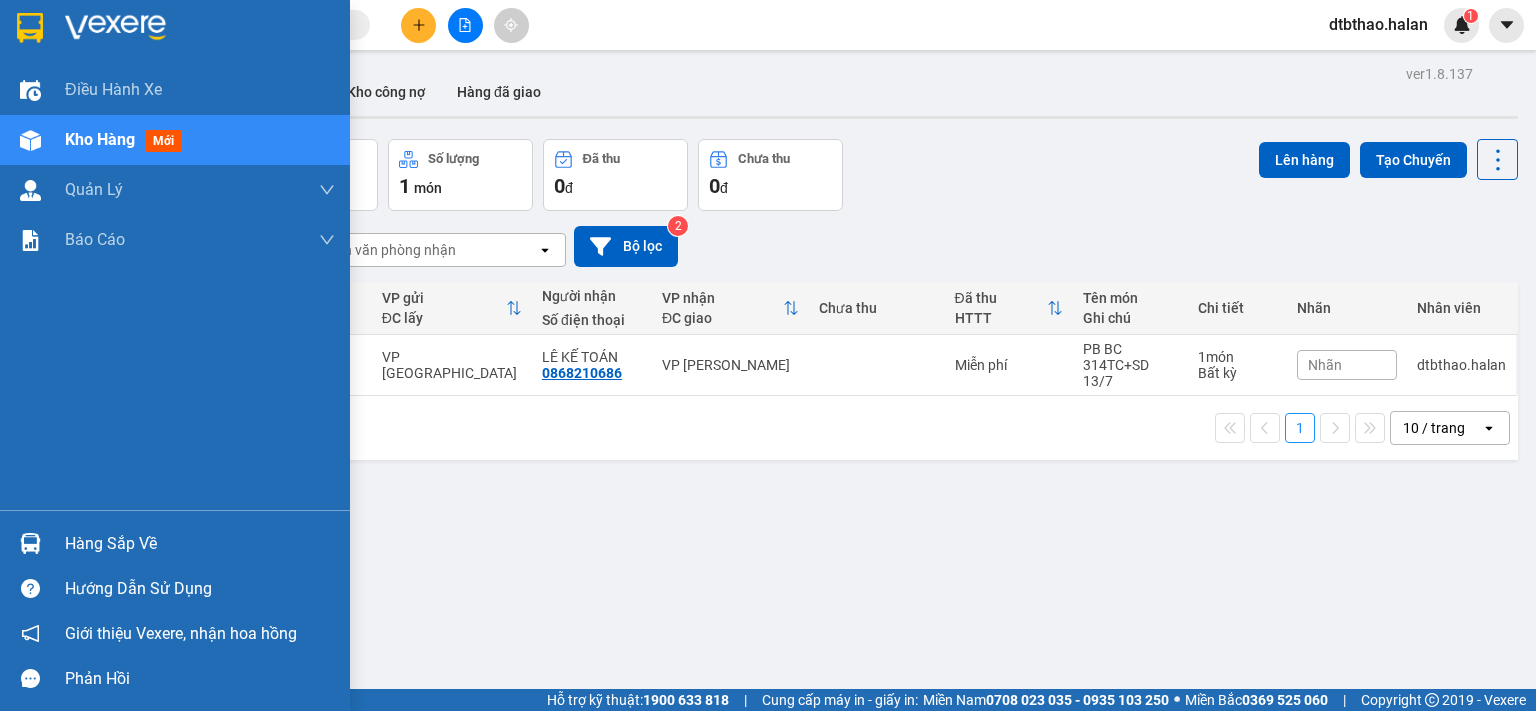 click on "Hàng sắp về" at bounding box center [200, 544] 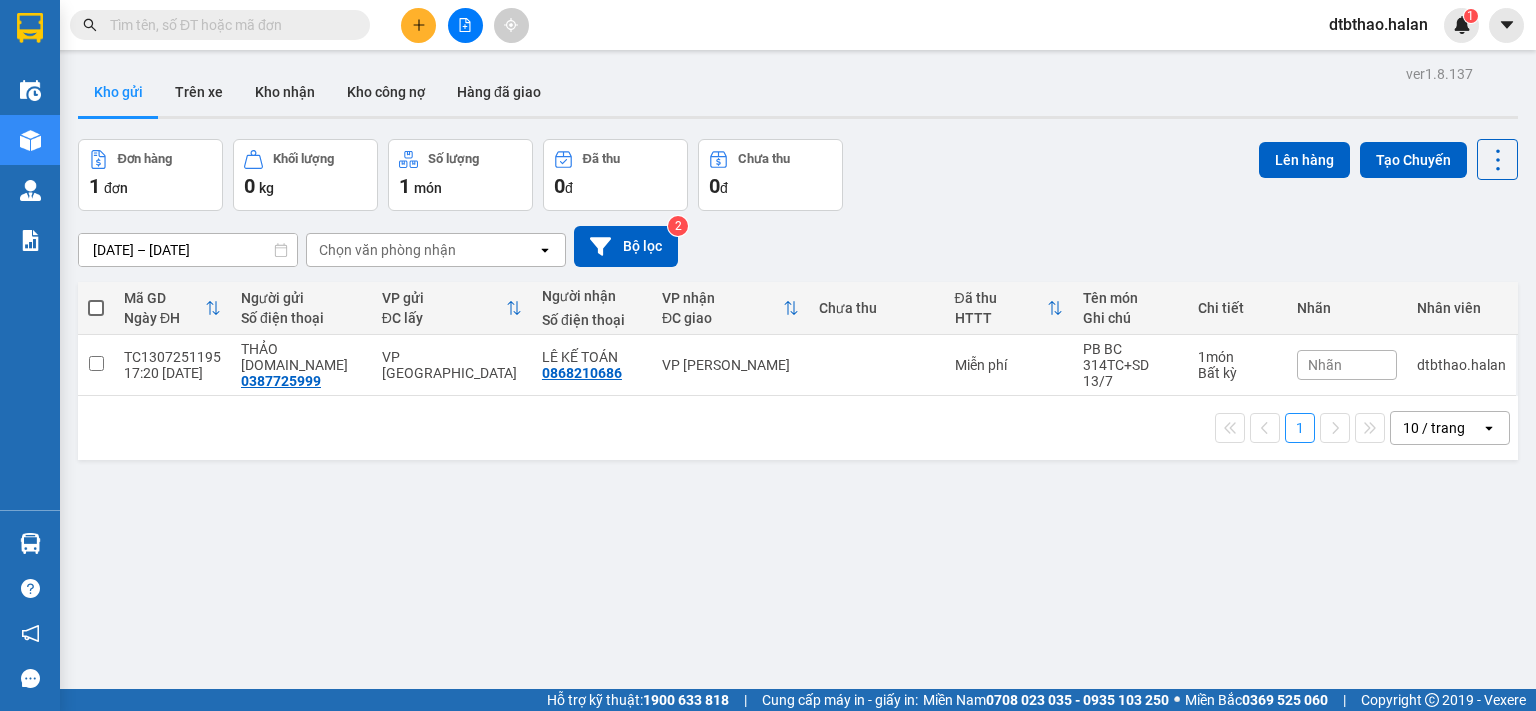 click on "Kết quả tìm kiếm ( 0 )  Bộ lọc  No Data dtbthao.halan 1     Điều hành xe     Kho hàng mới     Quản [PERSON_NAME] lý chuyến Quản lý kiểm kho     Báo cáo 12. Thống kê đơn đối tác 2. Doanh thu thực tế theo từng văn phòng 4. Thống kê đơn hàng theo văn phòng Hàng sắp về Hướng dẫn sử dụng Giới thiệu Vexere, nhận hoa hồng Phản hồi Phần mềm hỗ trợ bạn tốt chứ? ver  1.8.137 Kho gửi Trên xe Kho nhận Kho công nợ Hàng đã giao Đơn hàng 1 đơn Khối lượng 0 kg Số lượng 1 món Đã thu 0  đ Chưa thu 0  đ Lên hàng Tạo Chuyến [DATE] – [DATE] Press the down arrow key to interact with the calendar and select a date. Press the escape button to close the calendar. Selected date range is from [DATE] to [DATE]. Chọn văn phòng nhận open Bộ lọc 2 Mã GD Ngày ĐH Người gửi Số điện thoại VP gửi [PERSON_NAME] lấy Người nhận Số điện thoại VP nhận ĐC giao Chưa thu 1" at bounding box center [768, 355] 